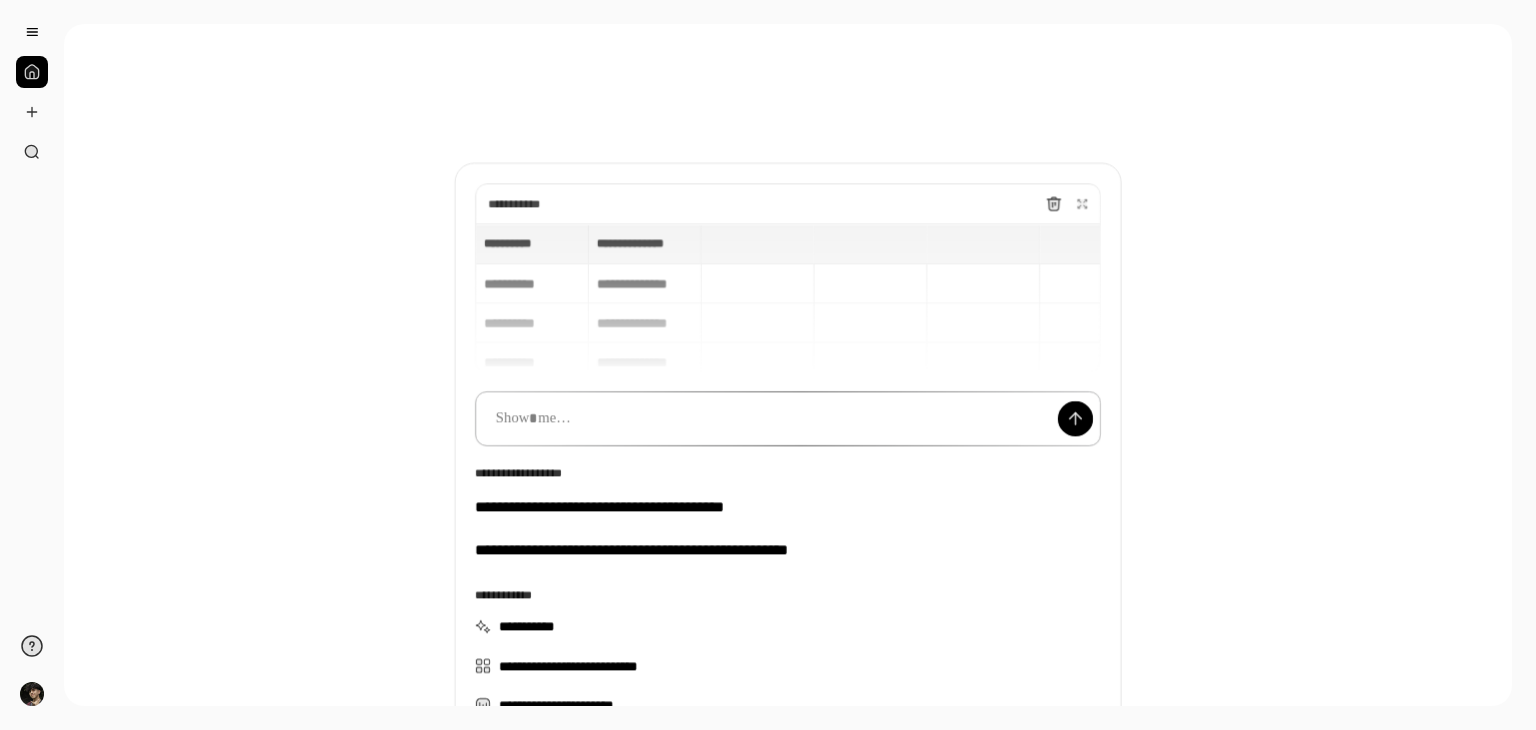 scroll, scrollTop: 0, scrollLeft: 0, axis: both 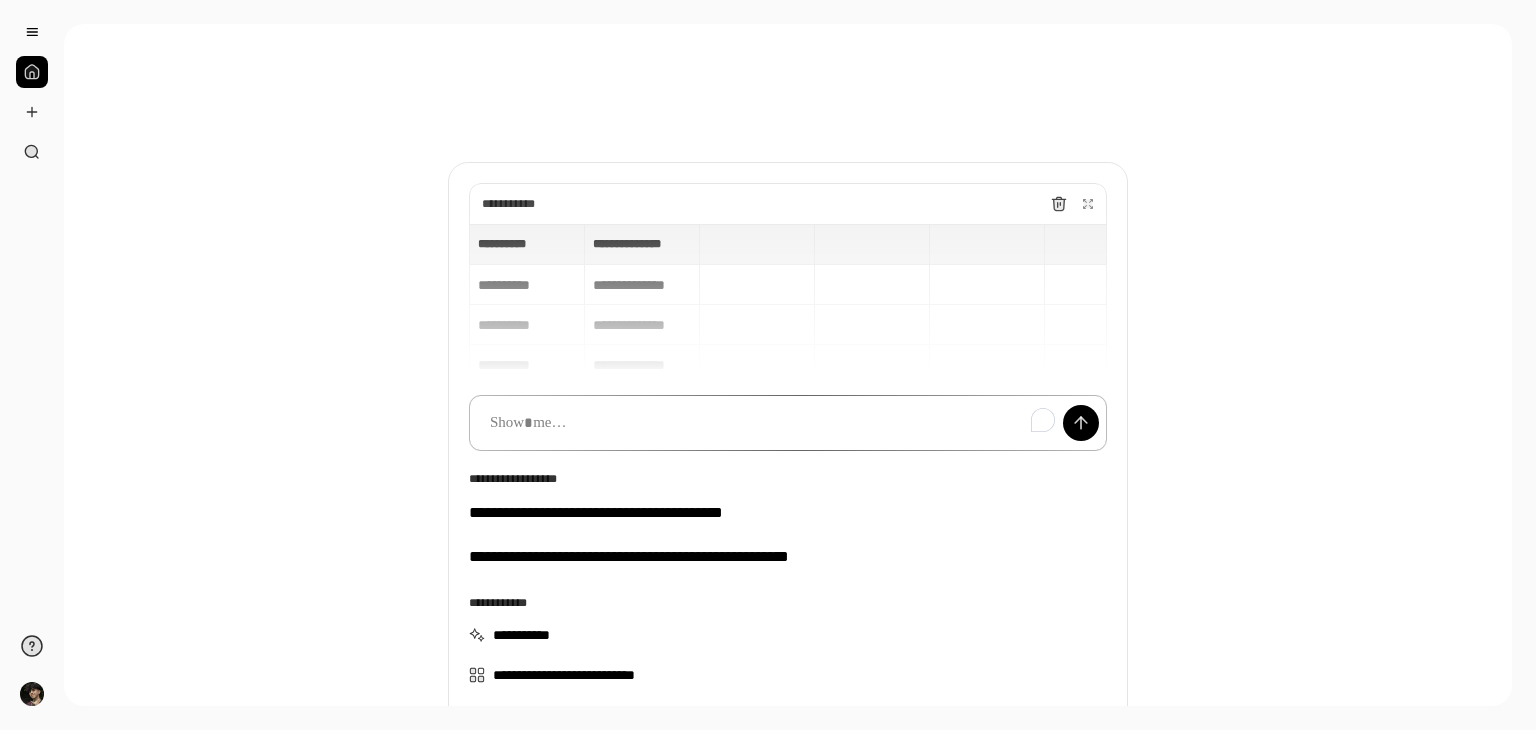 click at bounding box center (788, 423) 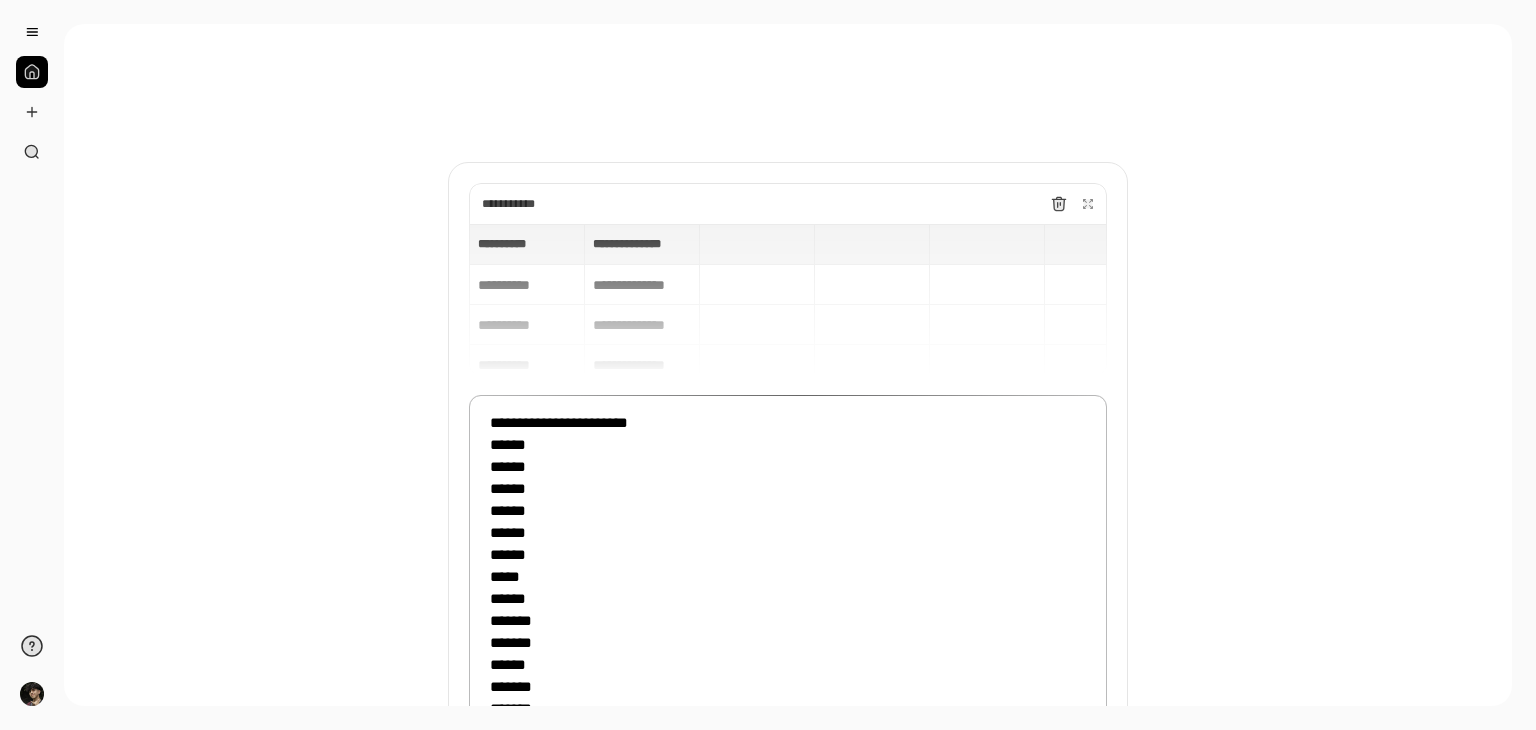 scroll, scrollTop: 342, scrollLeft: 0, axis: vertical 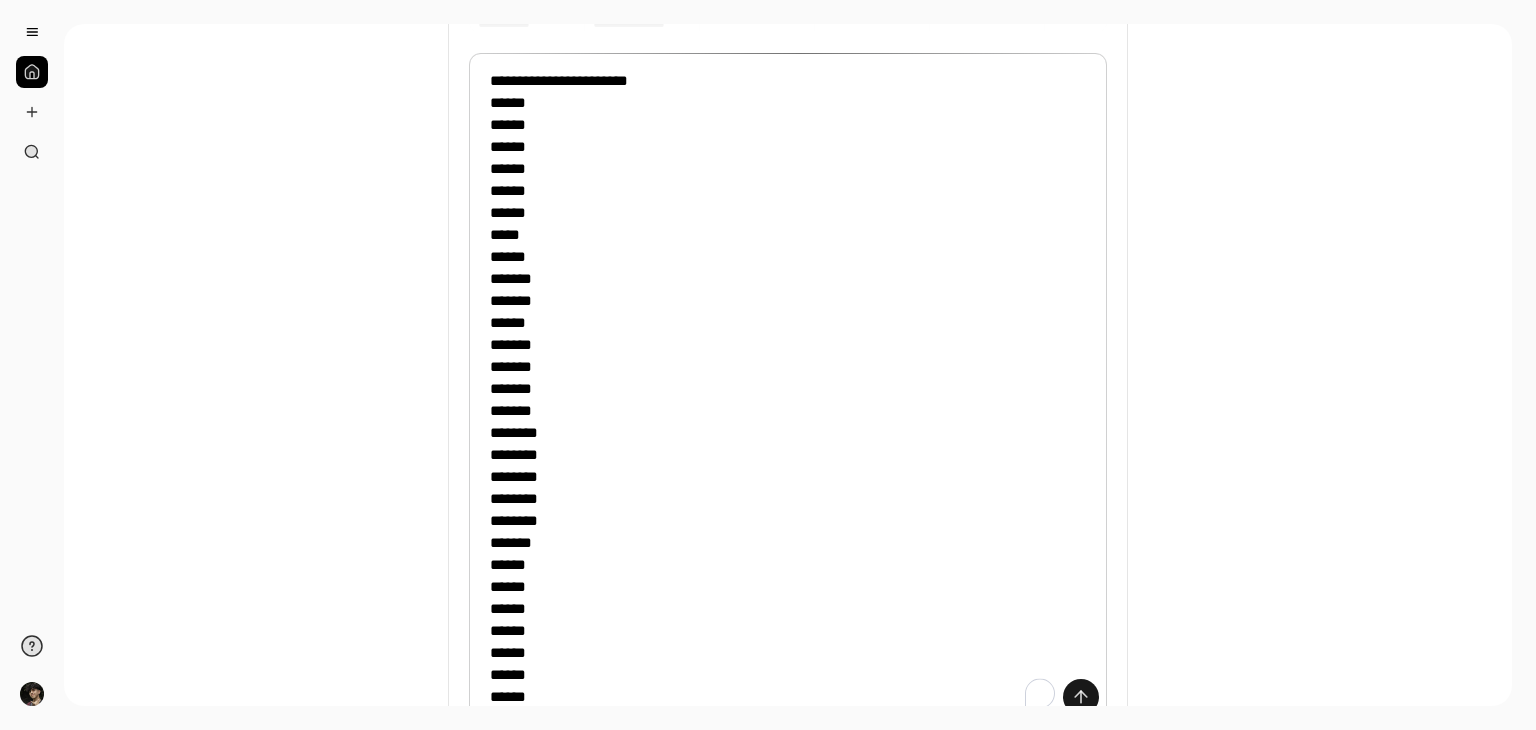 click at bounding box center (1081, 697) 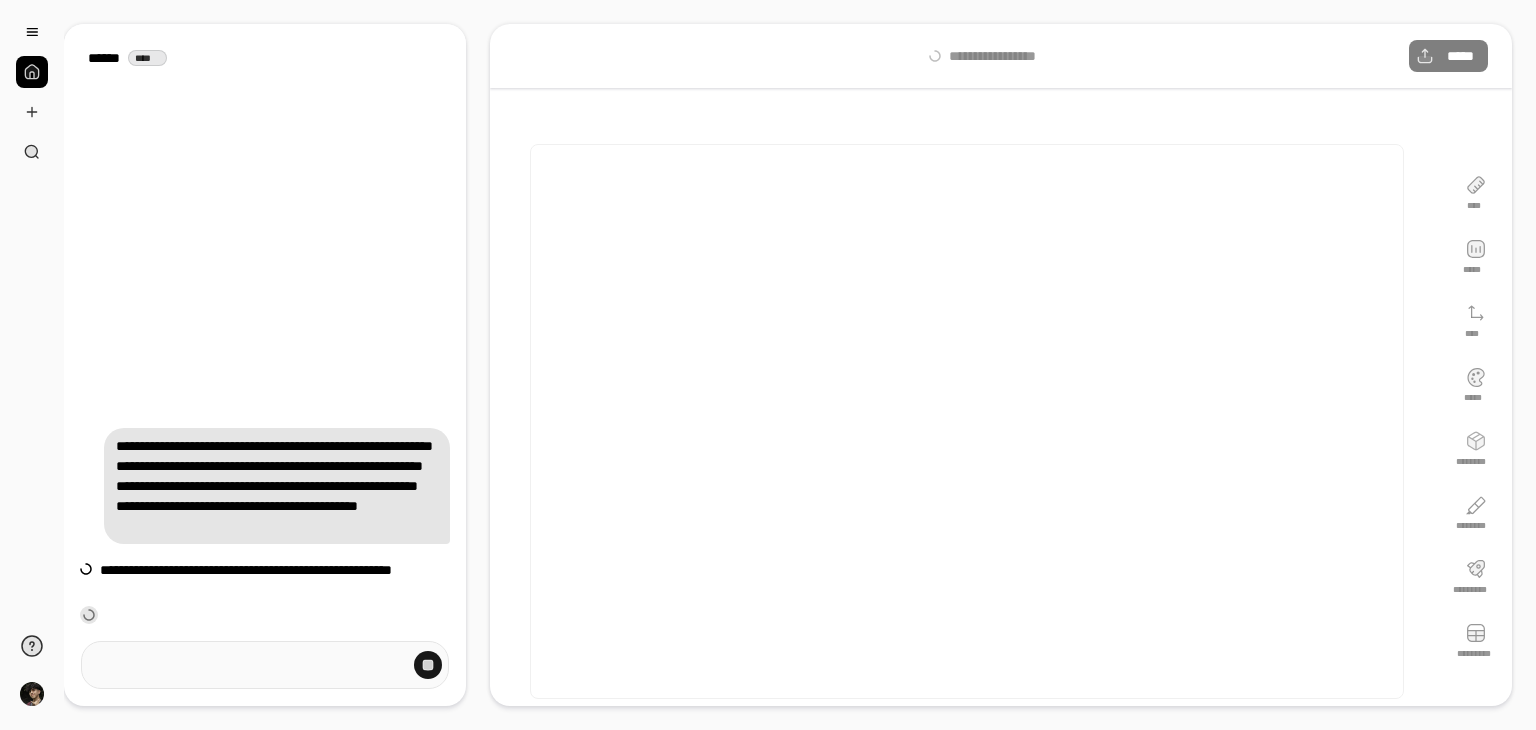 click at bounding box center [428, 665] 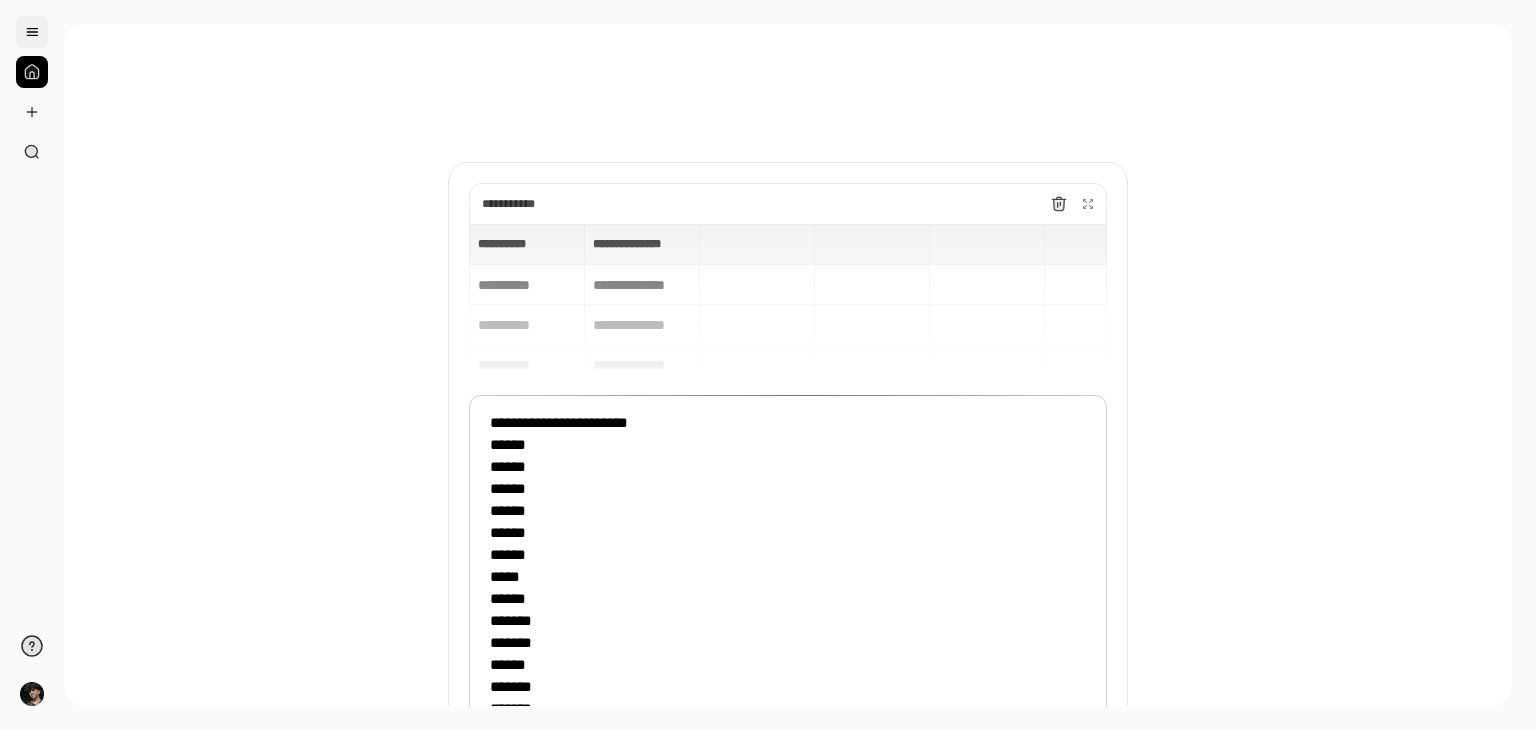 click at bounding box center (32, 32) 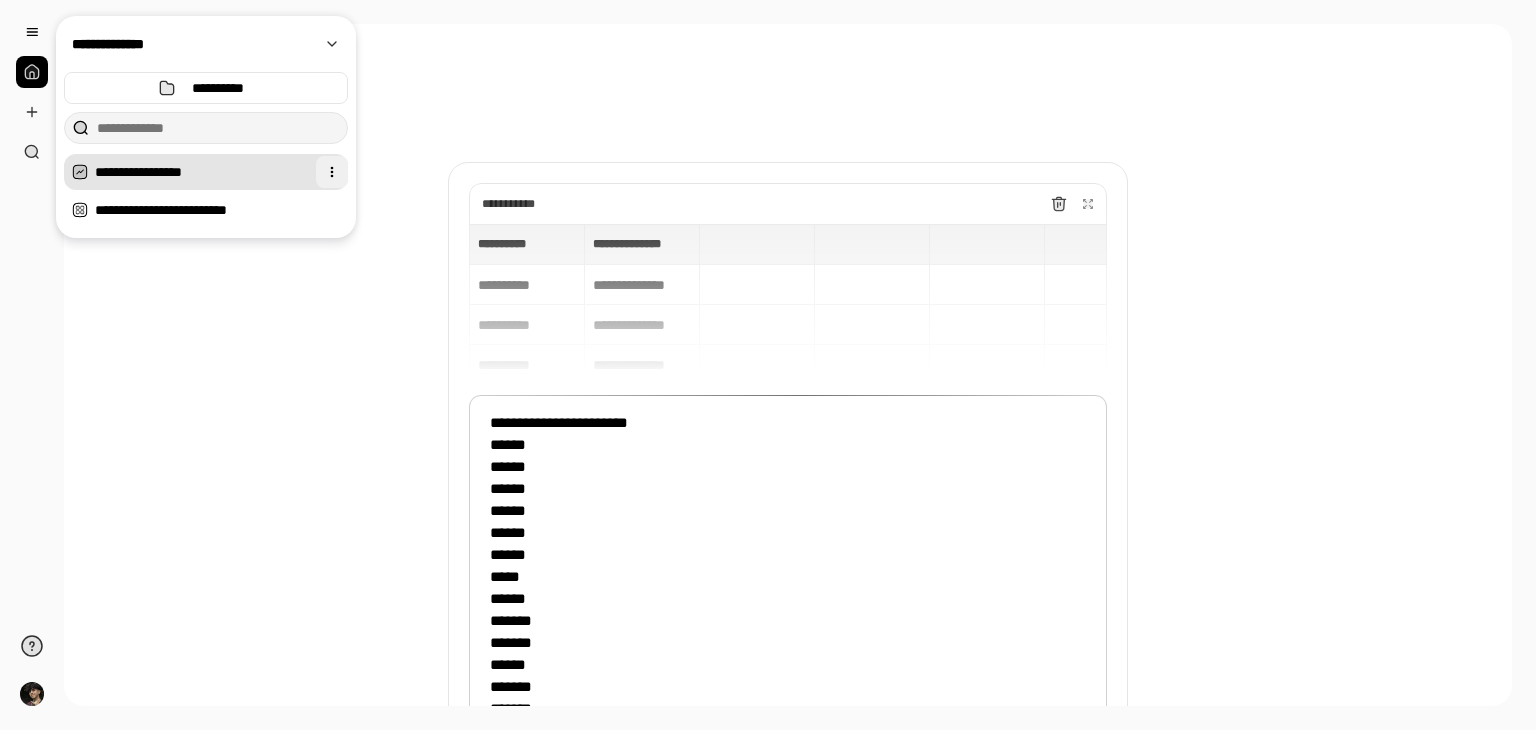 click at bounding box center (332, 172) 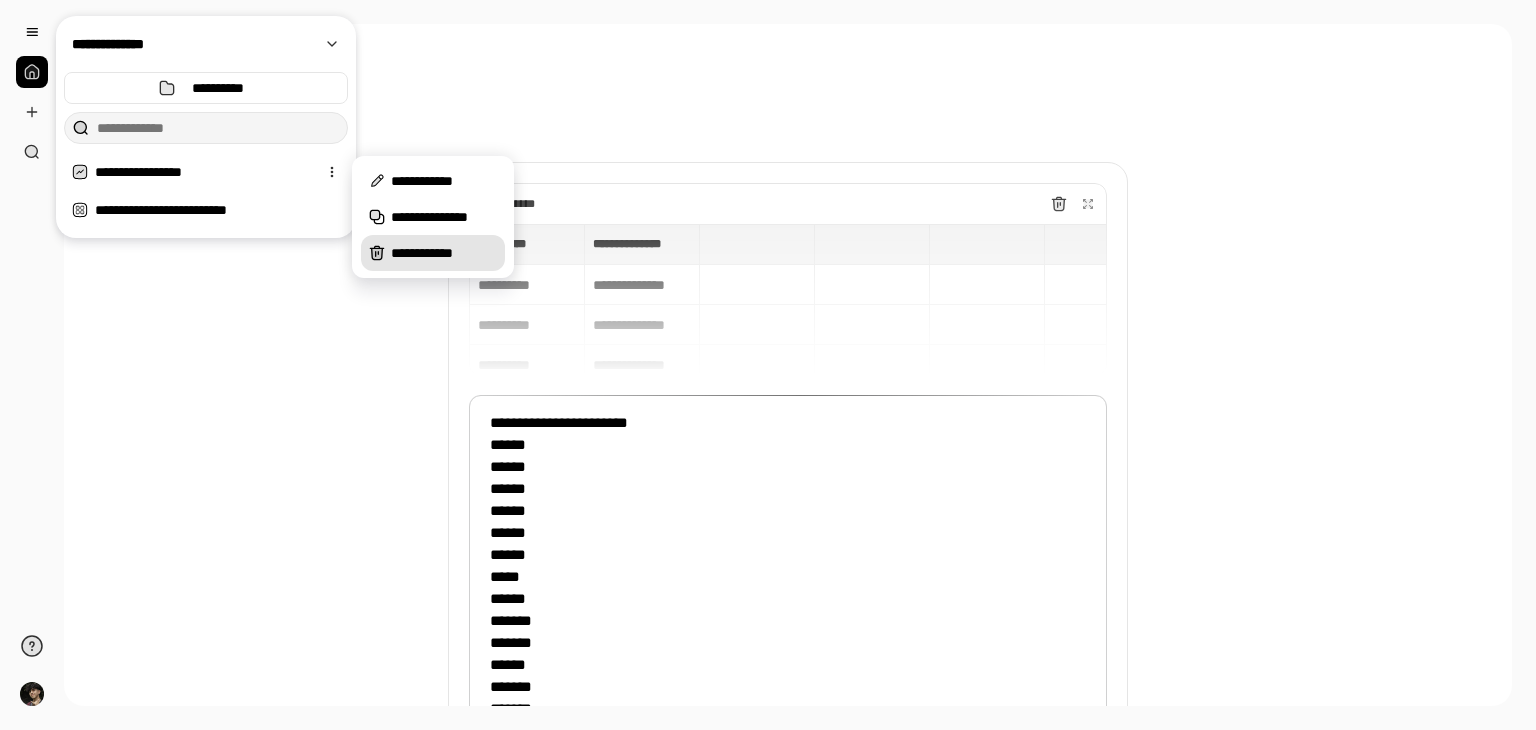 click on "**********" at bounding box center [433, 253] 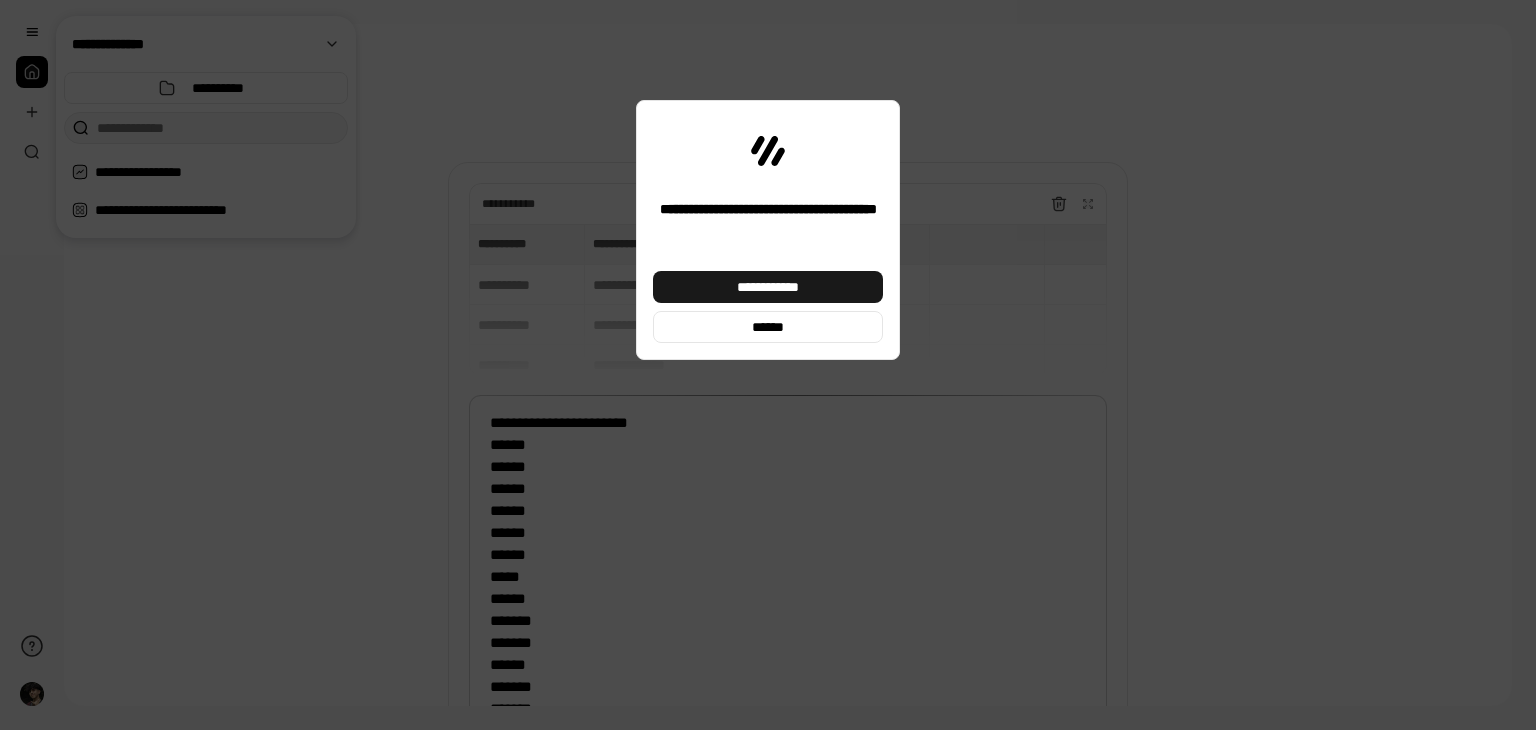 click on "**********" at bounding box center (768, 287) 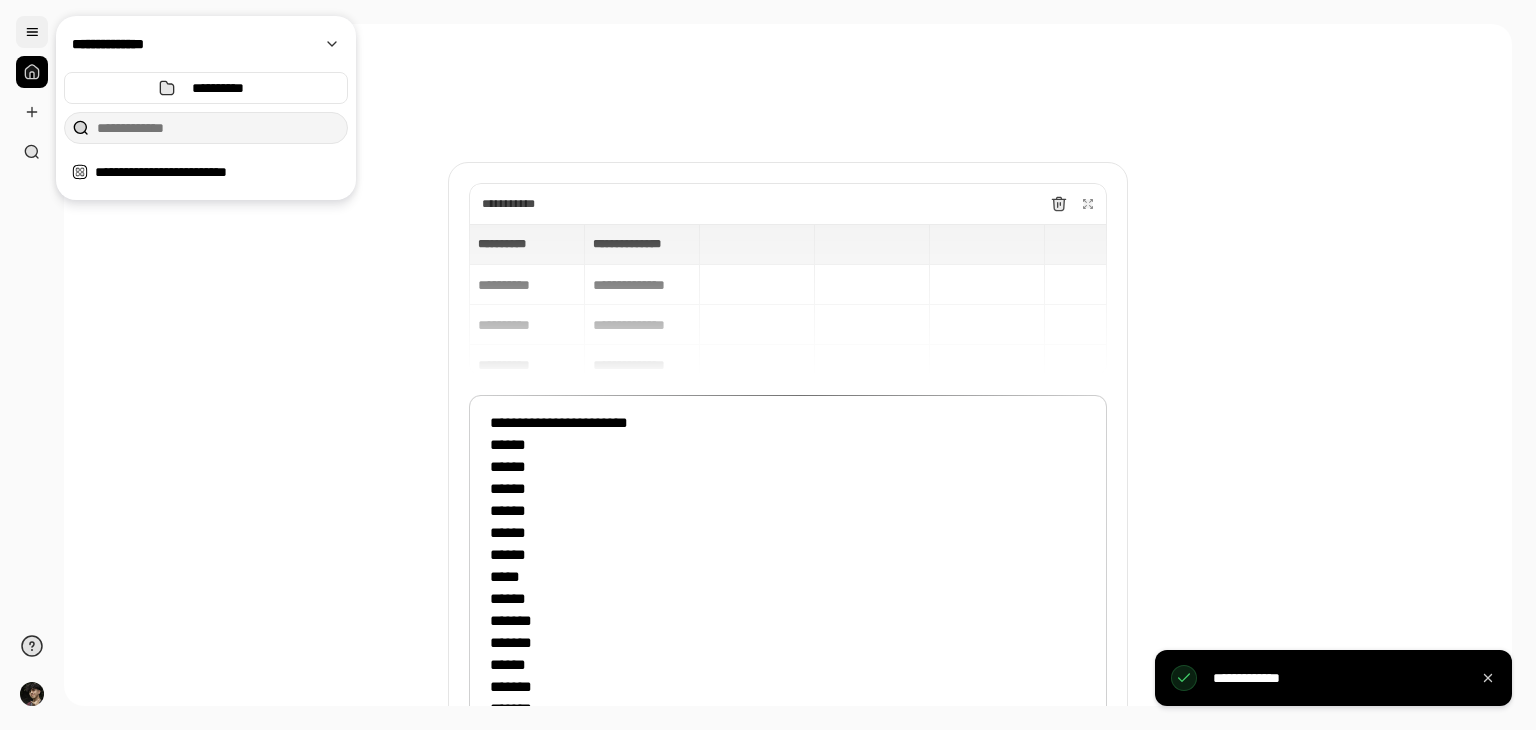 click at bounding box center (32, 32) 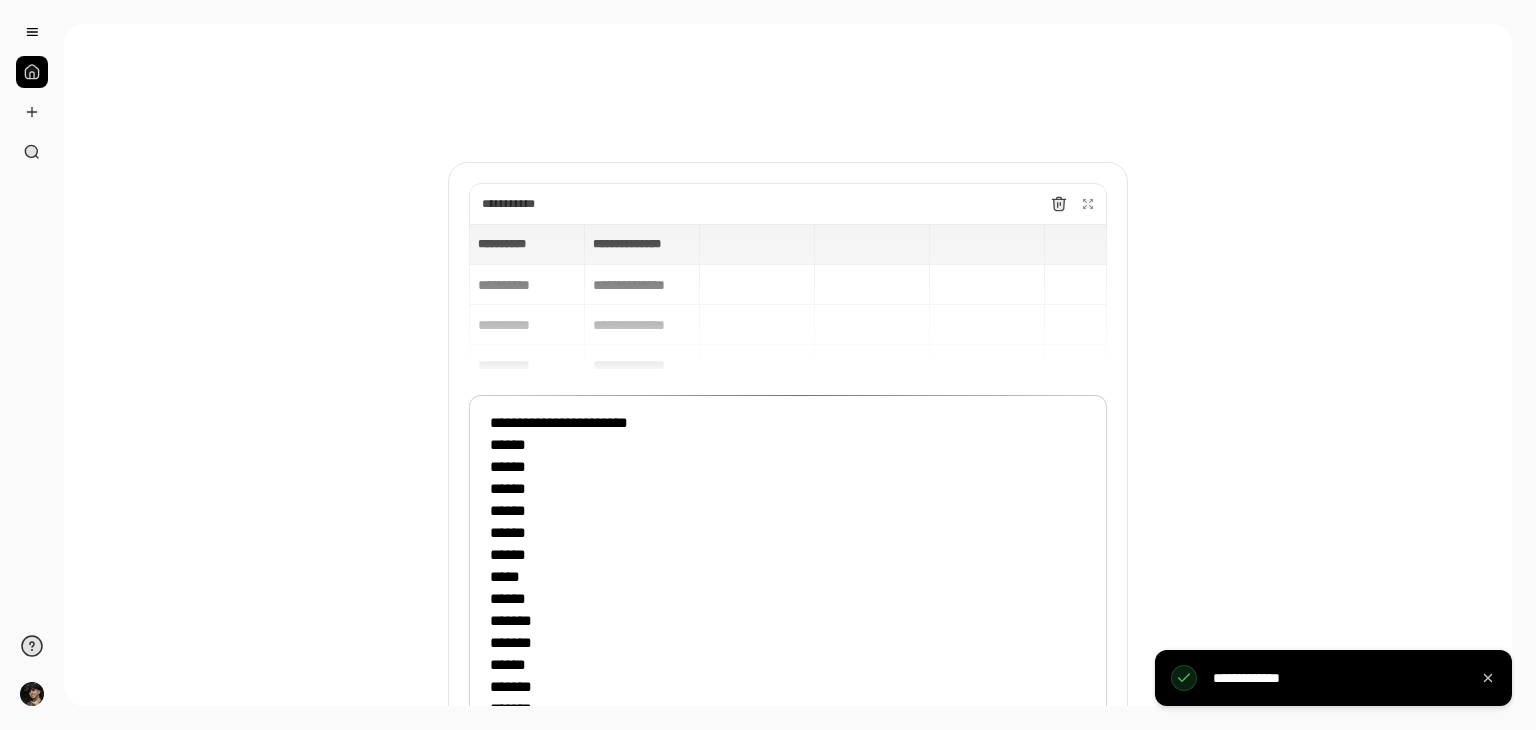 click at bounding box center [32, 72] 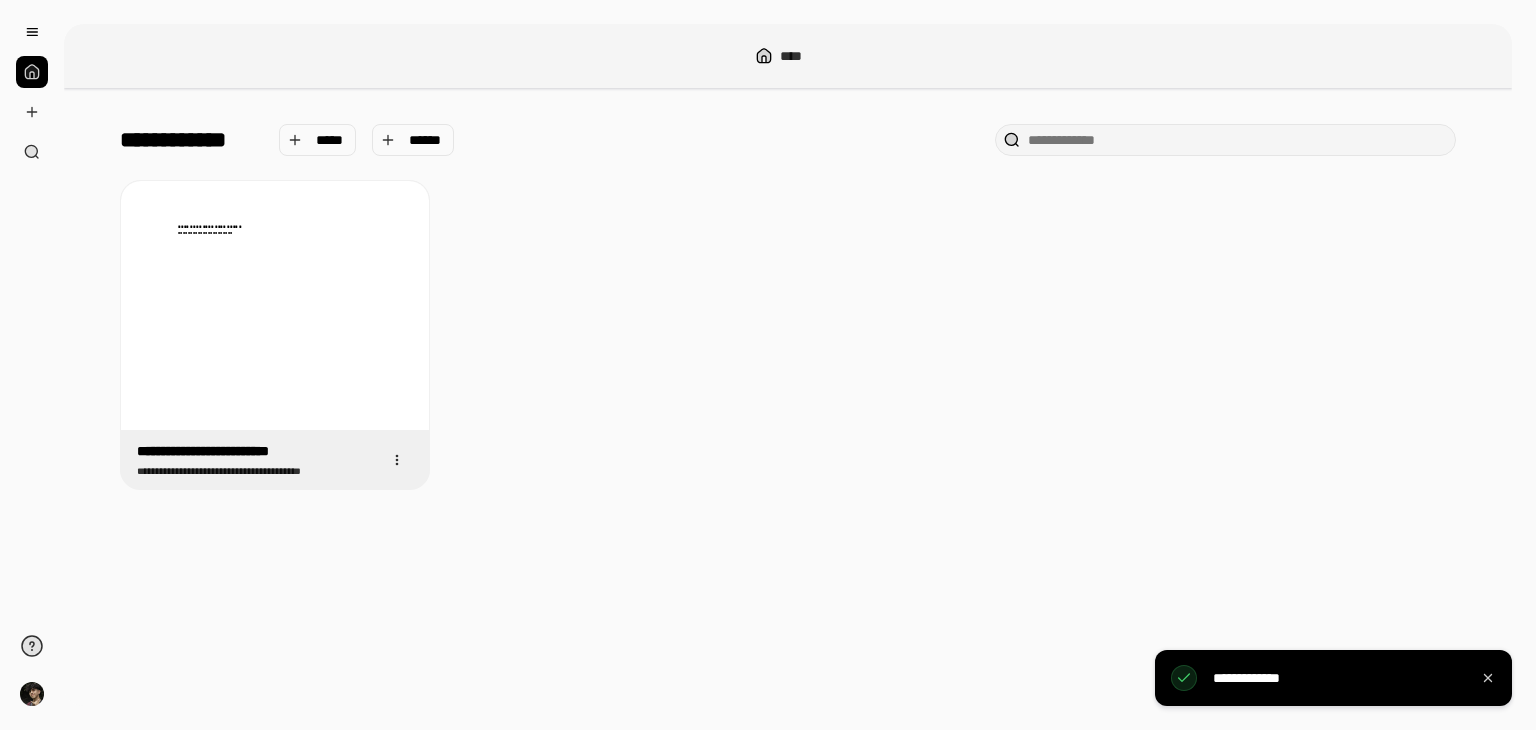 click on "*****" at bounding box center (330, 140) 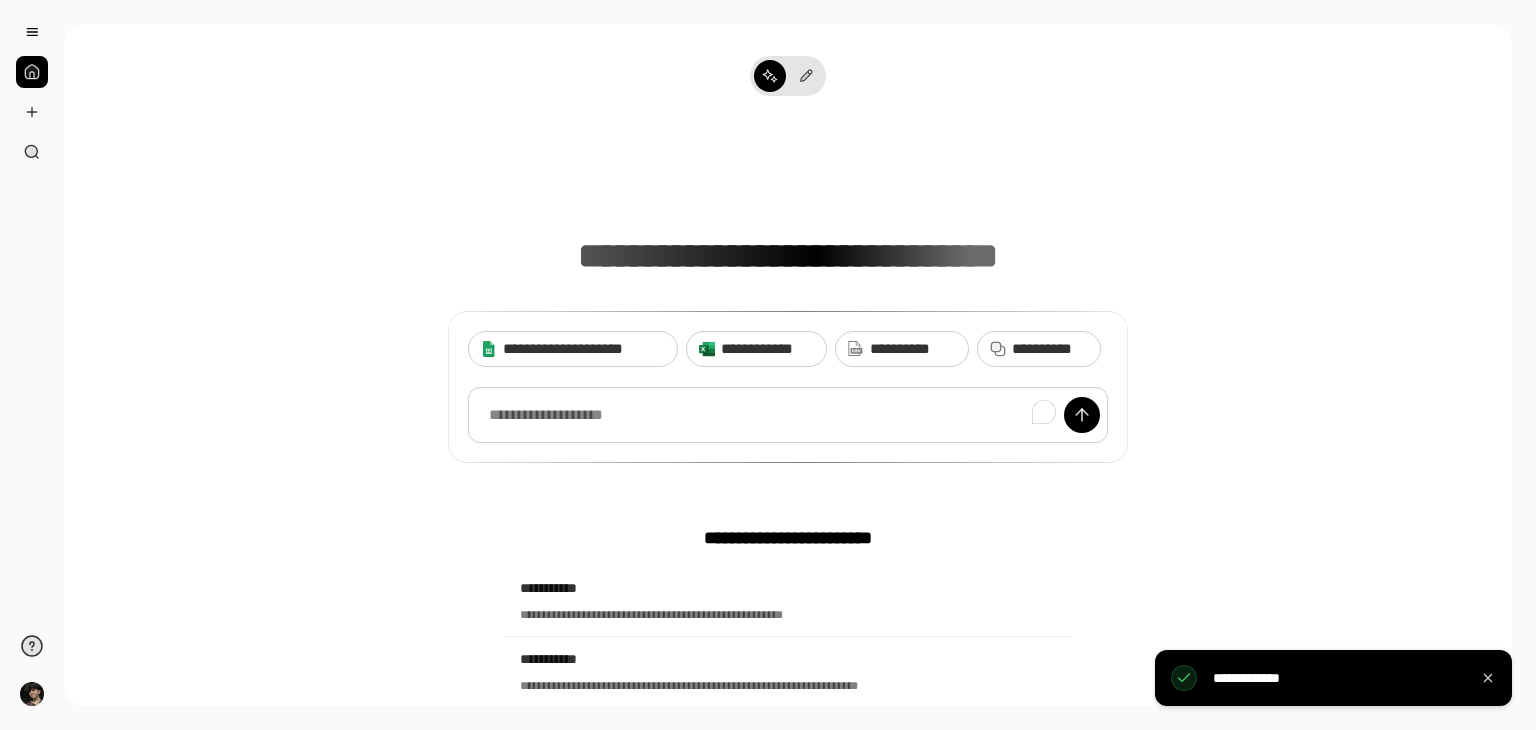 click at bounding box center (788, 415) 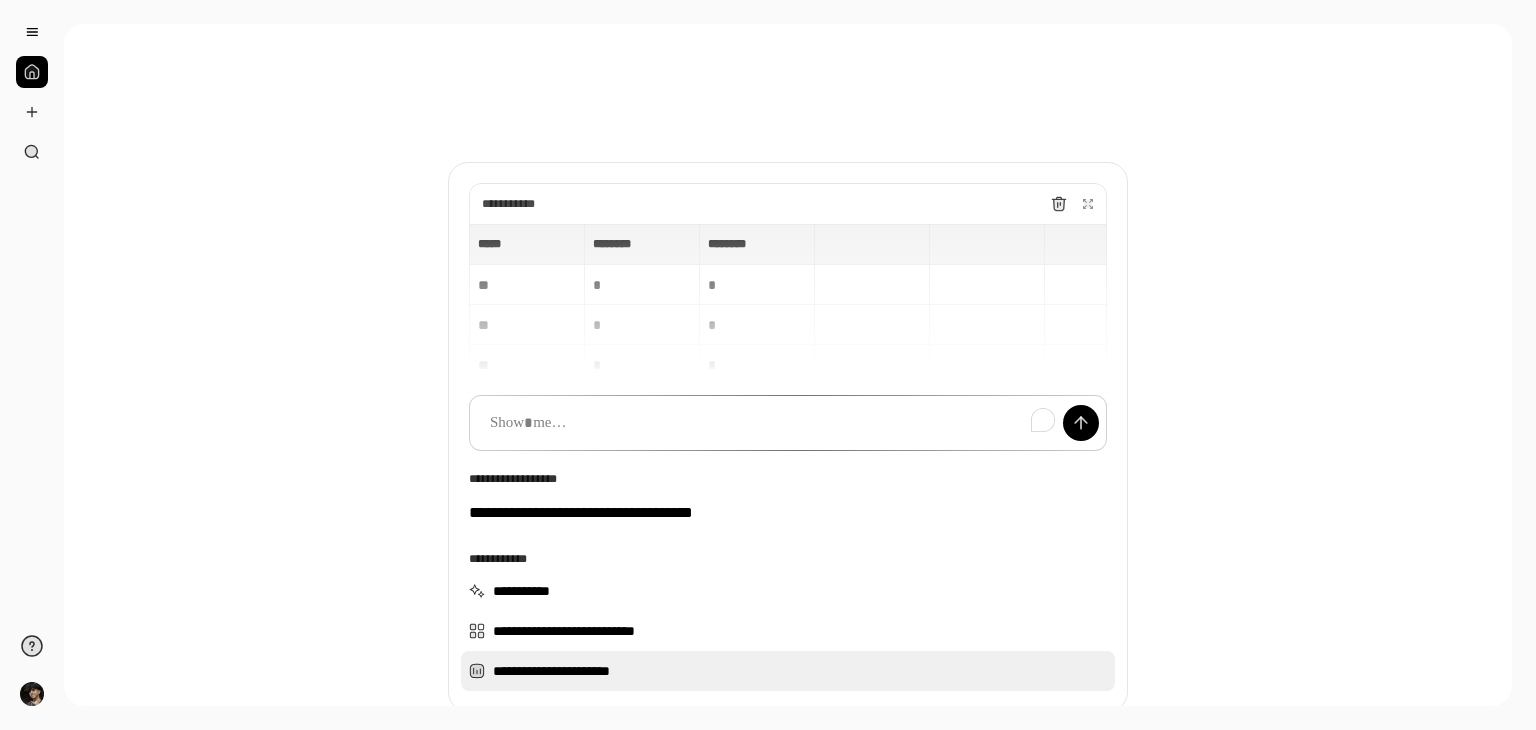 click on "**********" at bounding box center (788, 671) 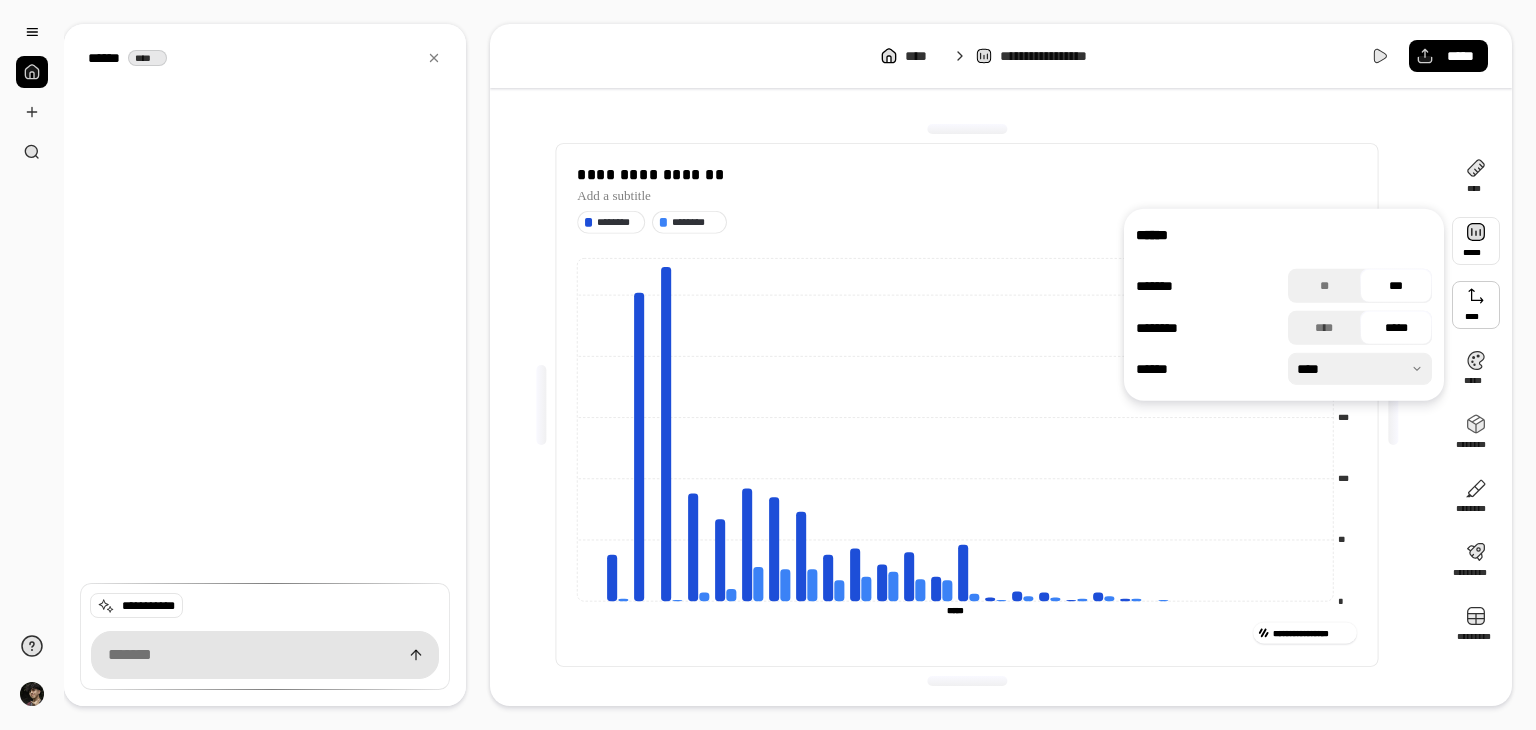 click at bounding box center [1476, 241] 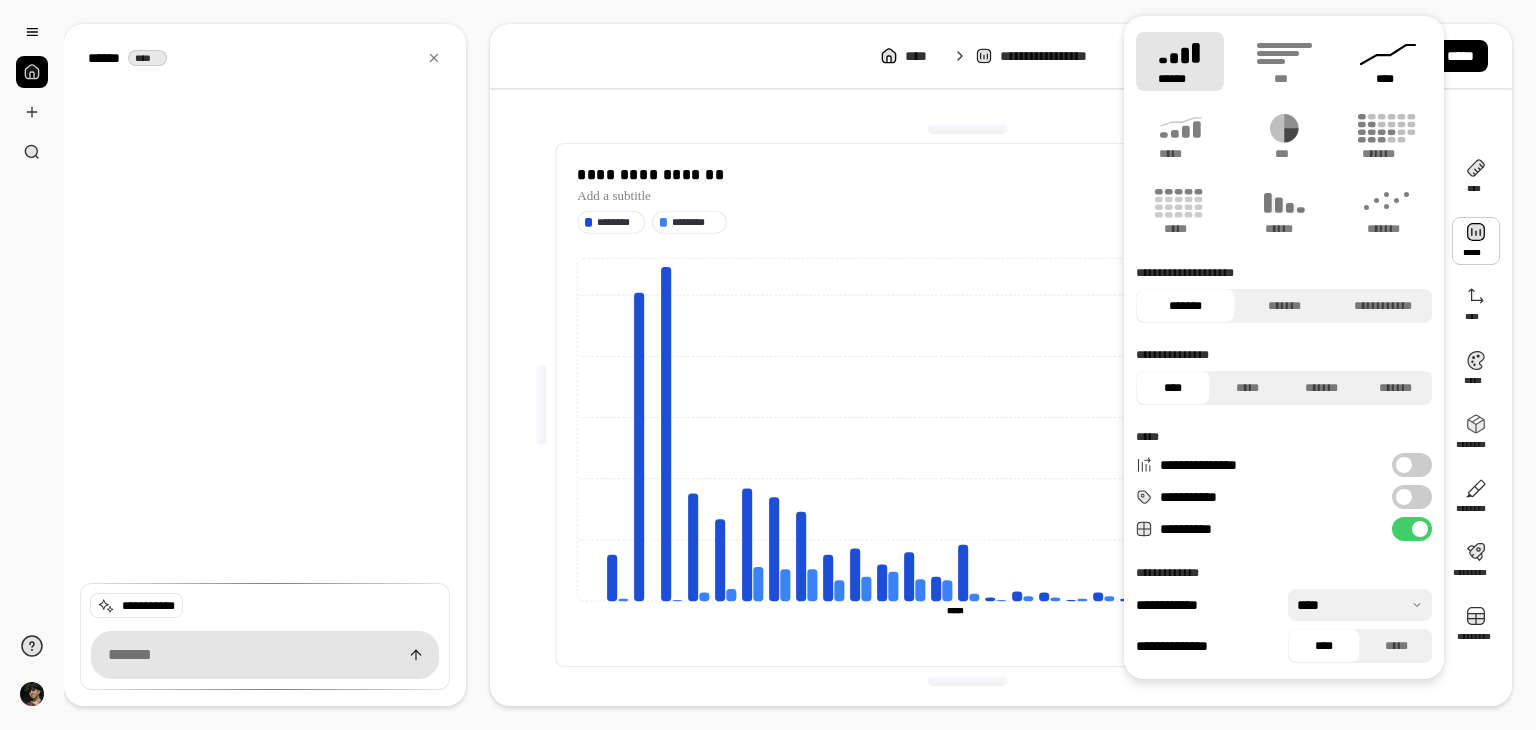 click on "****" at bounding box center (1388, 79) 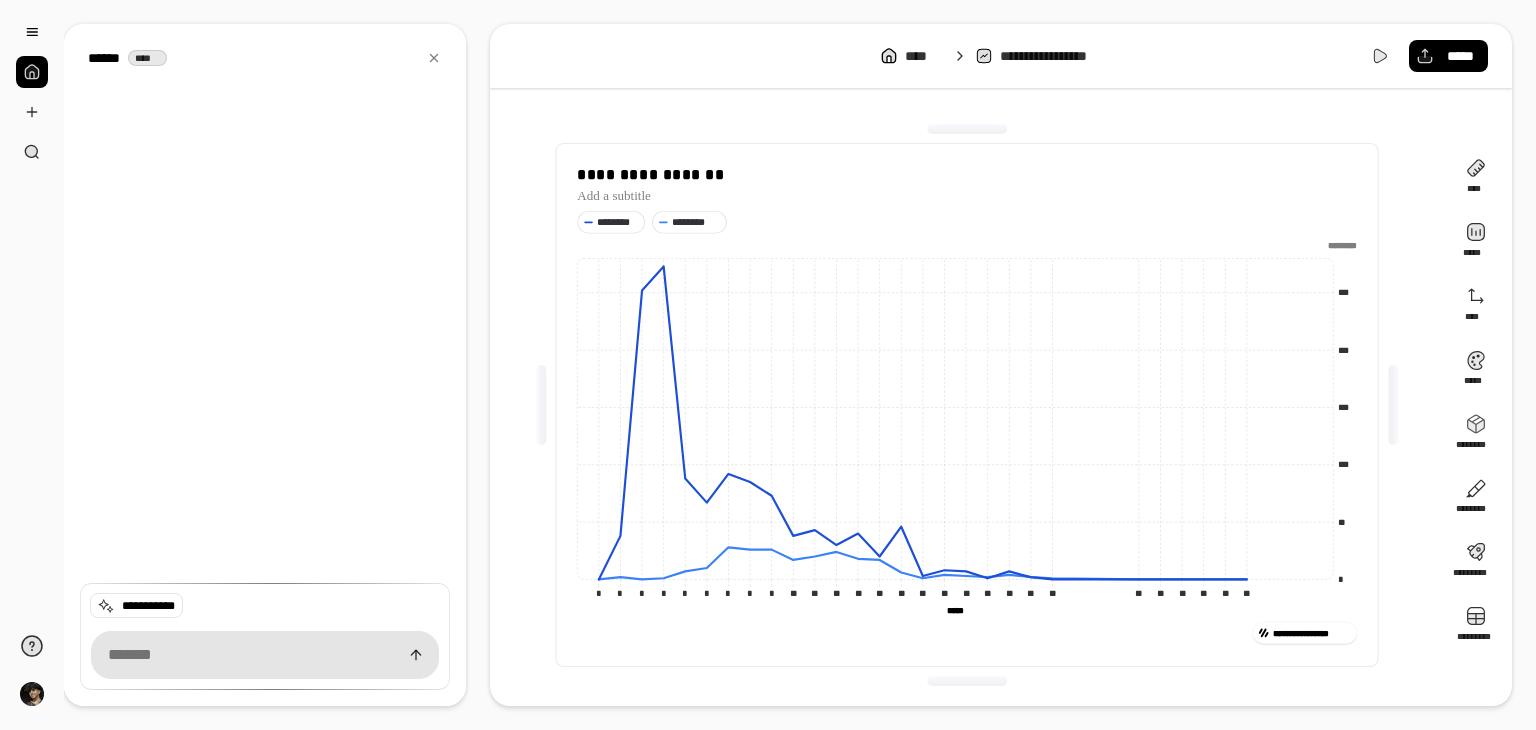 click on "**********" at bounding box center [1001, 56] 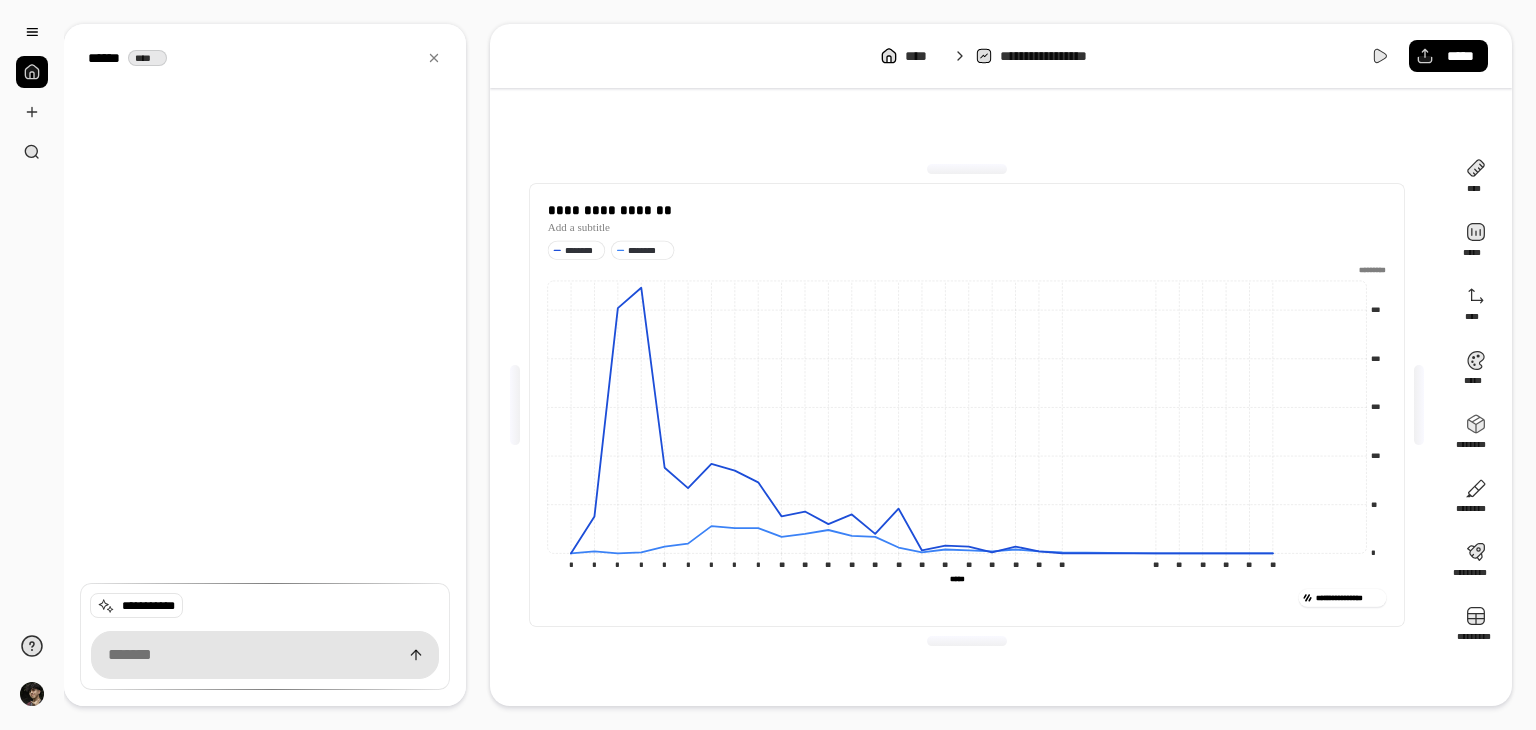 click on "**********" at bounding box center (1001, 405) 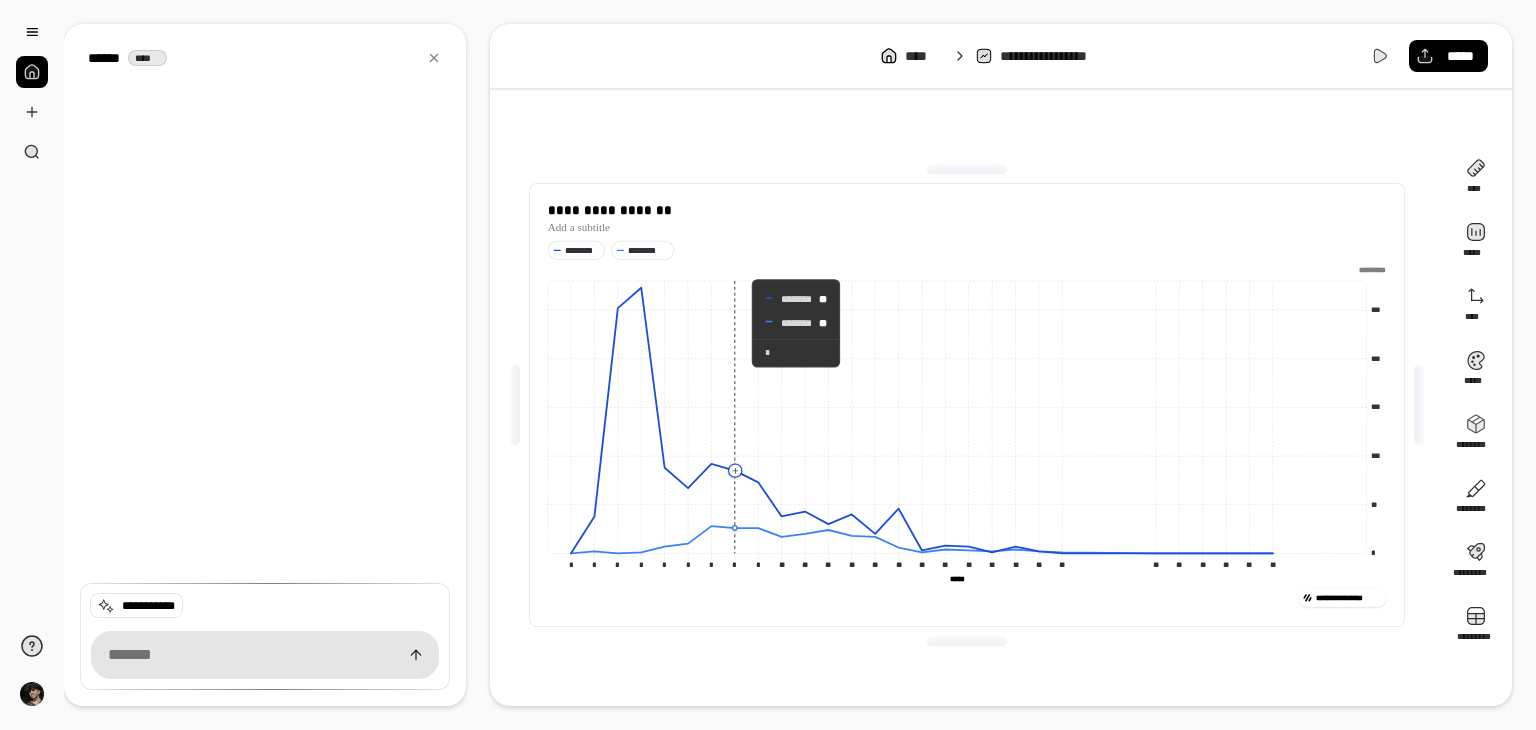 click 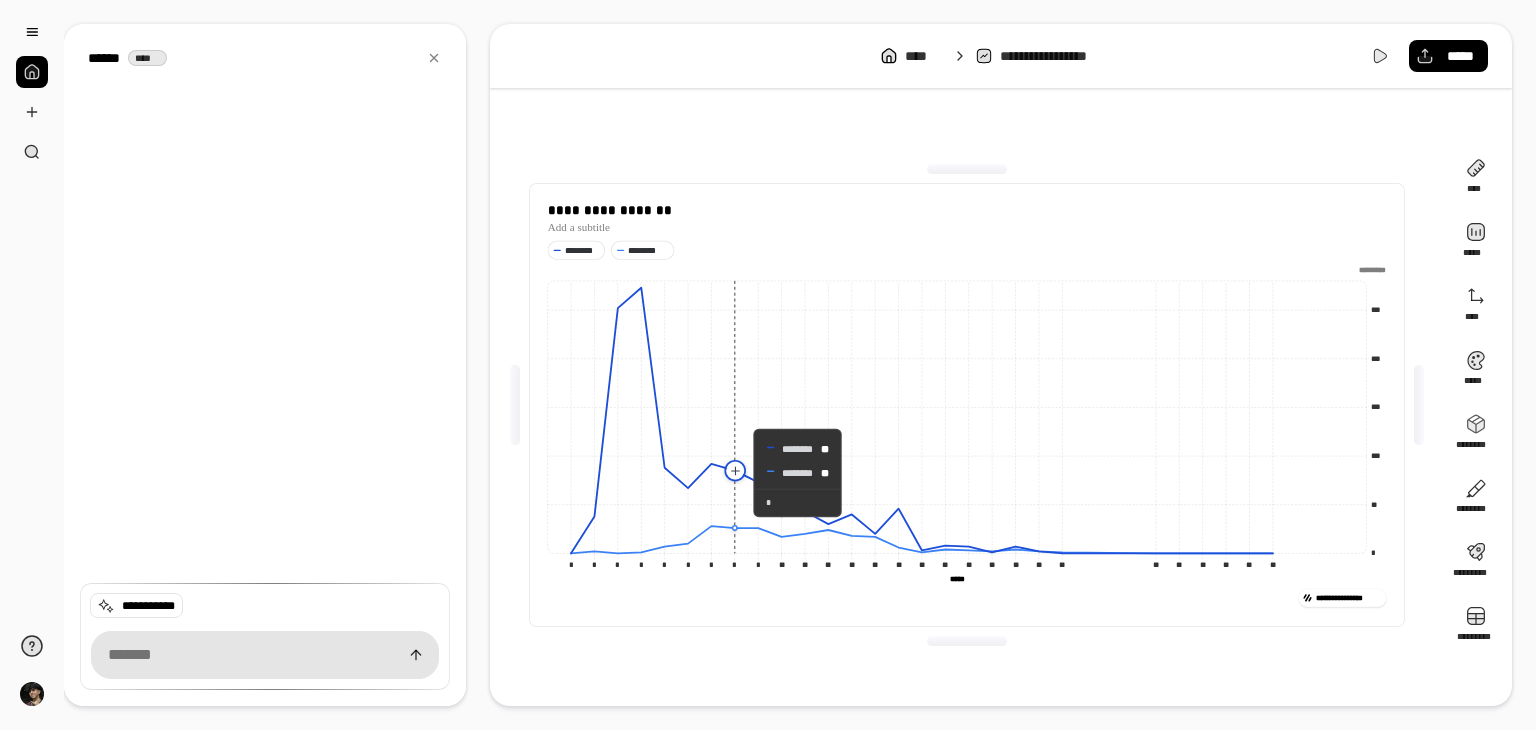 click 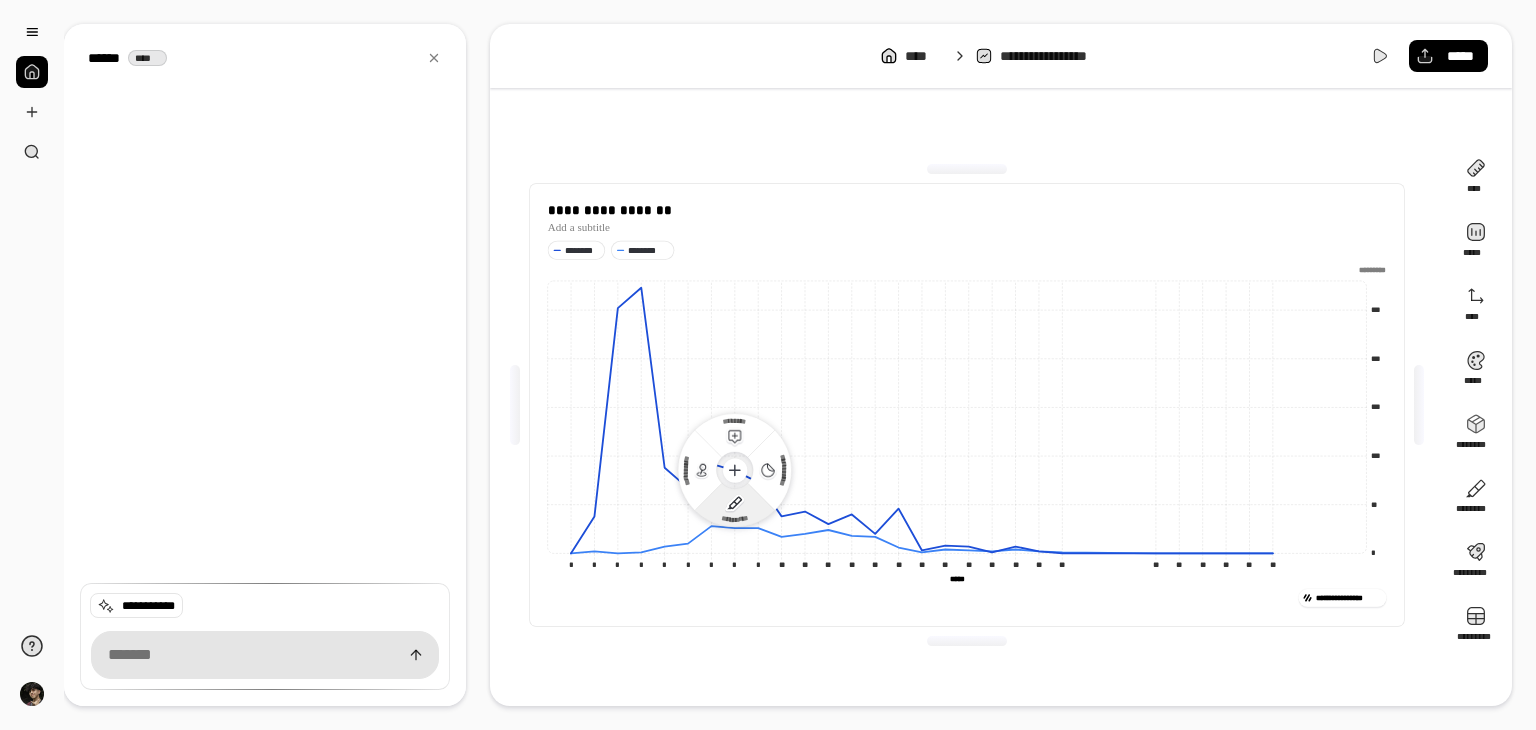 click 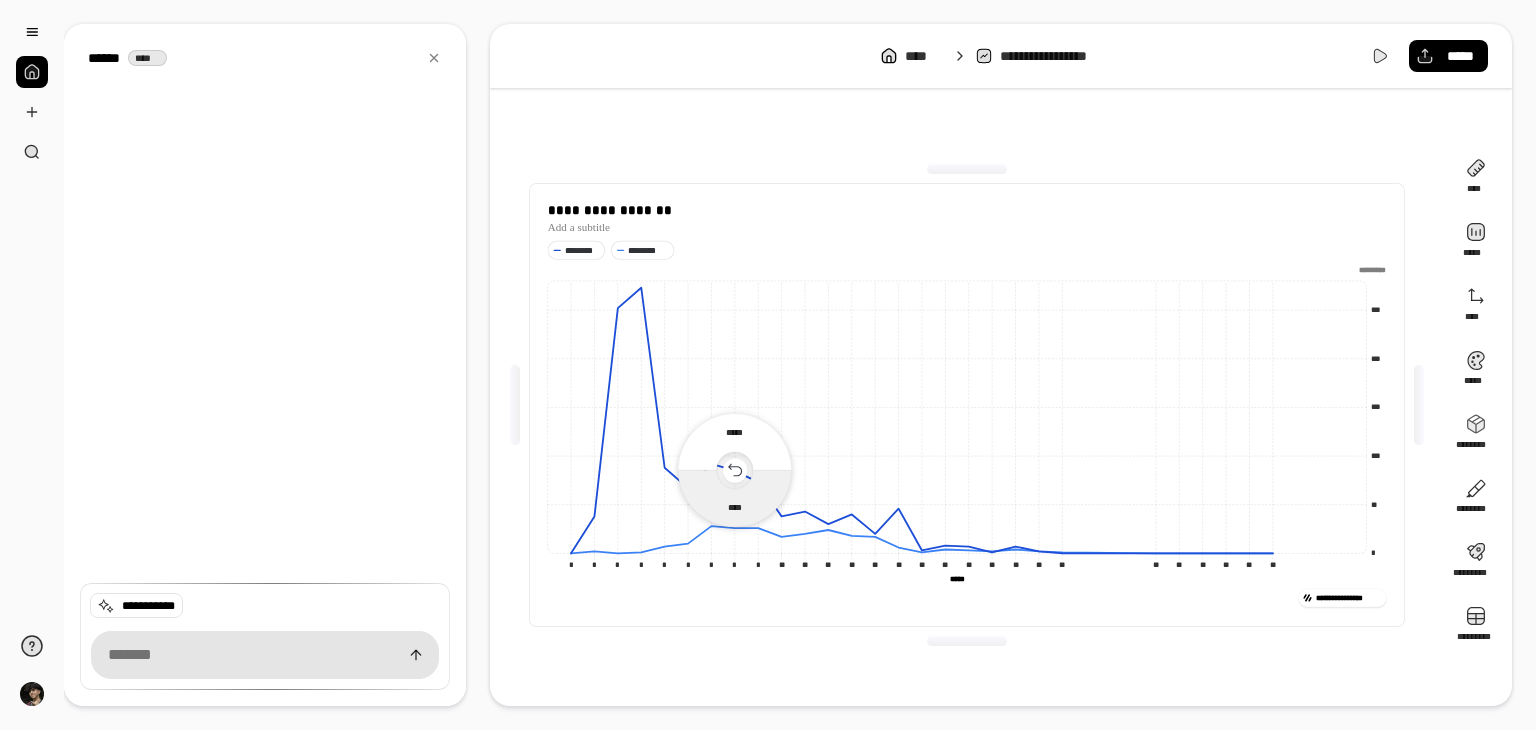 click 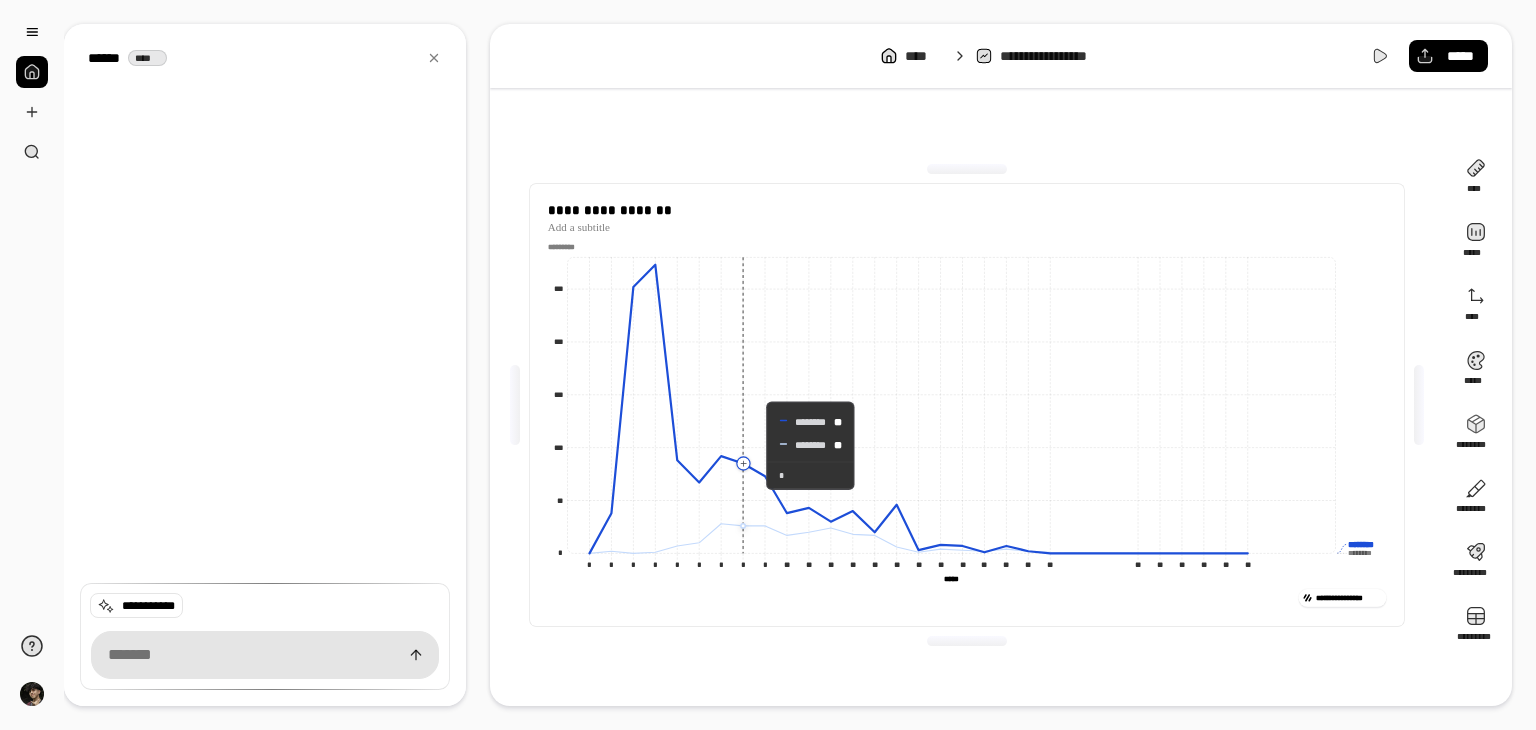 click 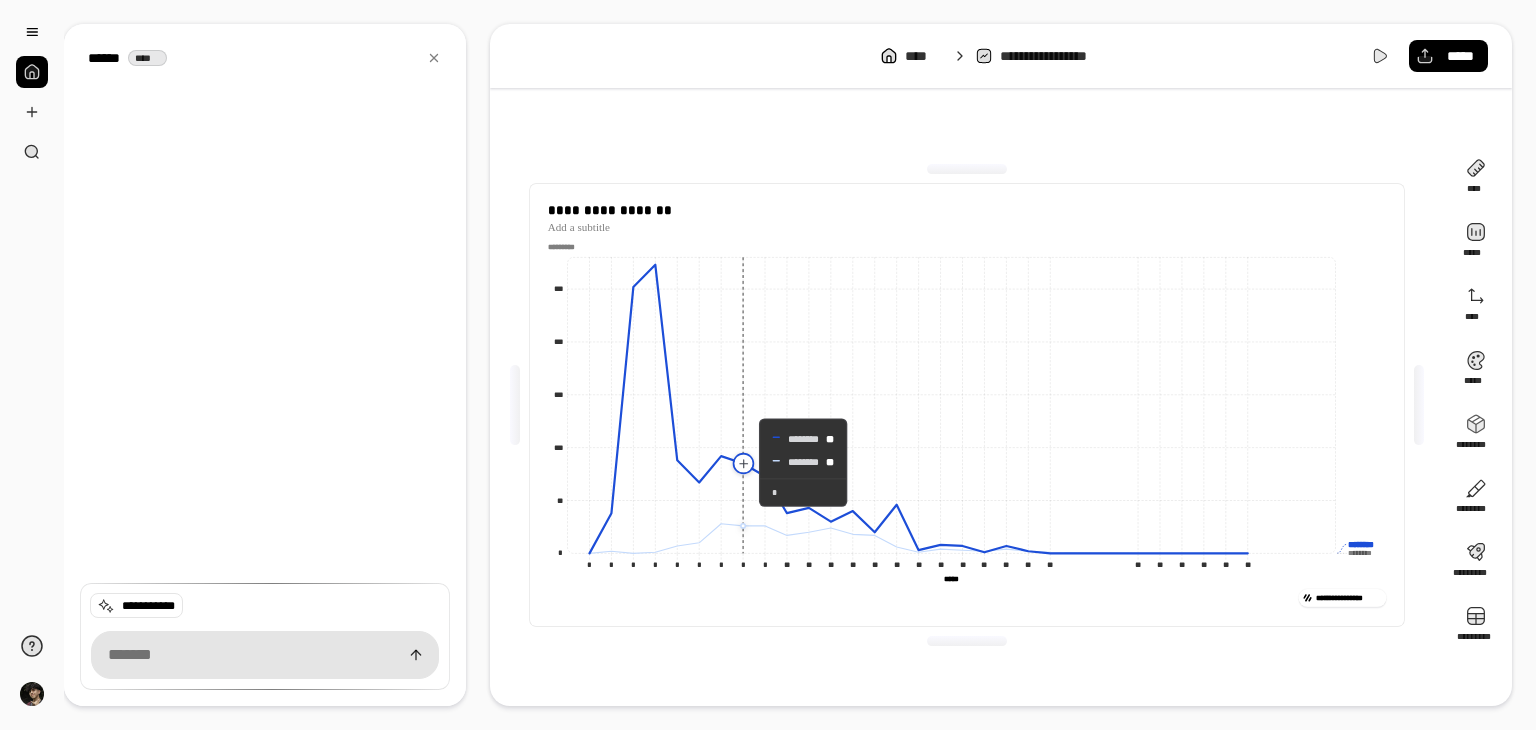 click 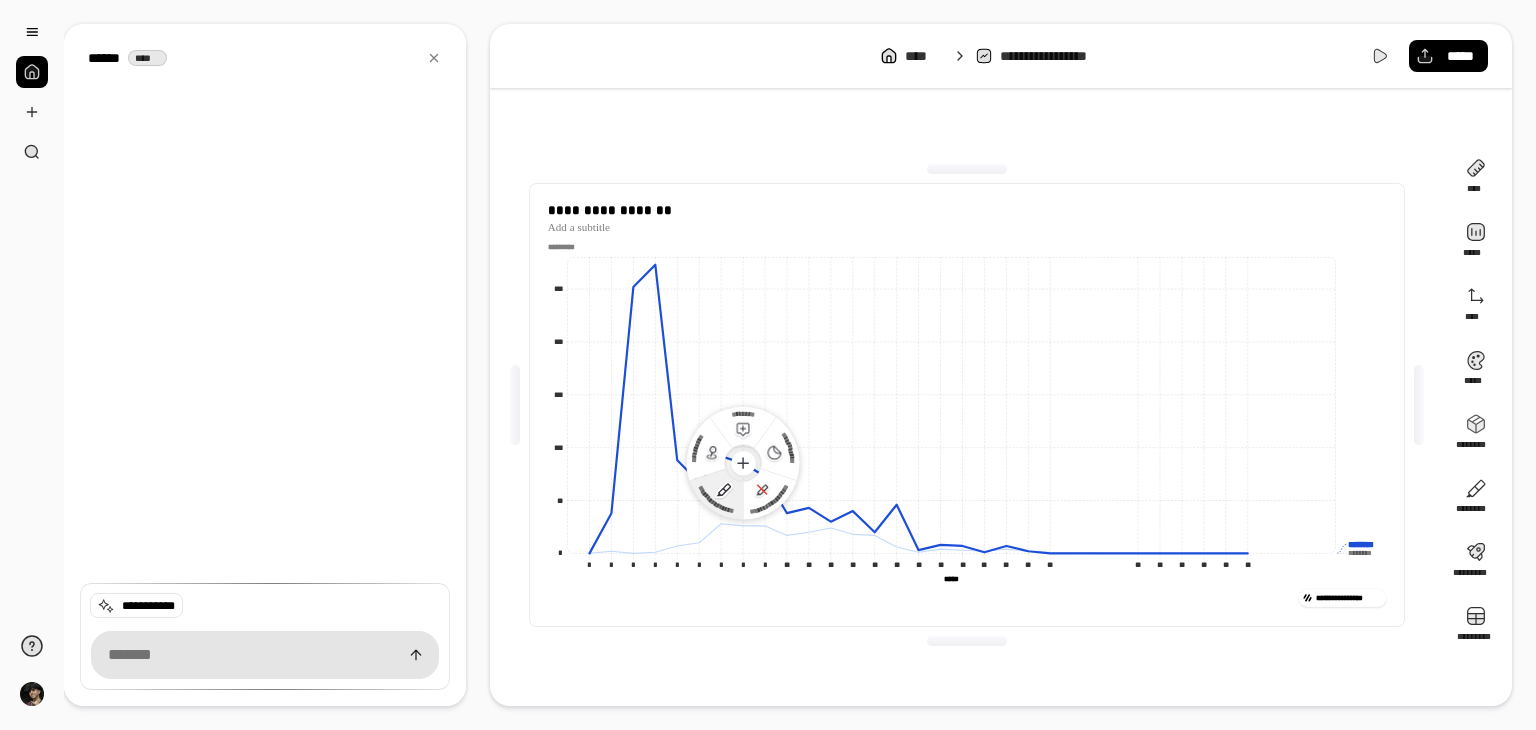click 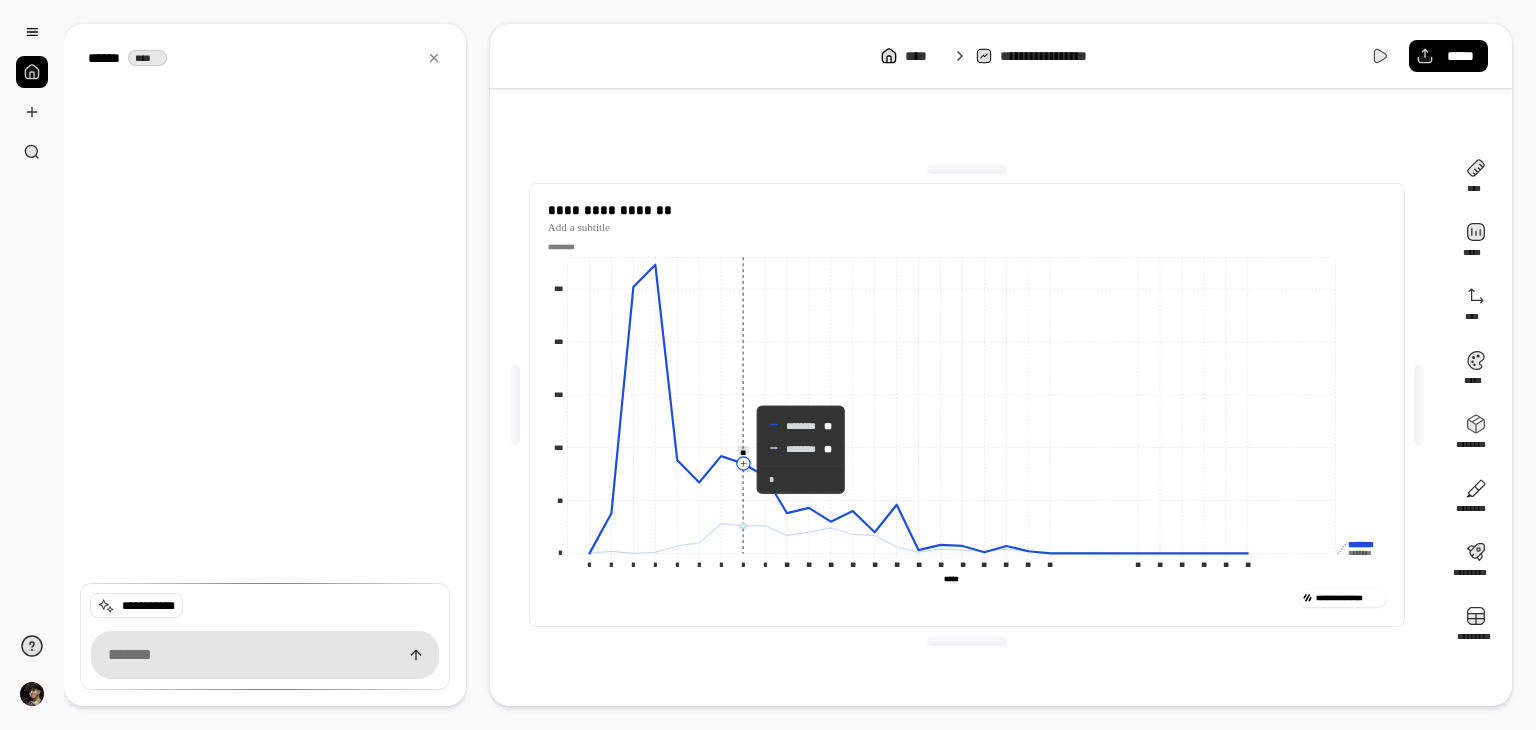 click 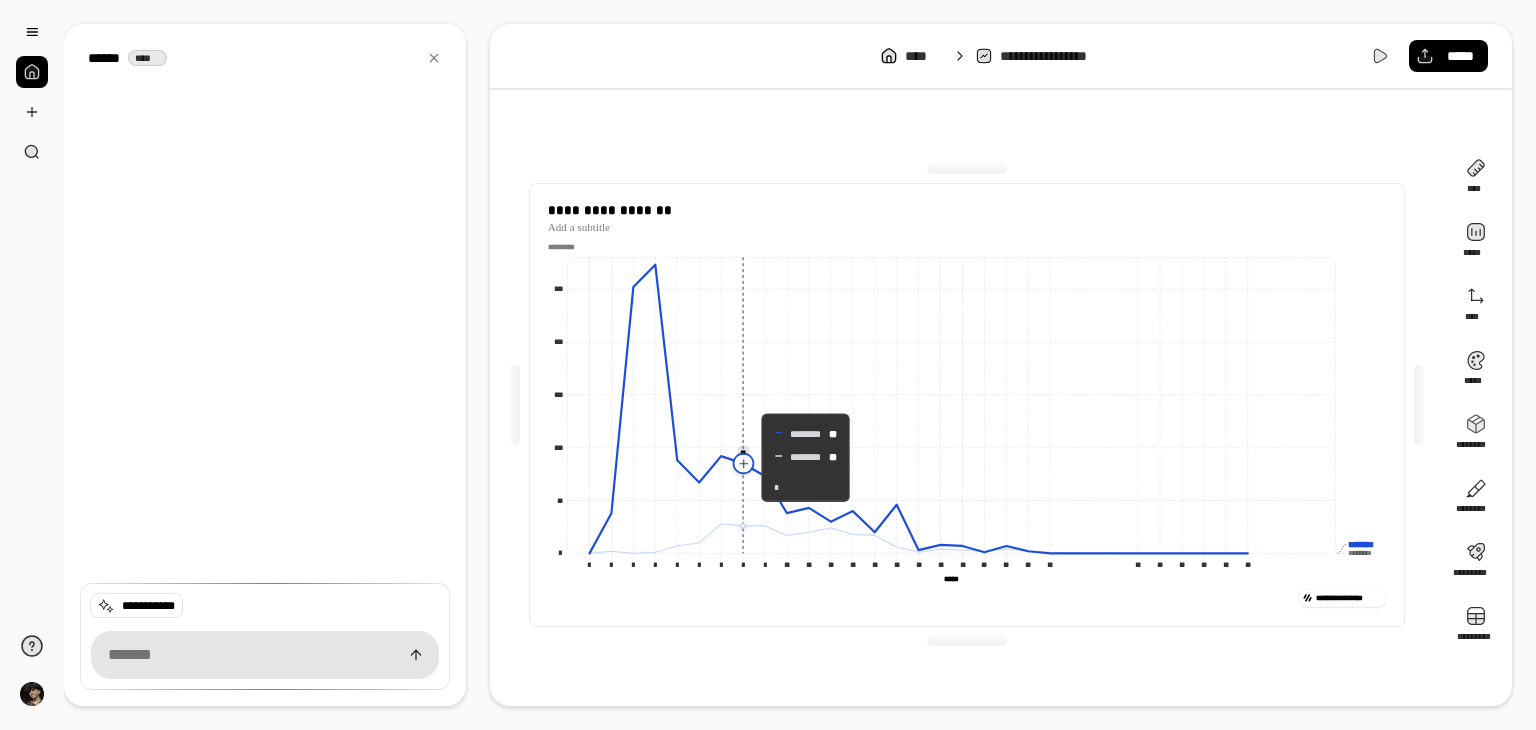 click 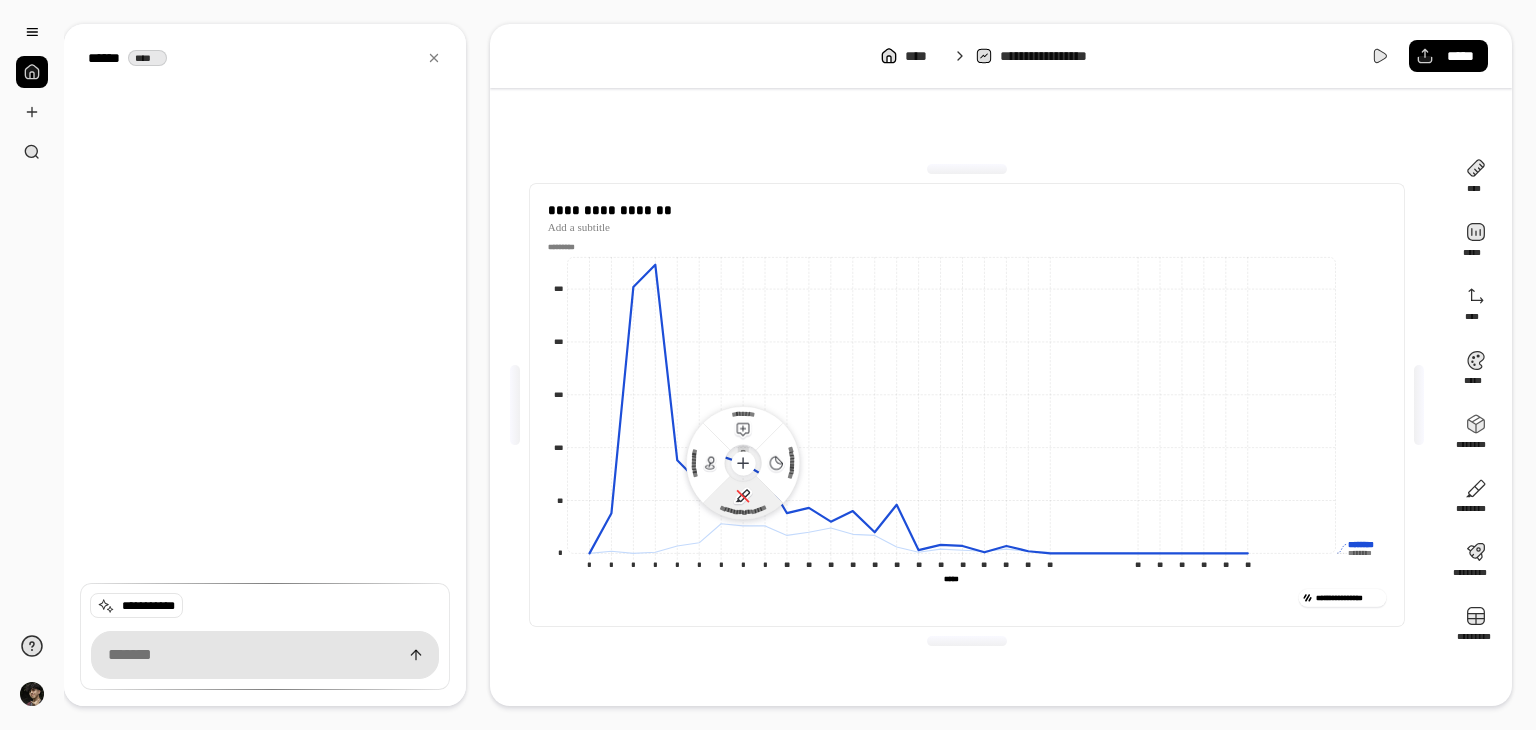 click 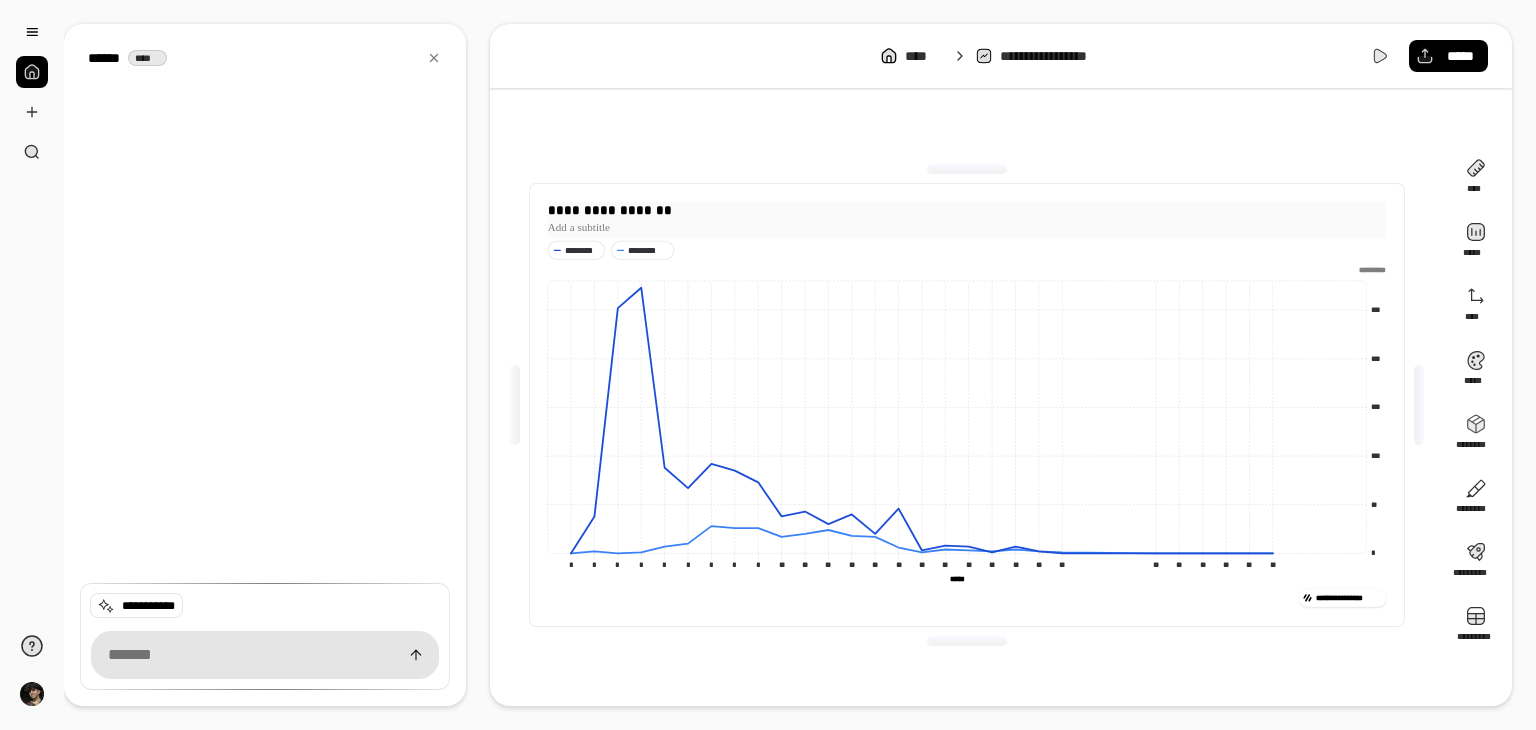 click at bounding box center (967, 227) 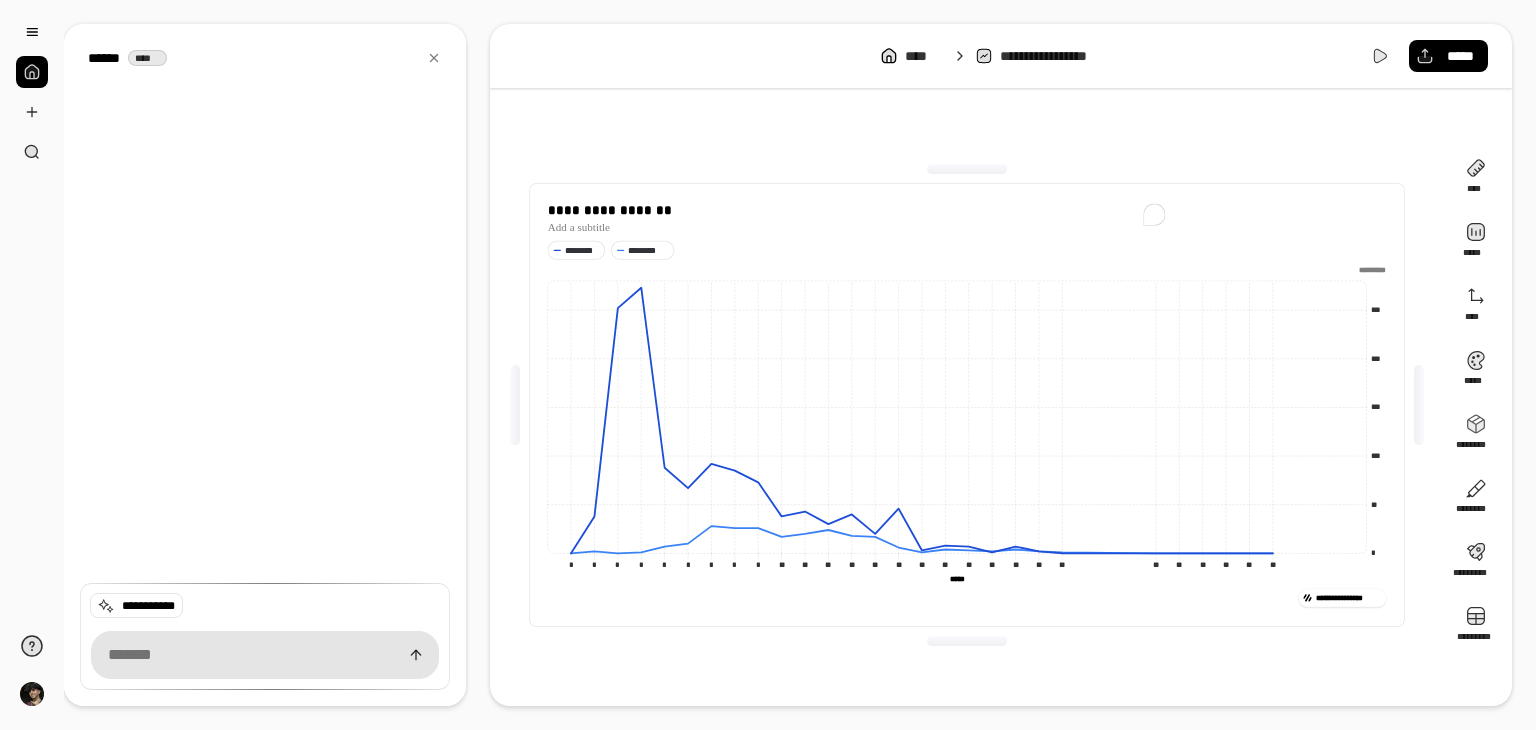 click on "******** ******** * ** *** *** *** *** ********* * * * * * * * * * * * * * * * * * * ** ** ** ** ** ** ** ** ** ** ** ** ** ** ** ** ** ** ** ** ** ** ** ** ** ** ** ** ** ** ** ** ** ** ** ** ** ** ***** ***** ***** ***** ********* *********" at bounding box center (967, 409) 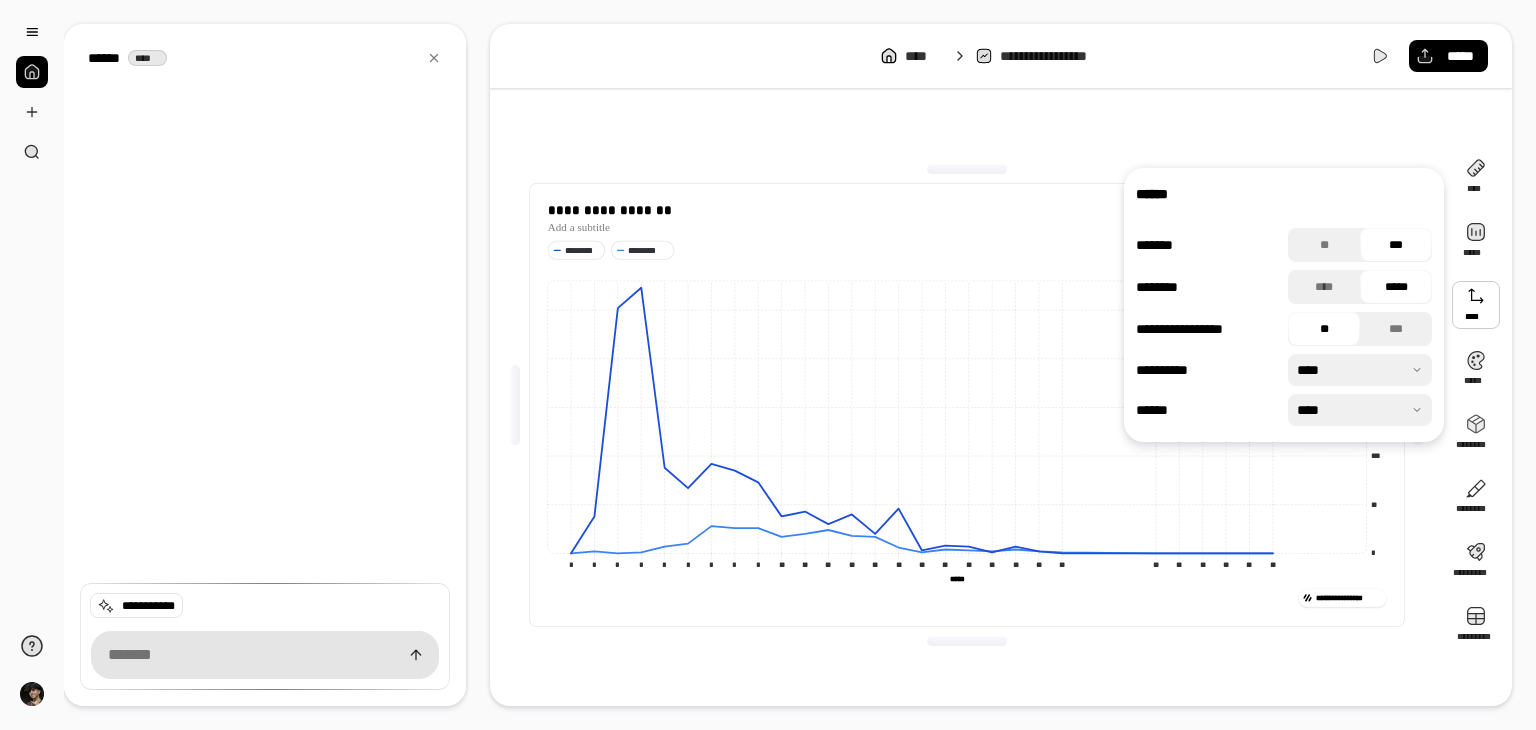 click at bounding box center (1360, 370) 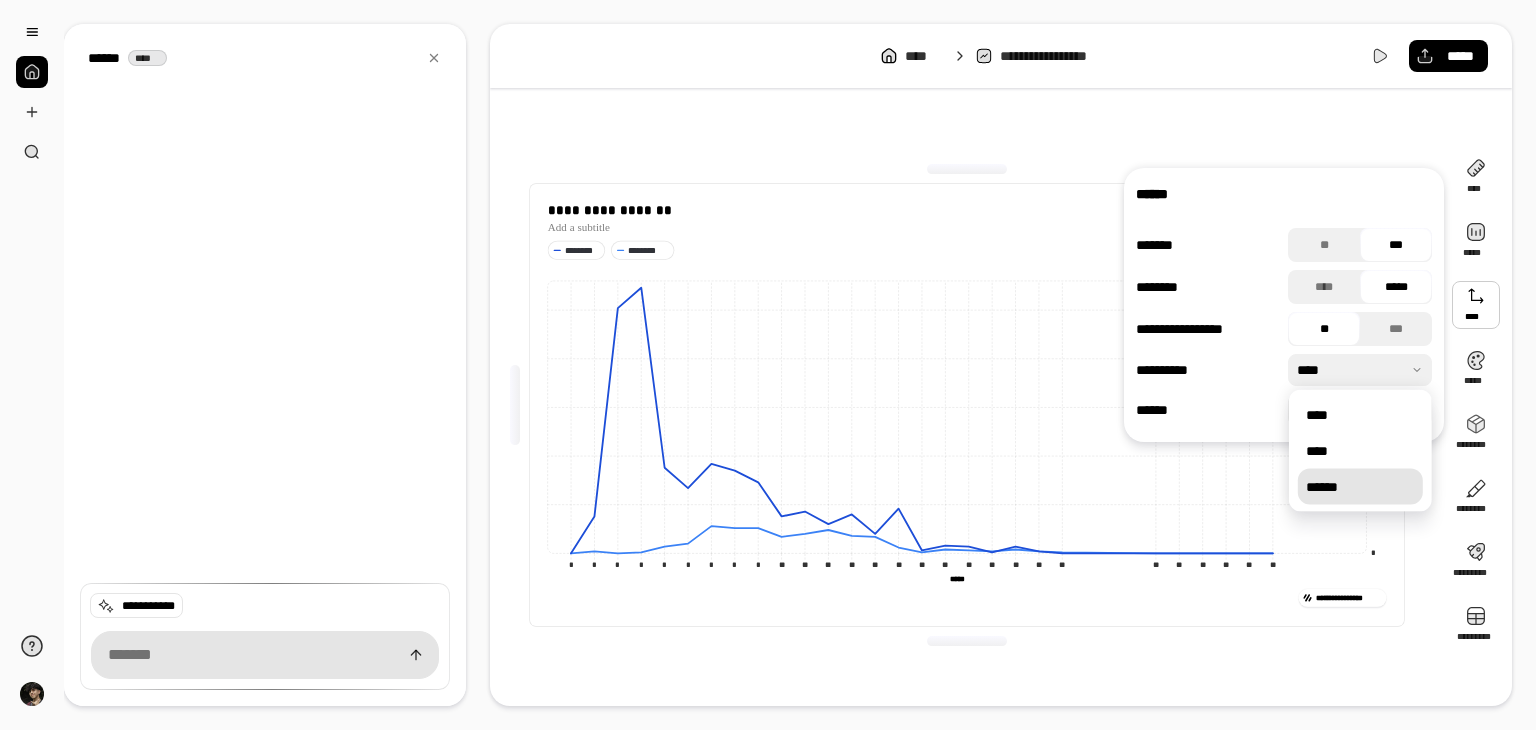 click on "******" at bounding box center (1360, 487) 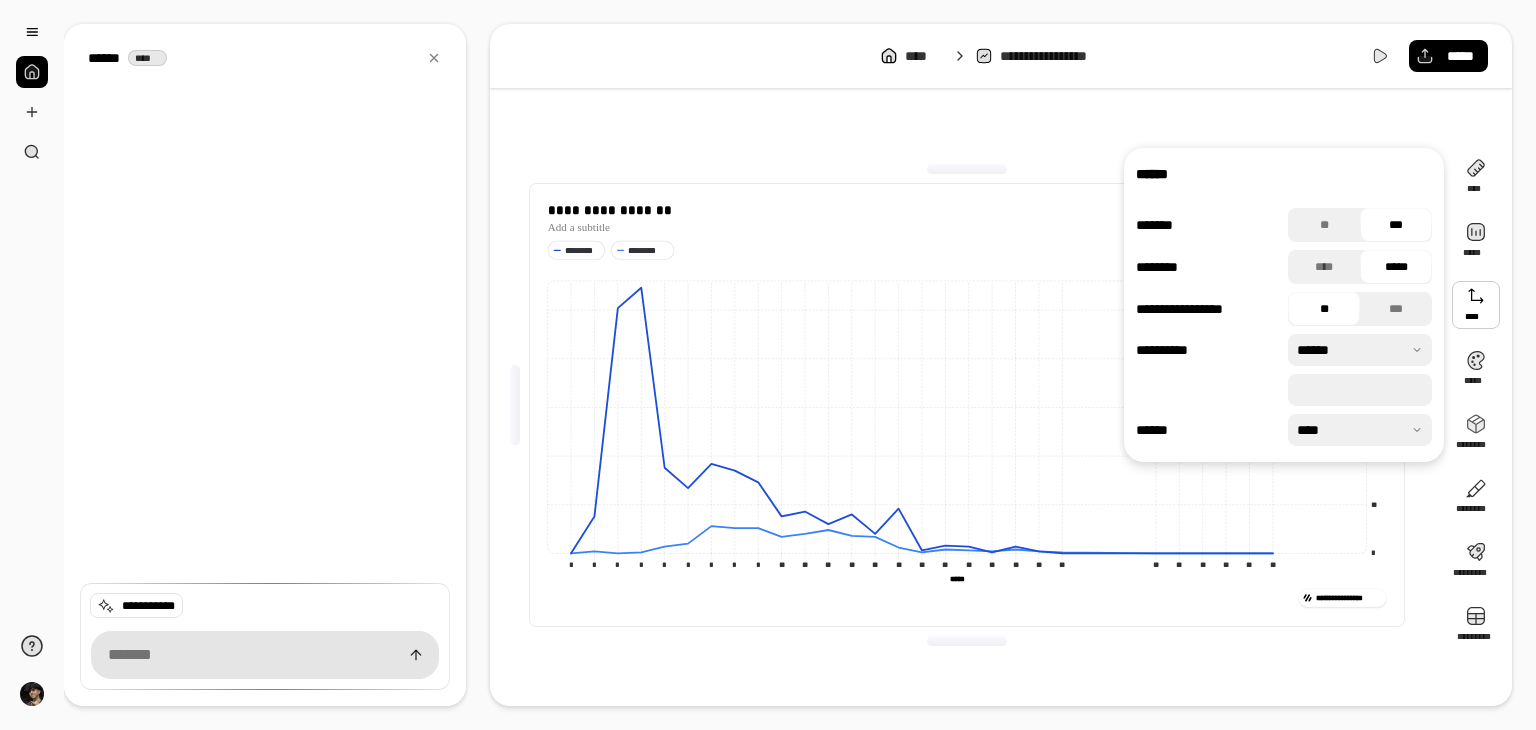click at bounding box center [1360, 350] 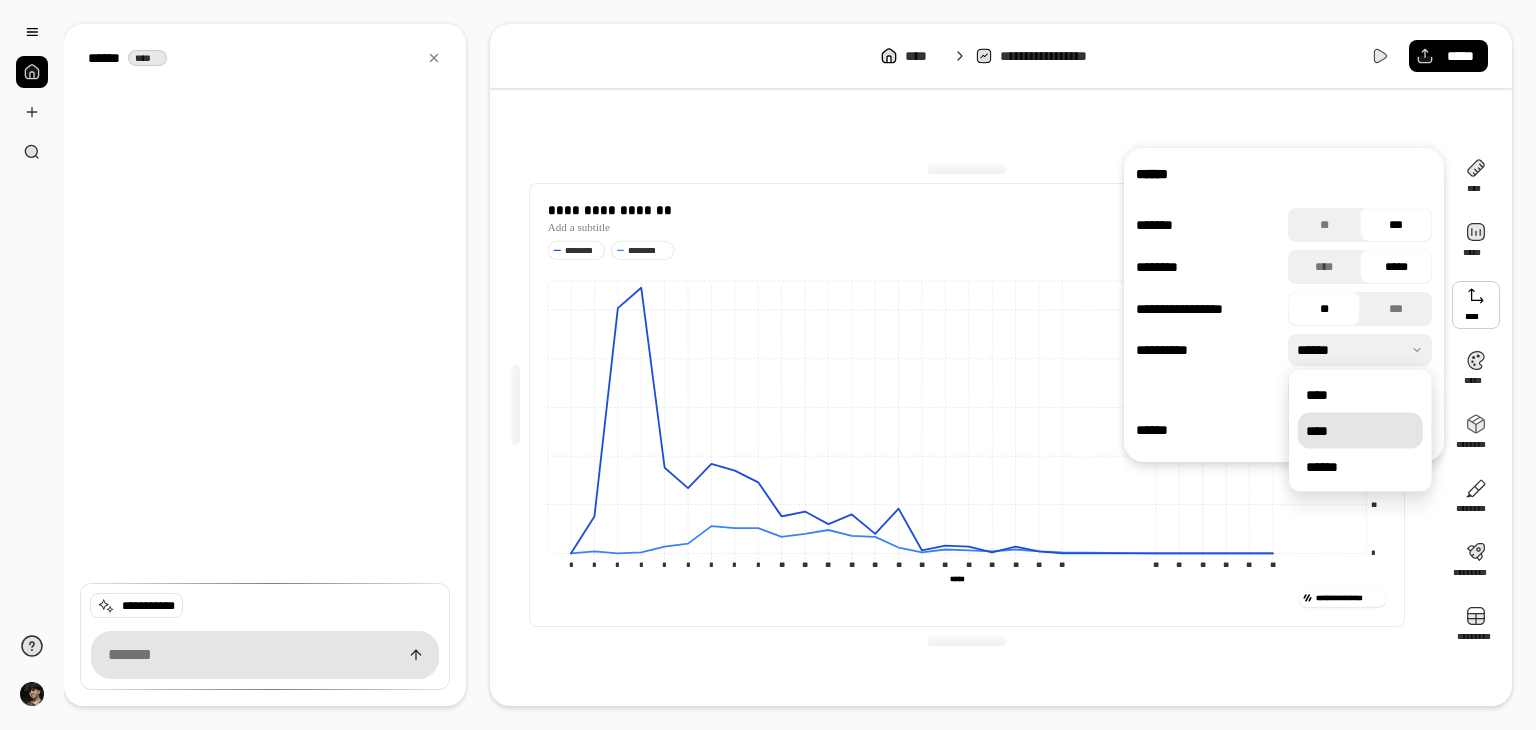 click on "****" at bounding box center (1360, 431) 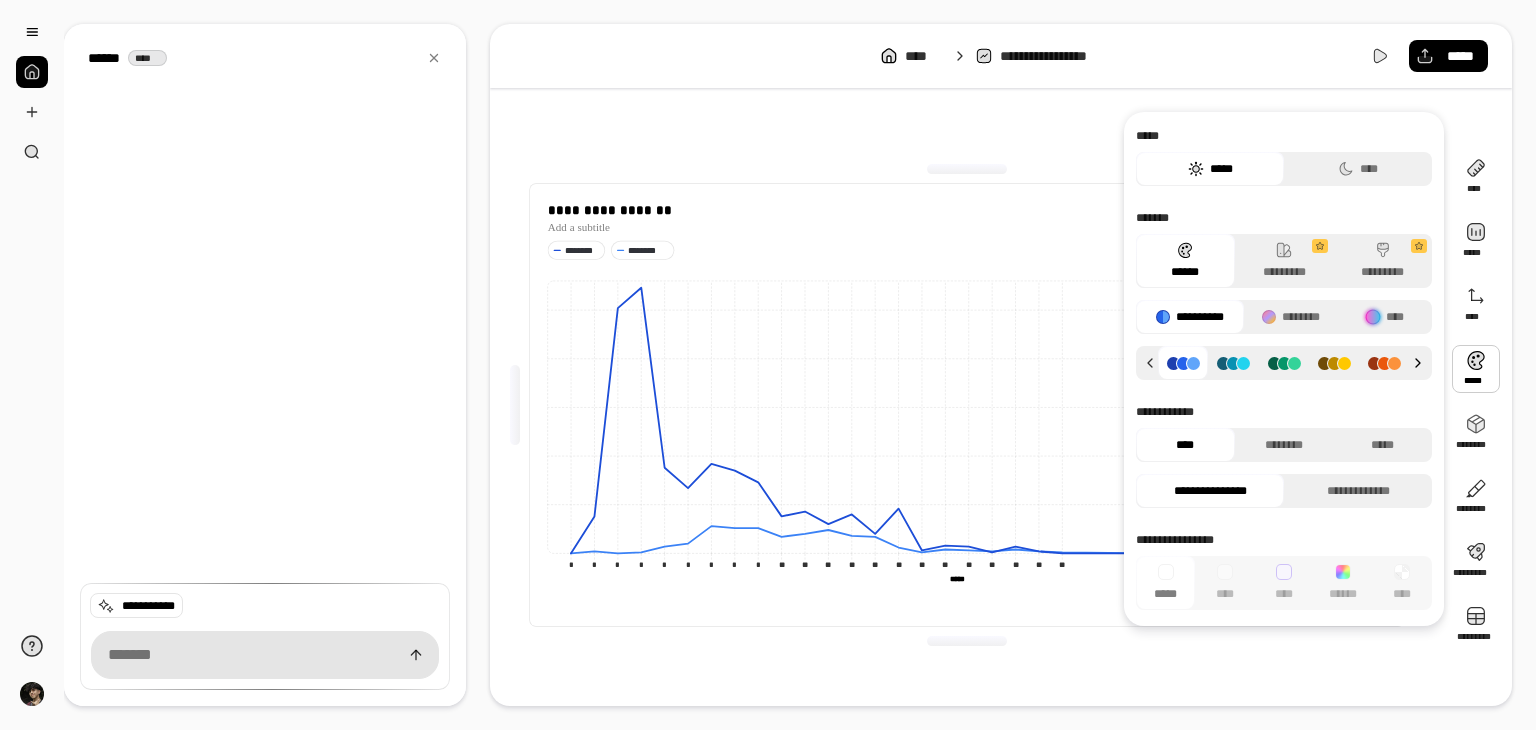 click 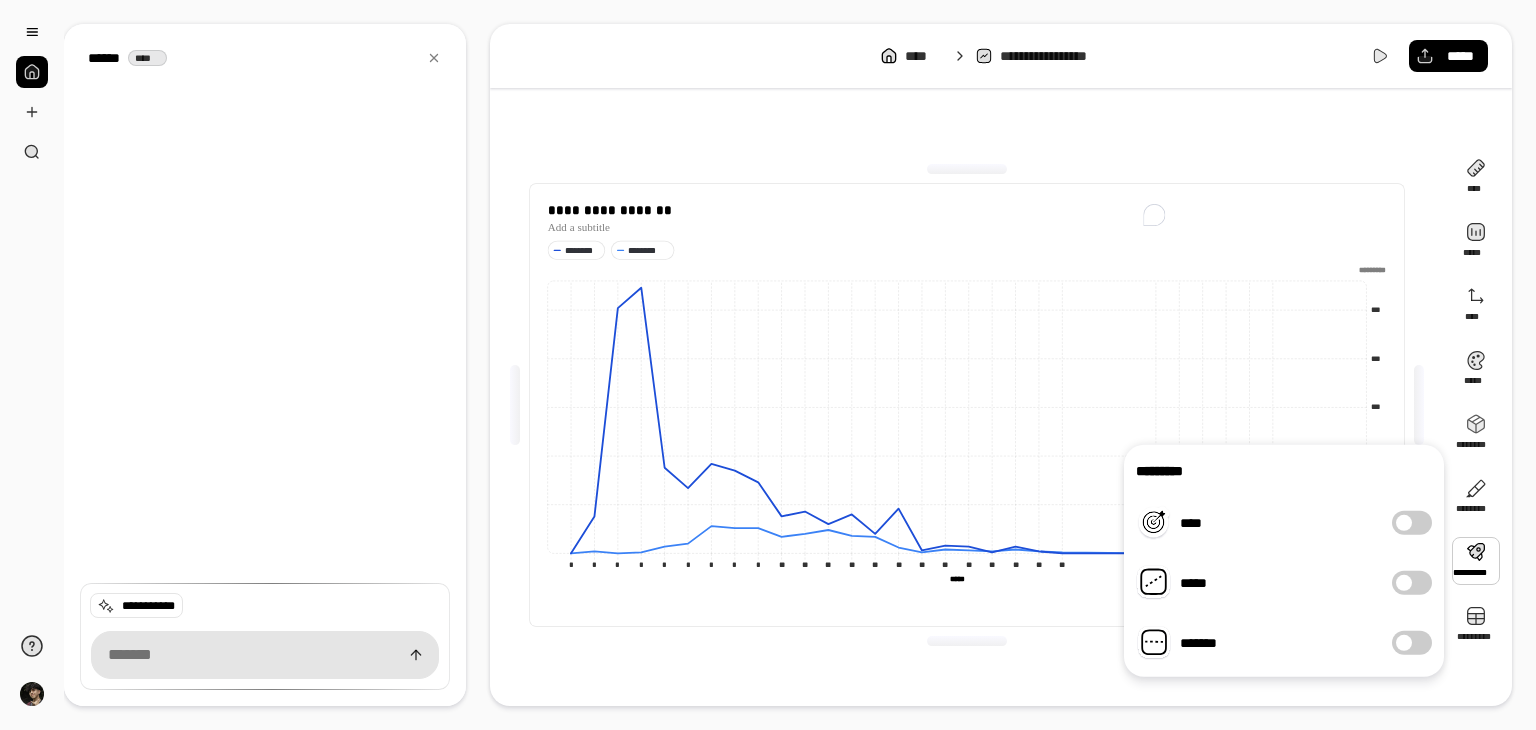 click on "*****" at bounding box center [1412, 583] 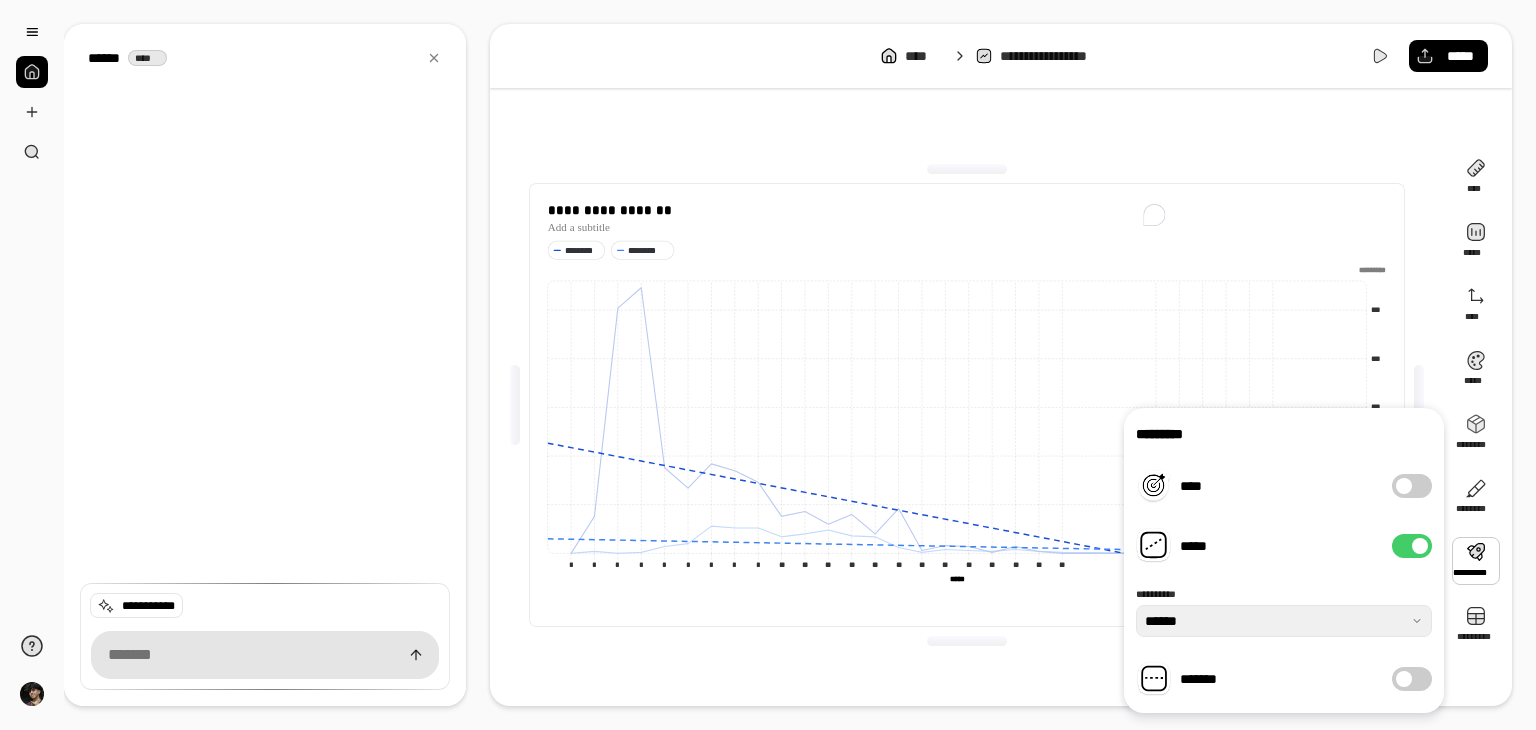 click at bounding box center (1420, 546) 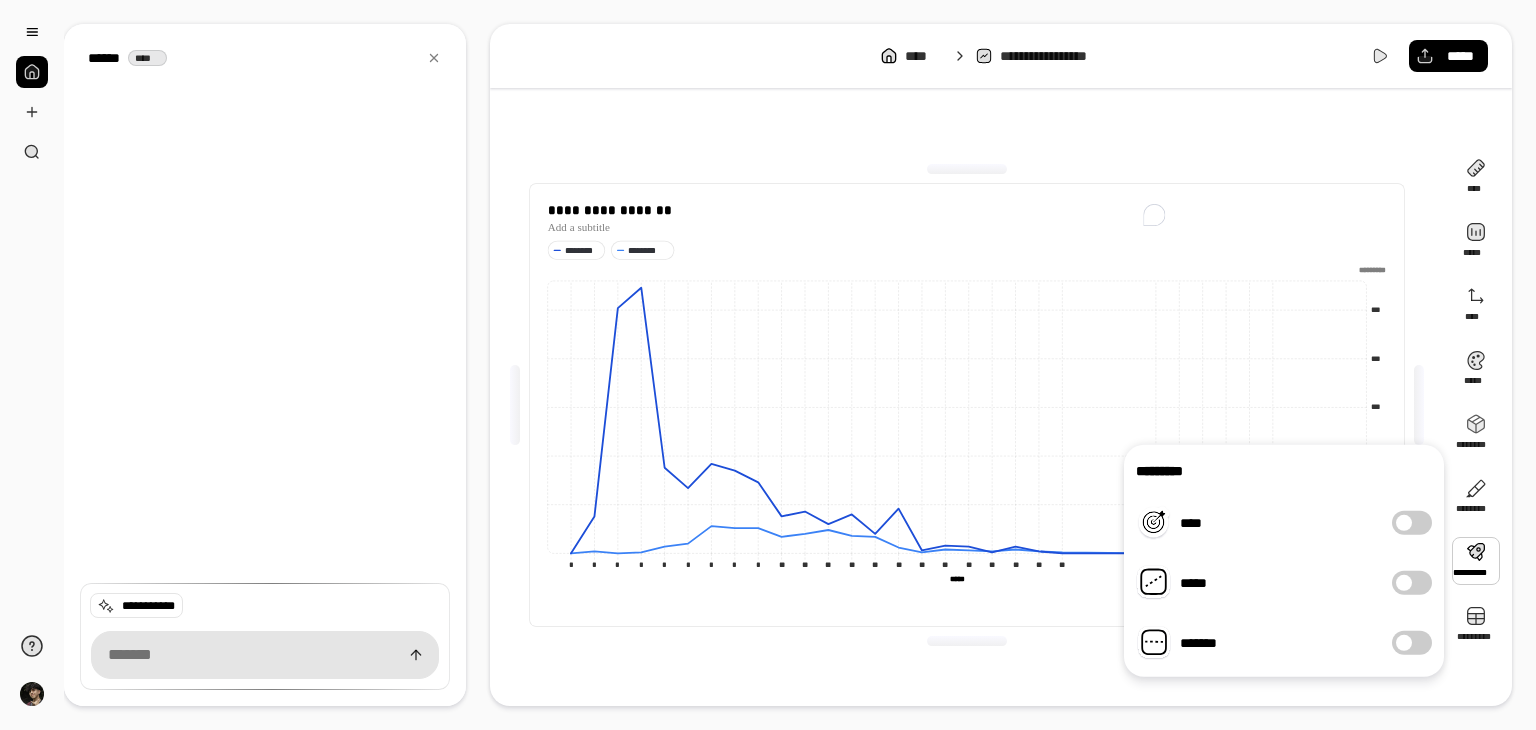click at bounding box center (1404, 643) 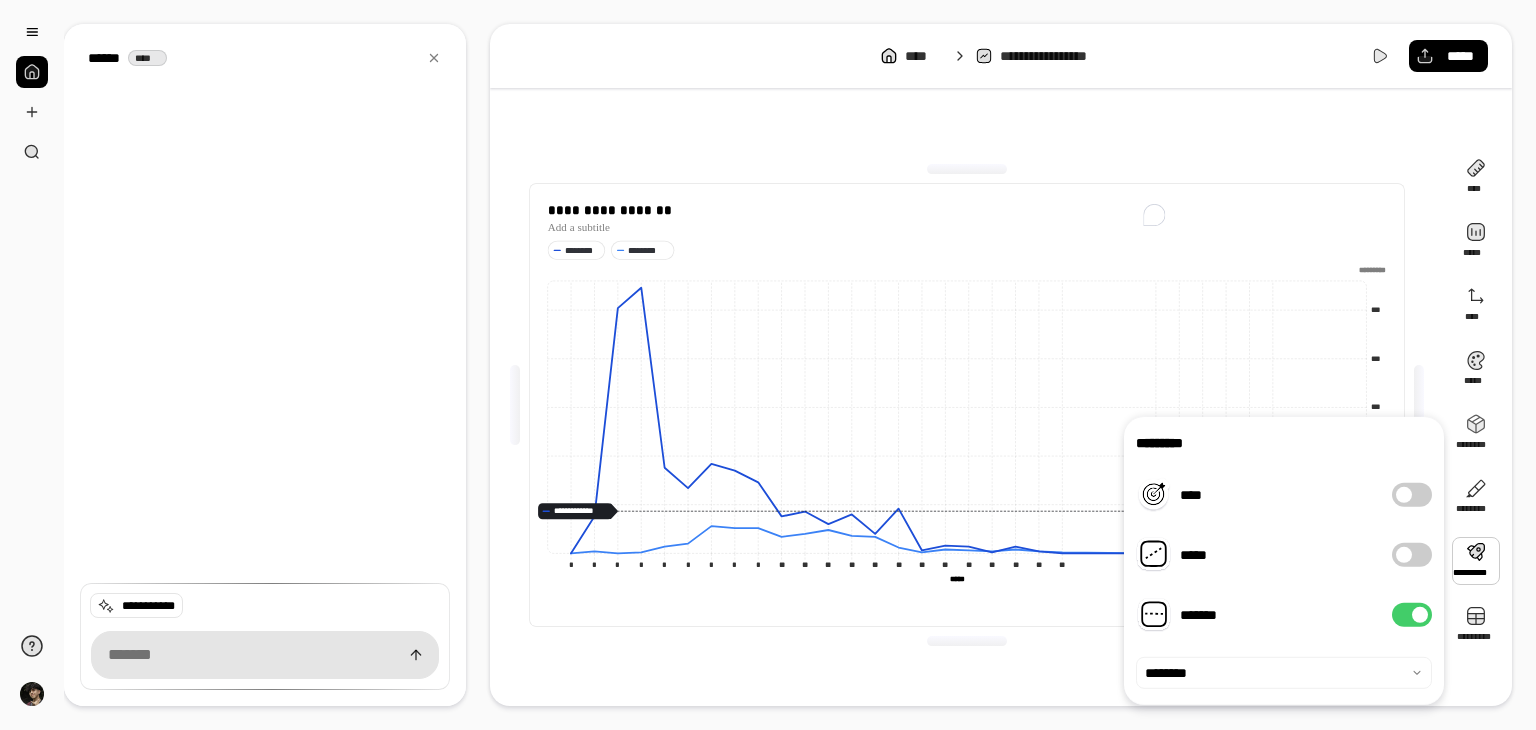 click on "********* **** ***** ******* ********" at bounding box center (1284, 561) 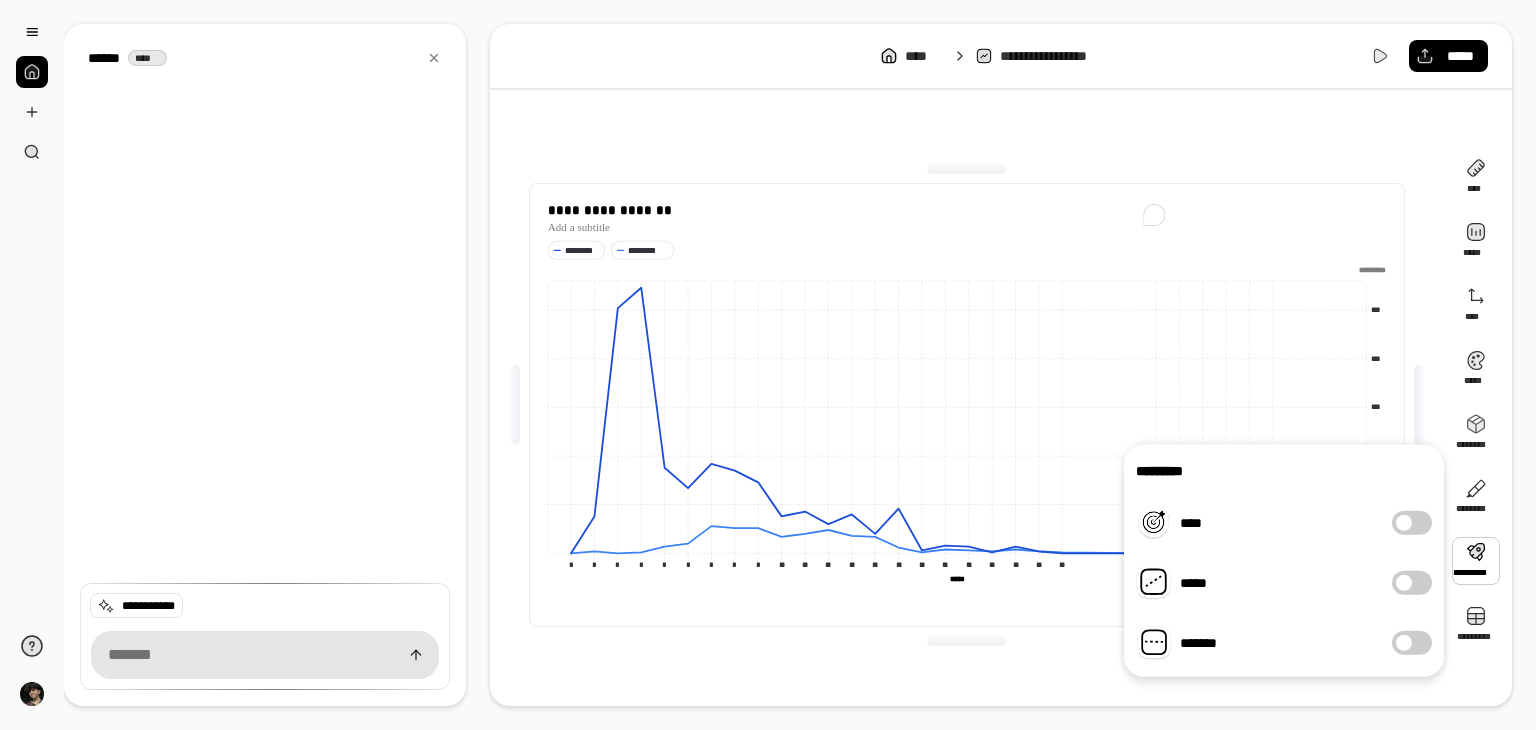 click on "****" at bounding box center [1412, 523] 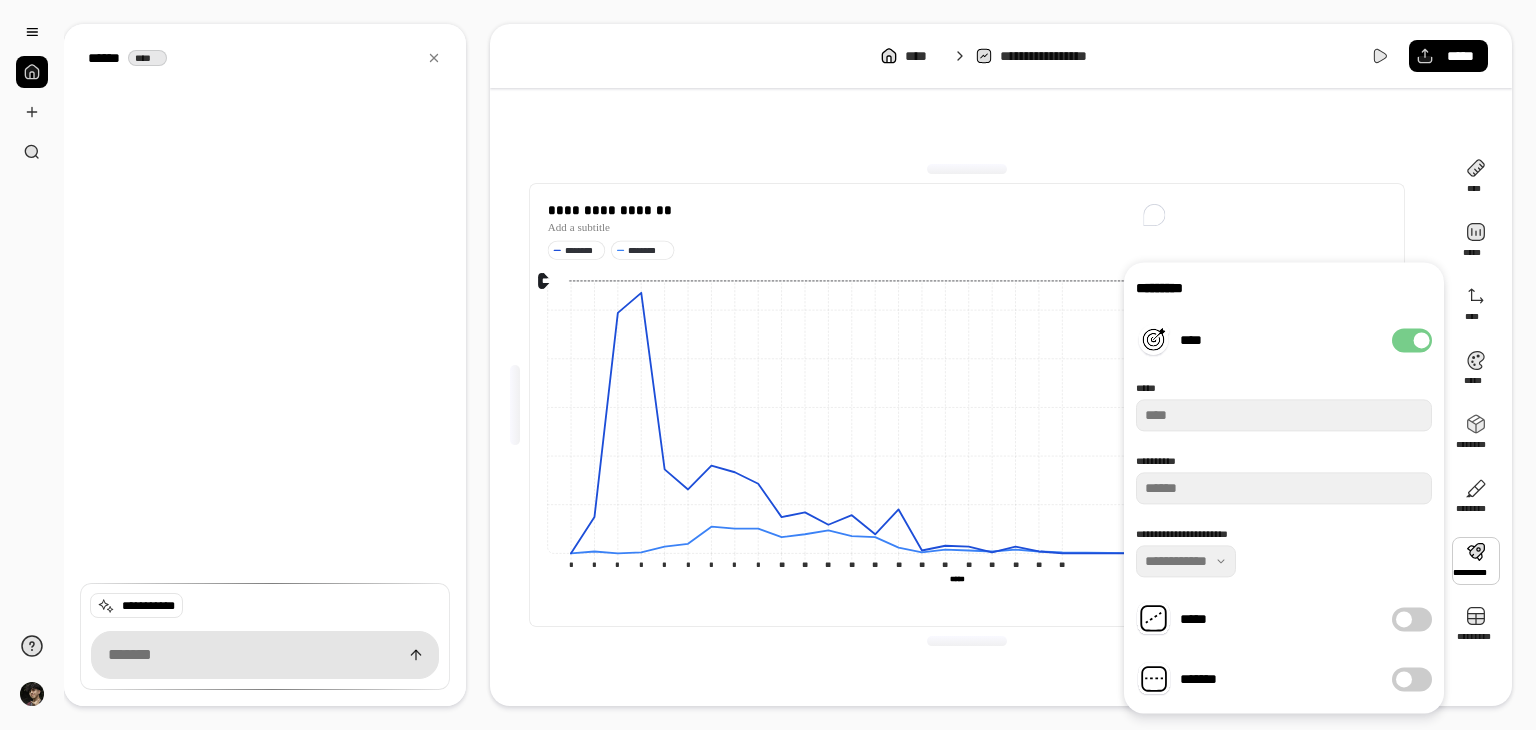 type on "***" 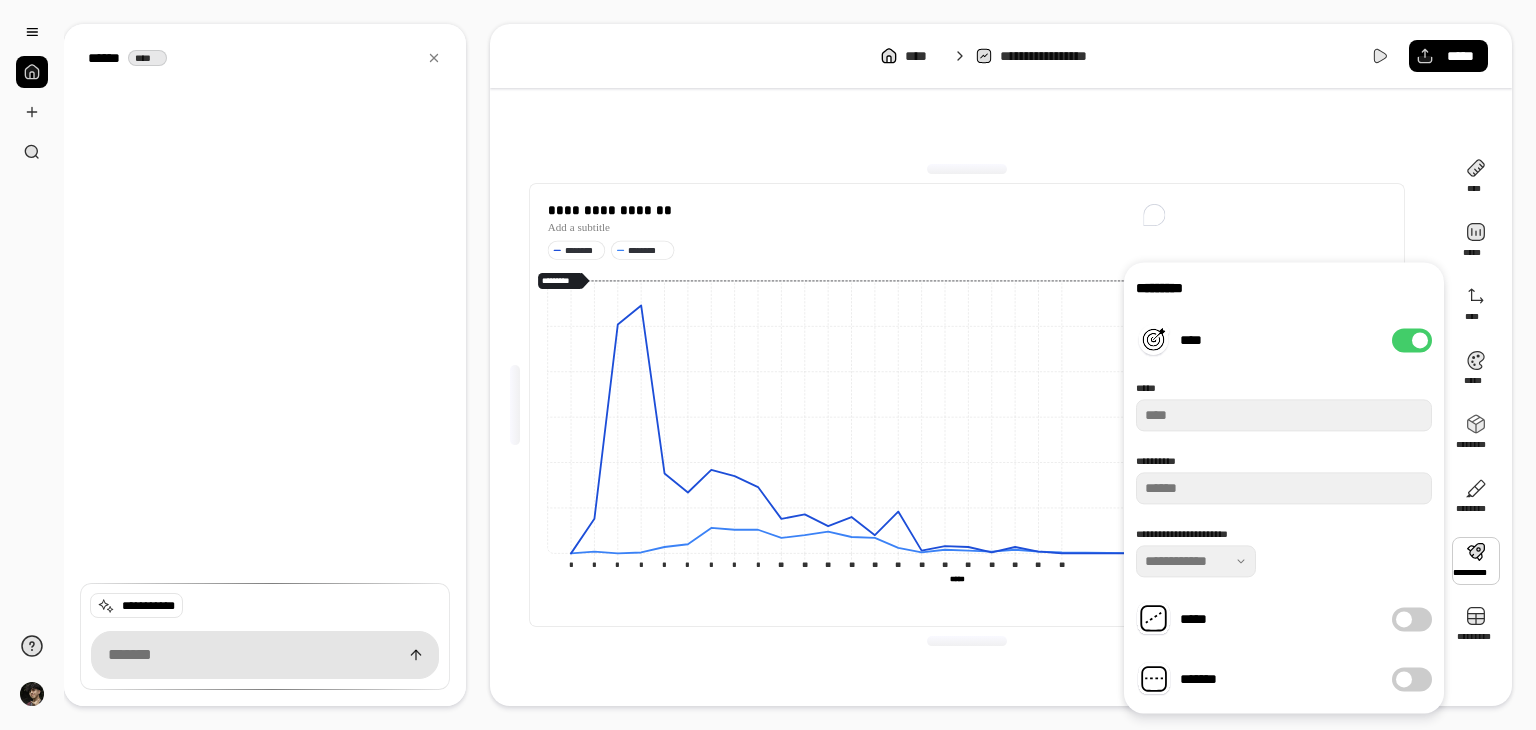 click on "****" at bounding box center [1412, 340] 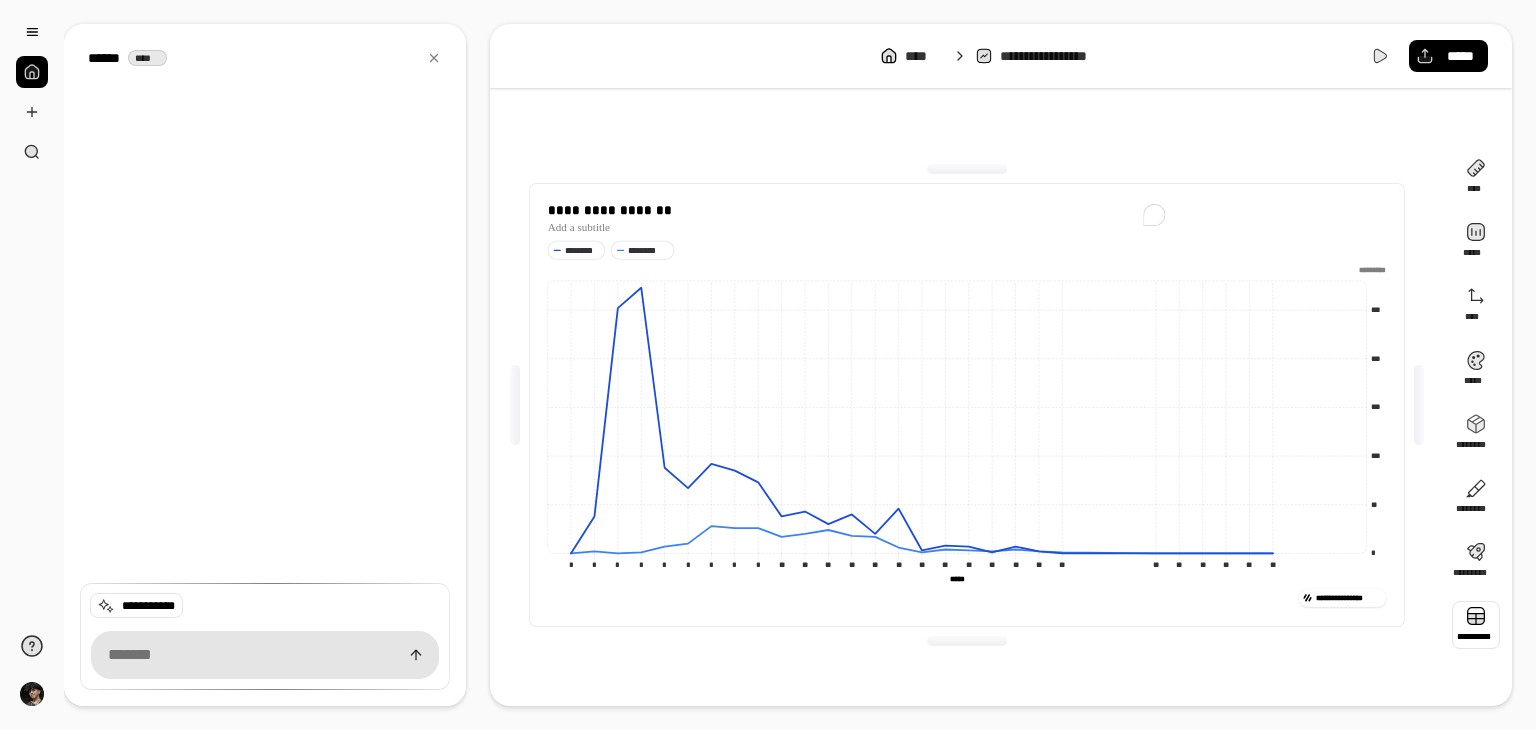 click at bounding box center [1476, 625] 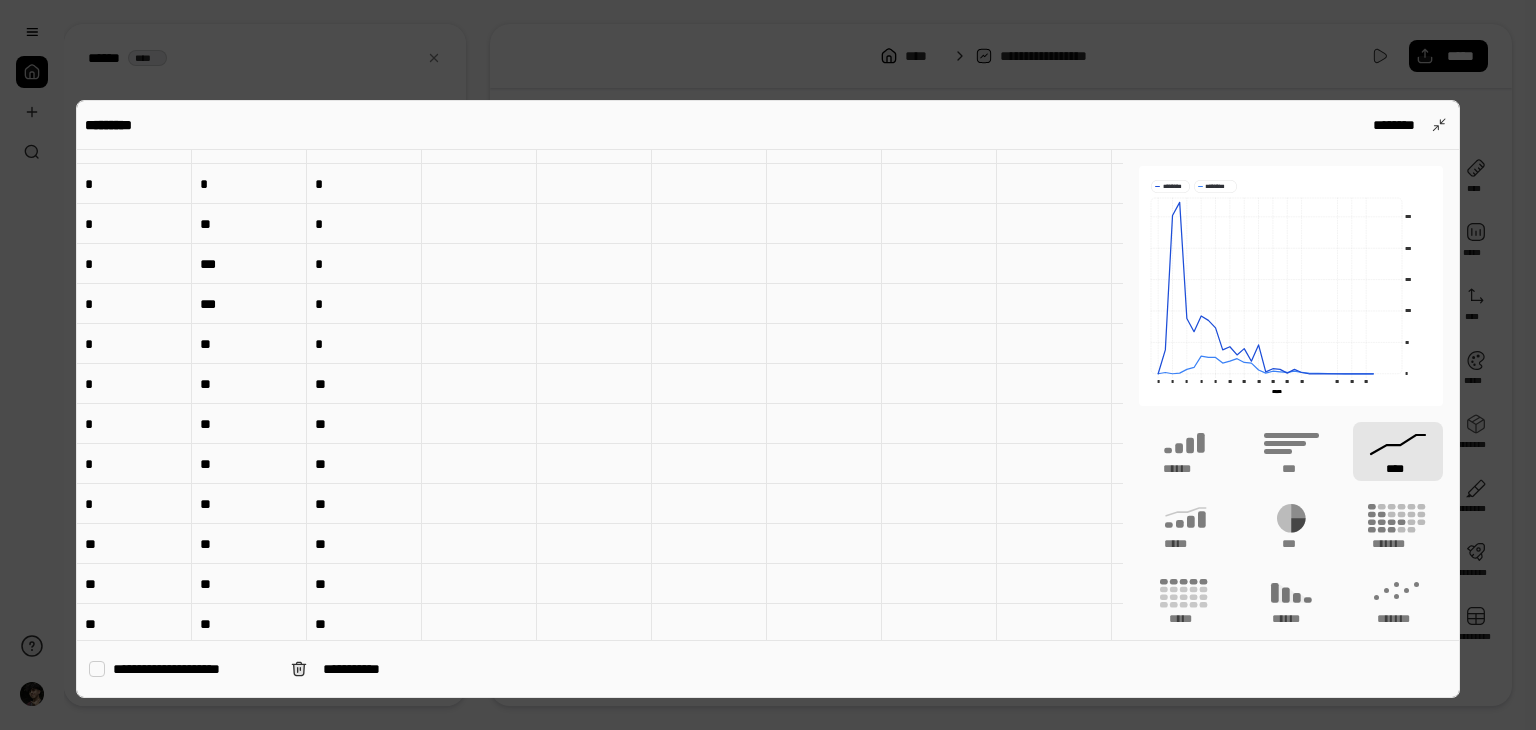 scroll, scrollTop: 300, scrollLeft: 0, axis: vertical 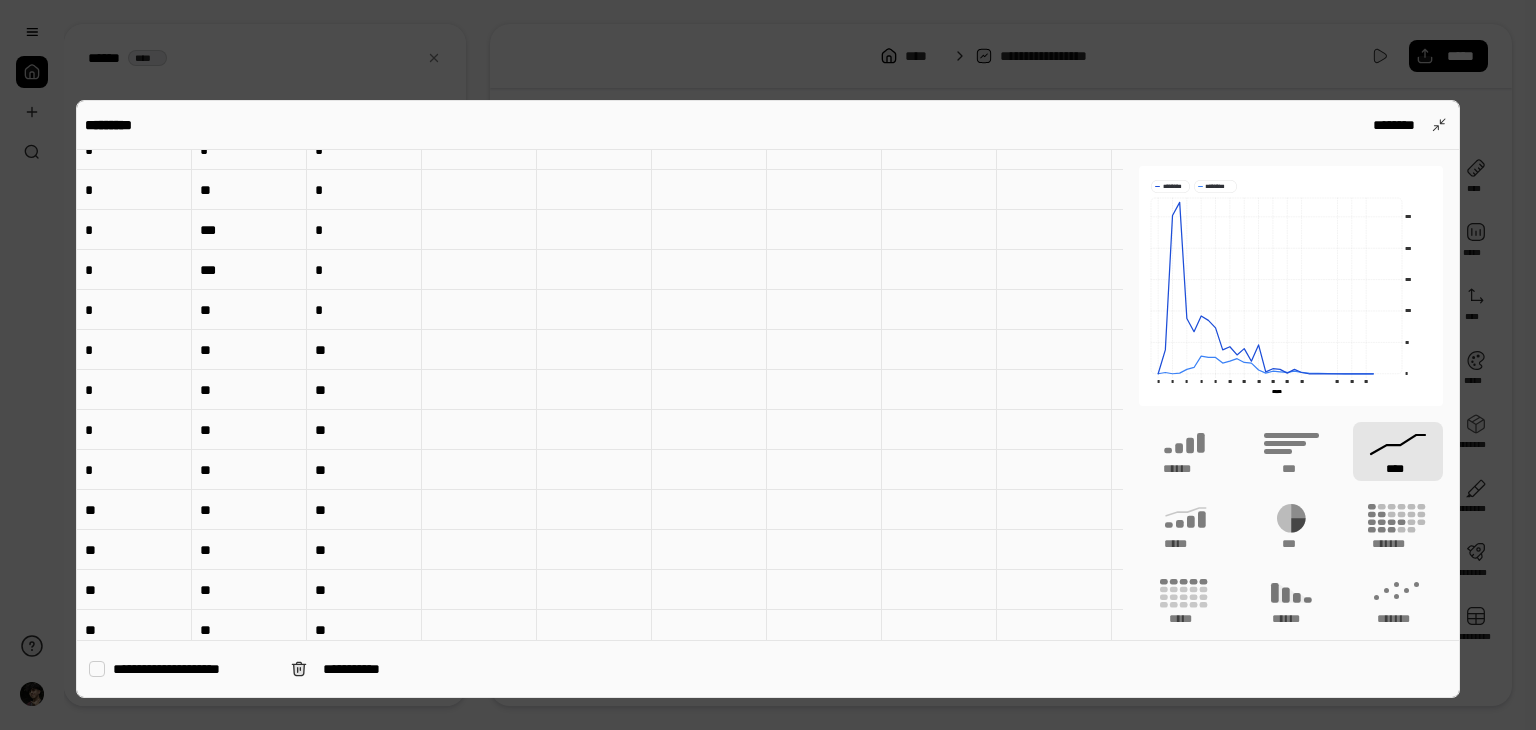 click at bounding box center (97, 669) 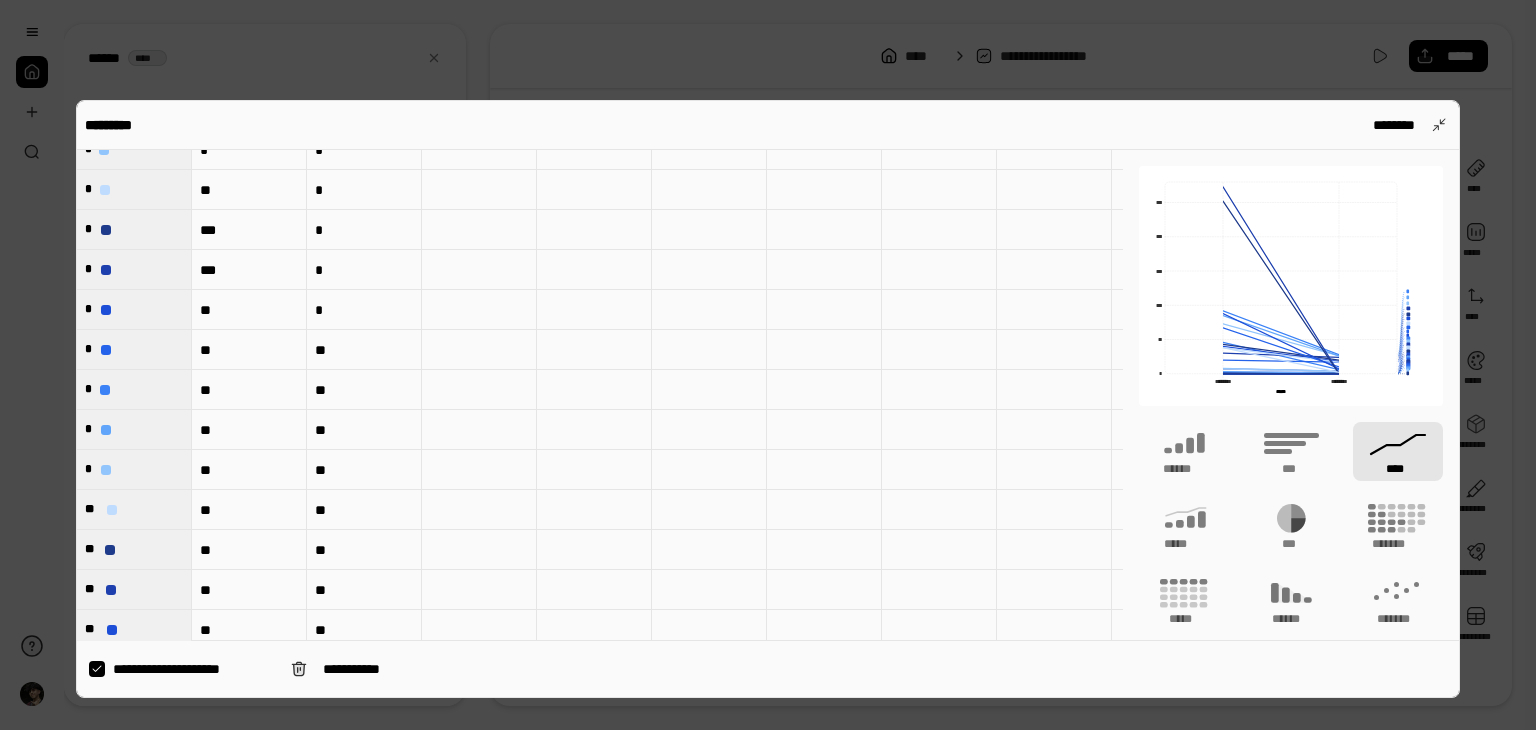 click at bounding box center (97, 669) 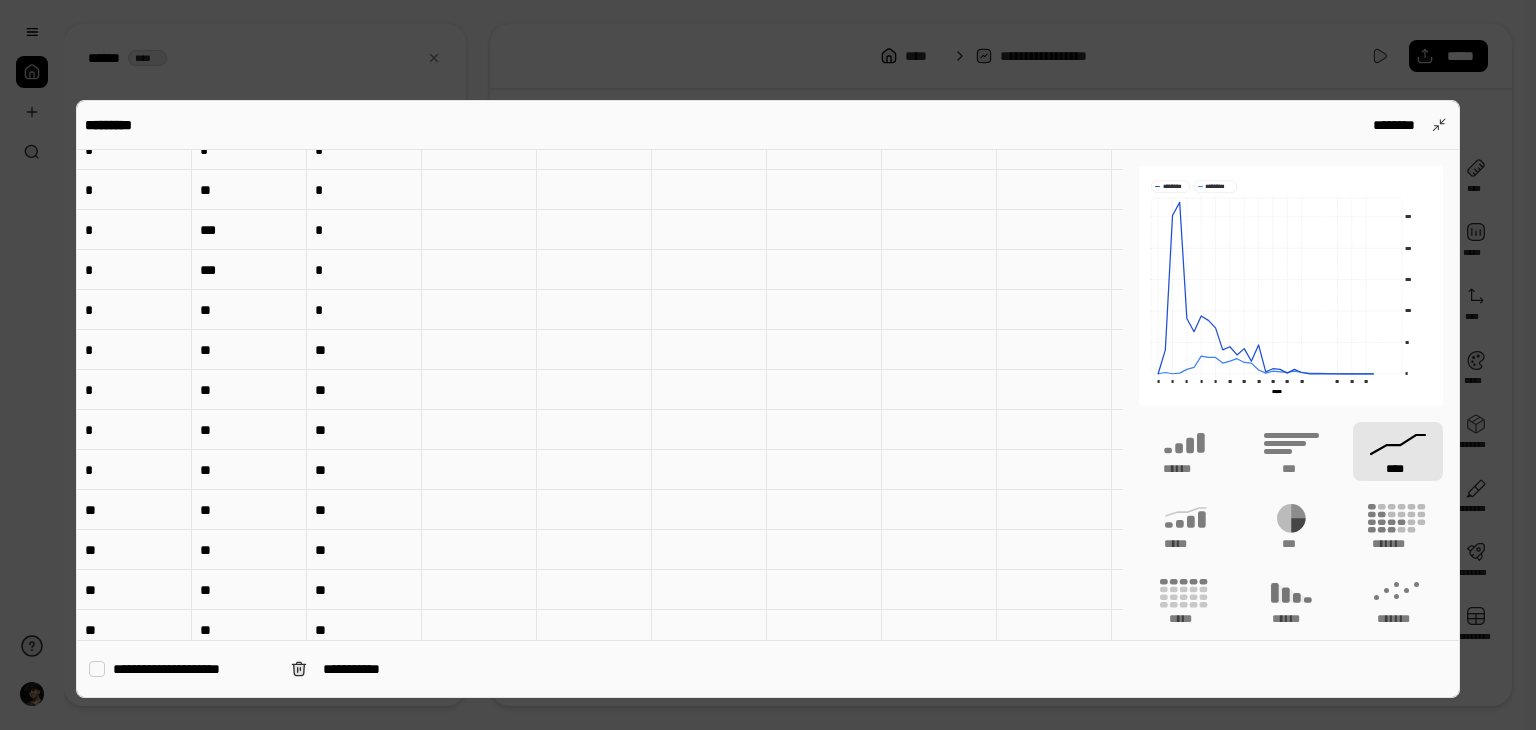 click on "**********" at bounding box center (768, 399) 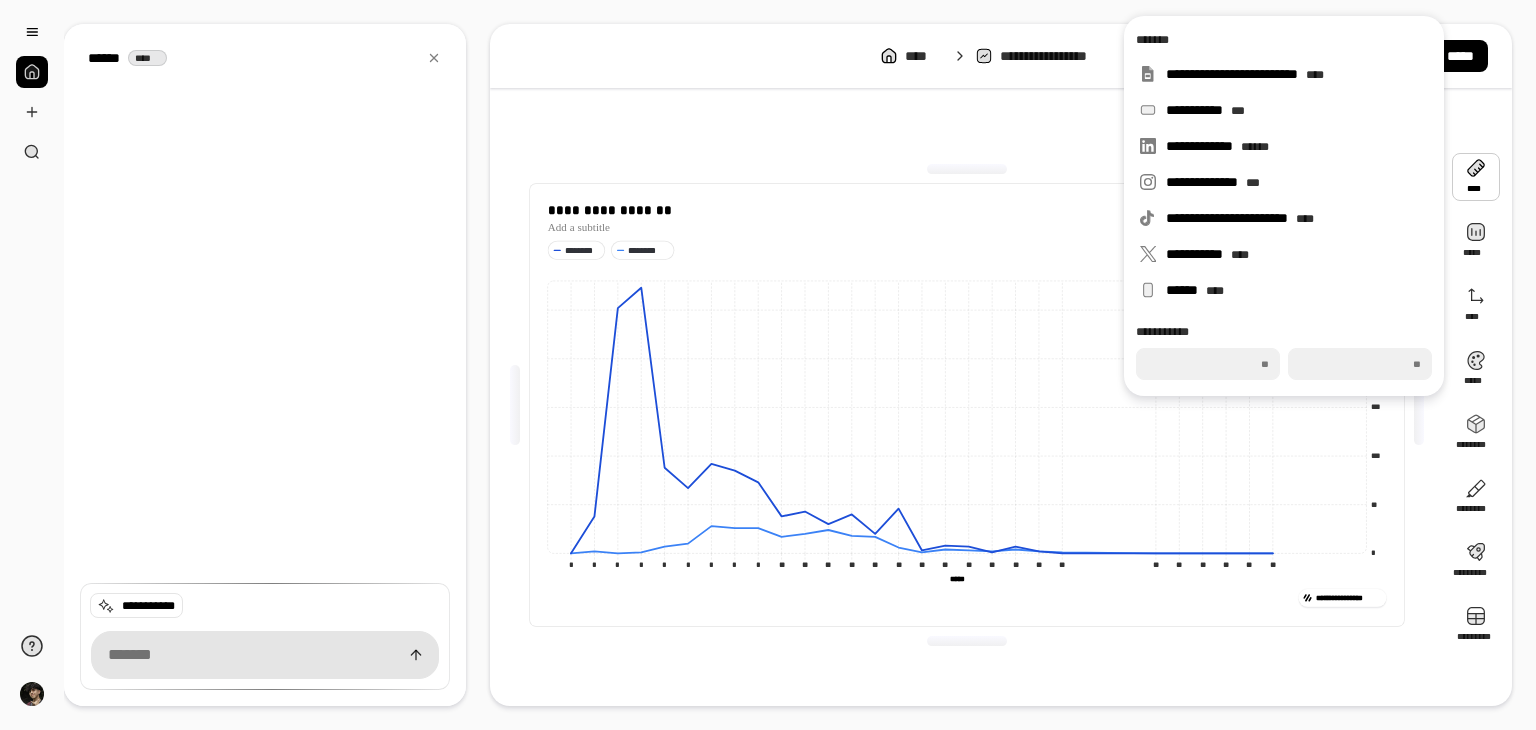 click at bounding box center [1476, 177] 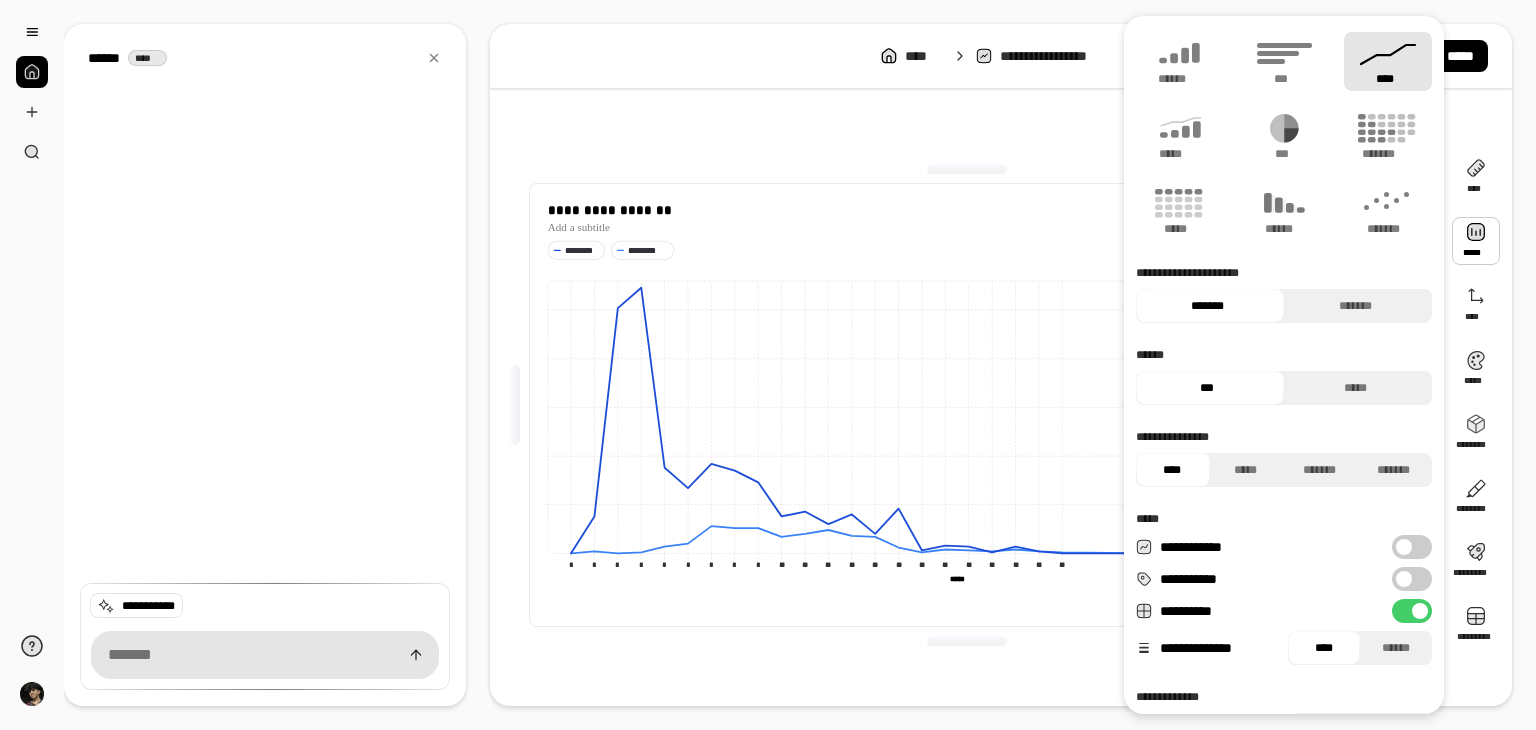 click on "**********" at bounding box center [1412, 547] 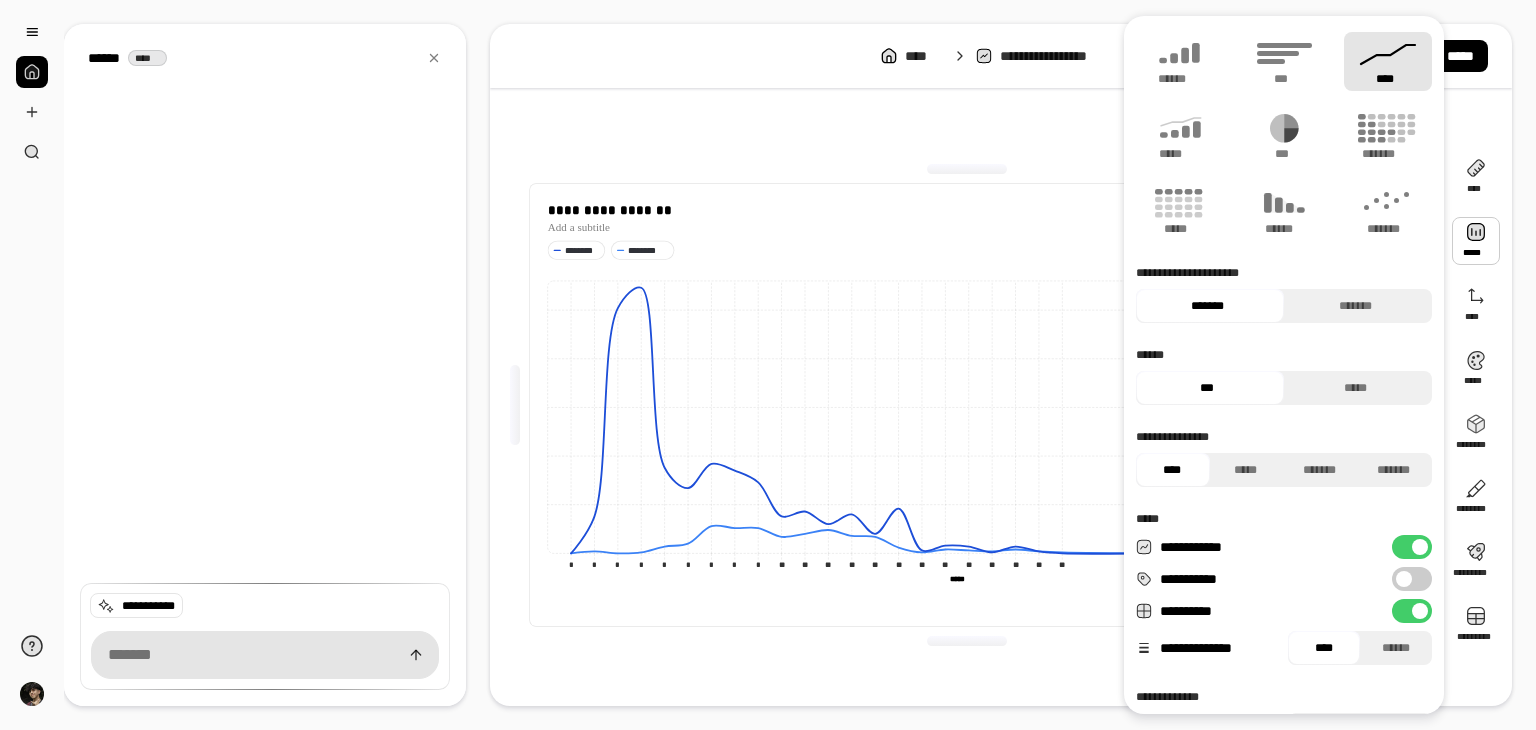 click at bounding box center (1420, 547) 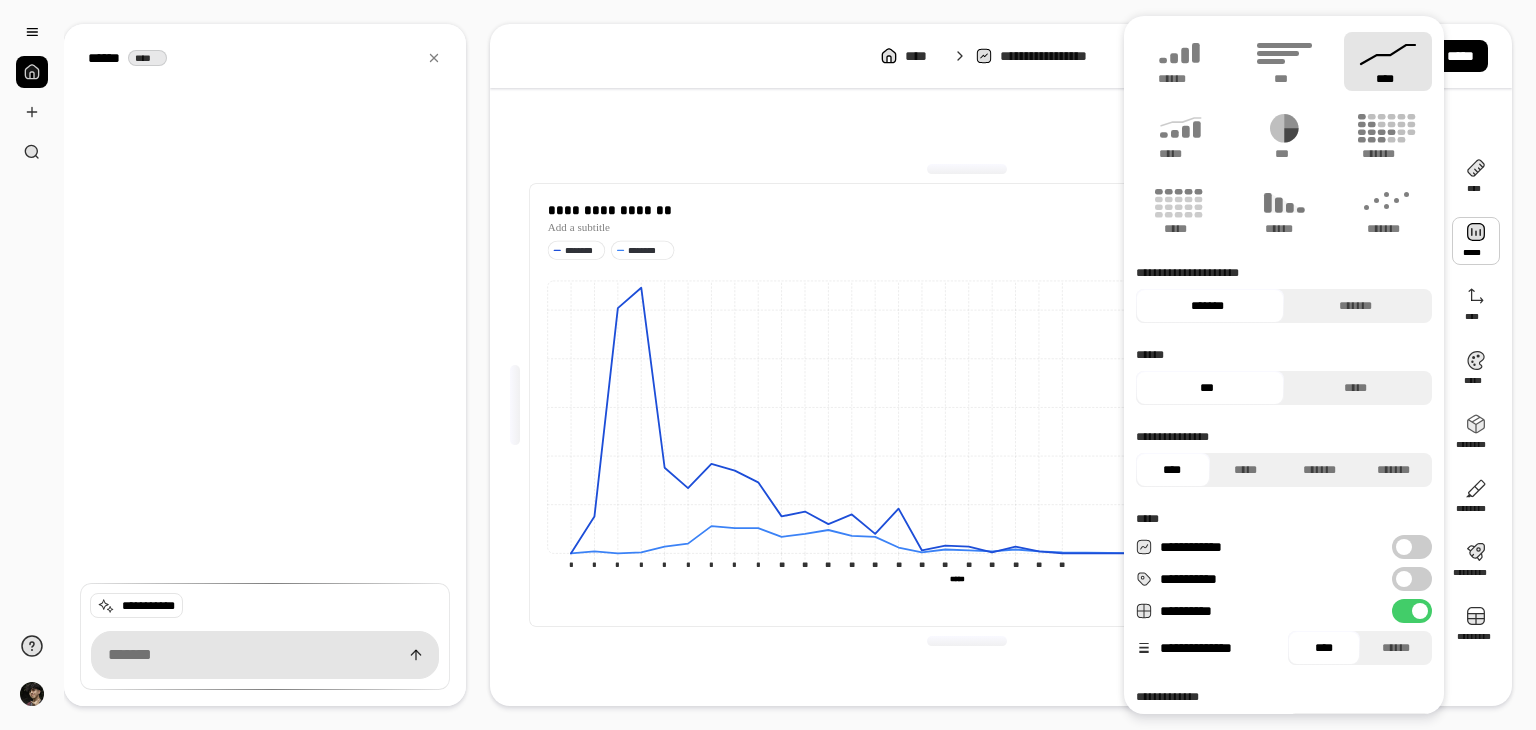 click on "**********" at bounding box center [1412, 579] 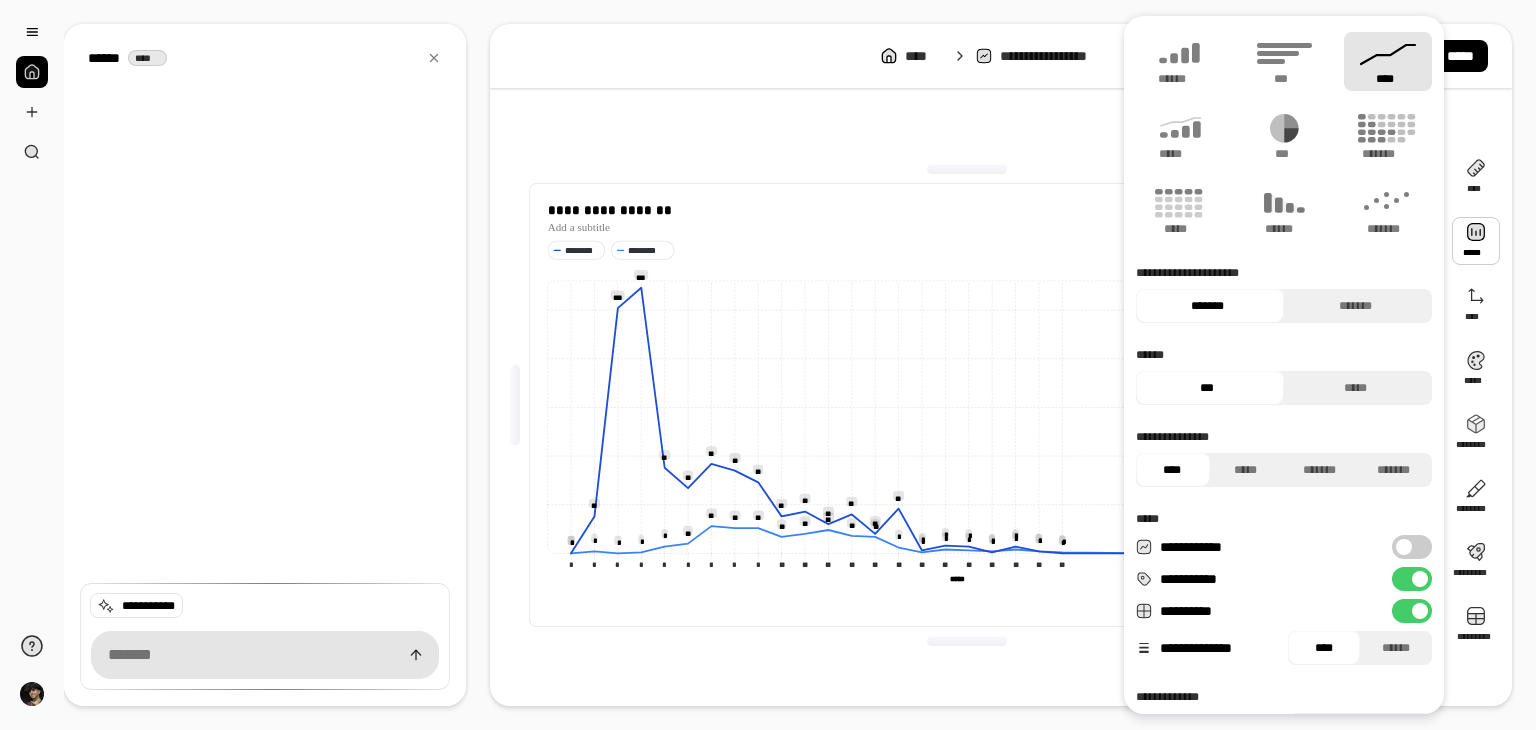 click on "**********" at bounding box center (1412, 579) 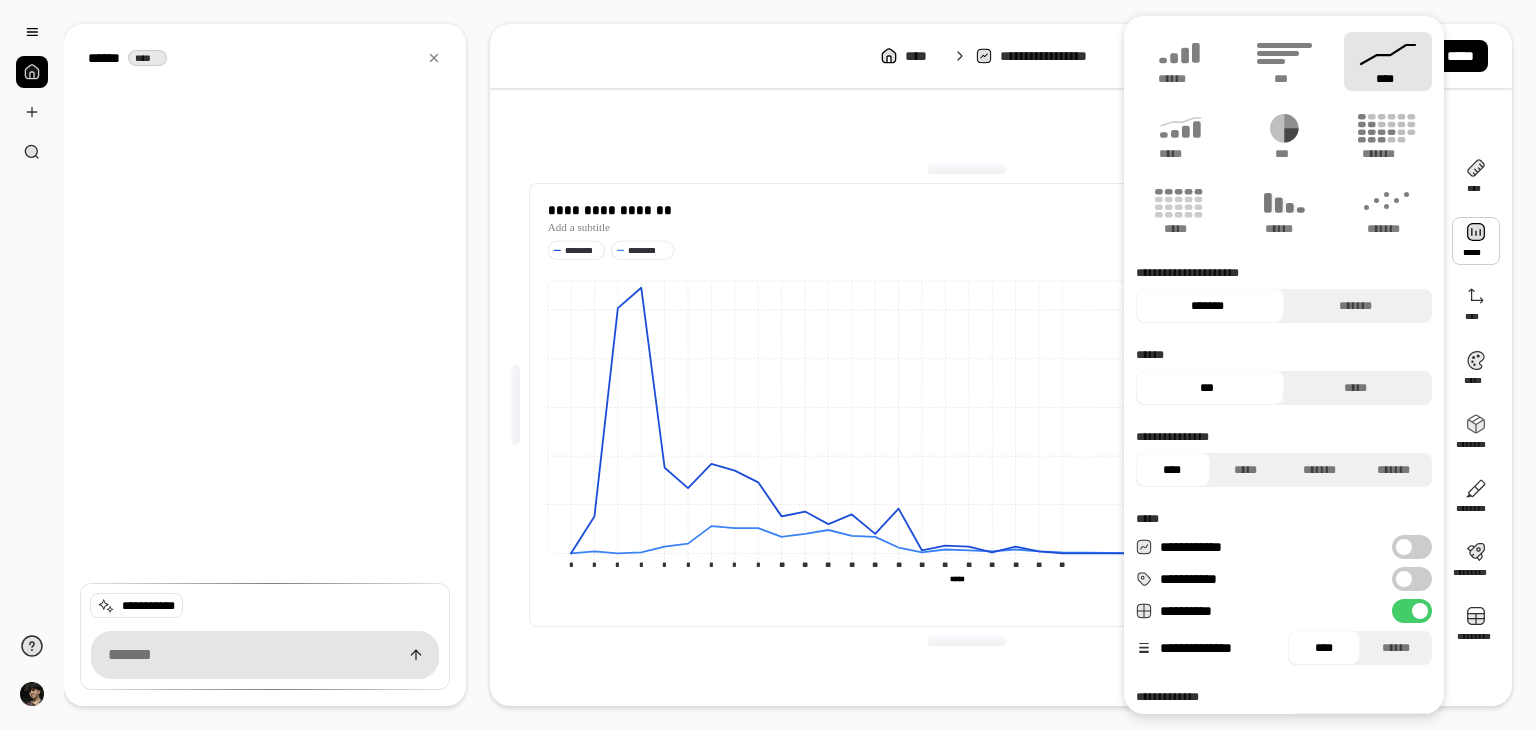 click on "**********" at bounding box center [1412, 611] 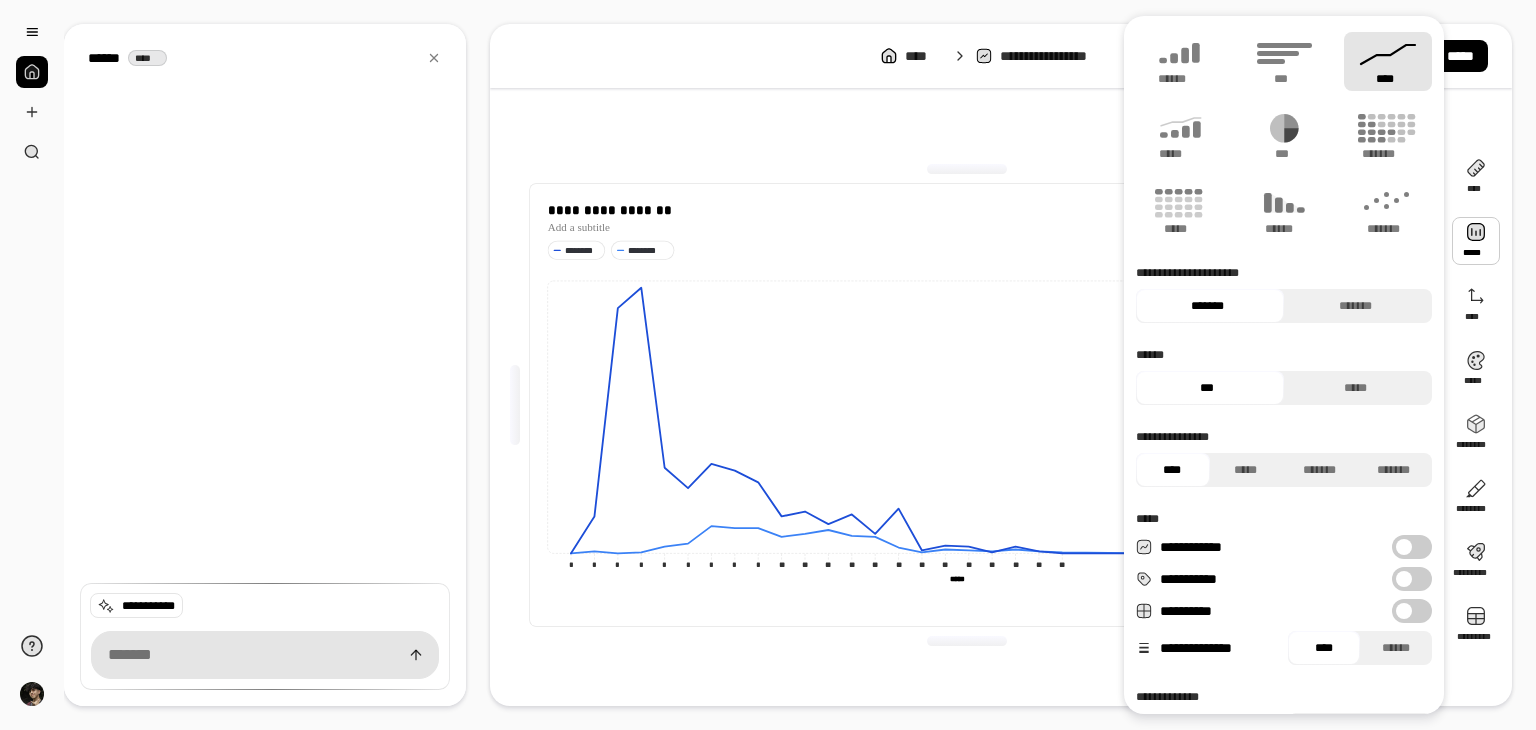 click at bounding box center [1404, 611] 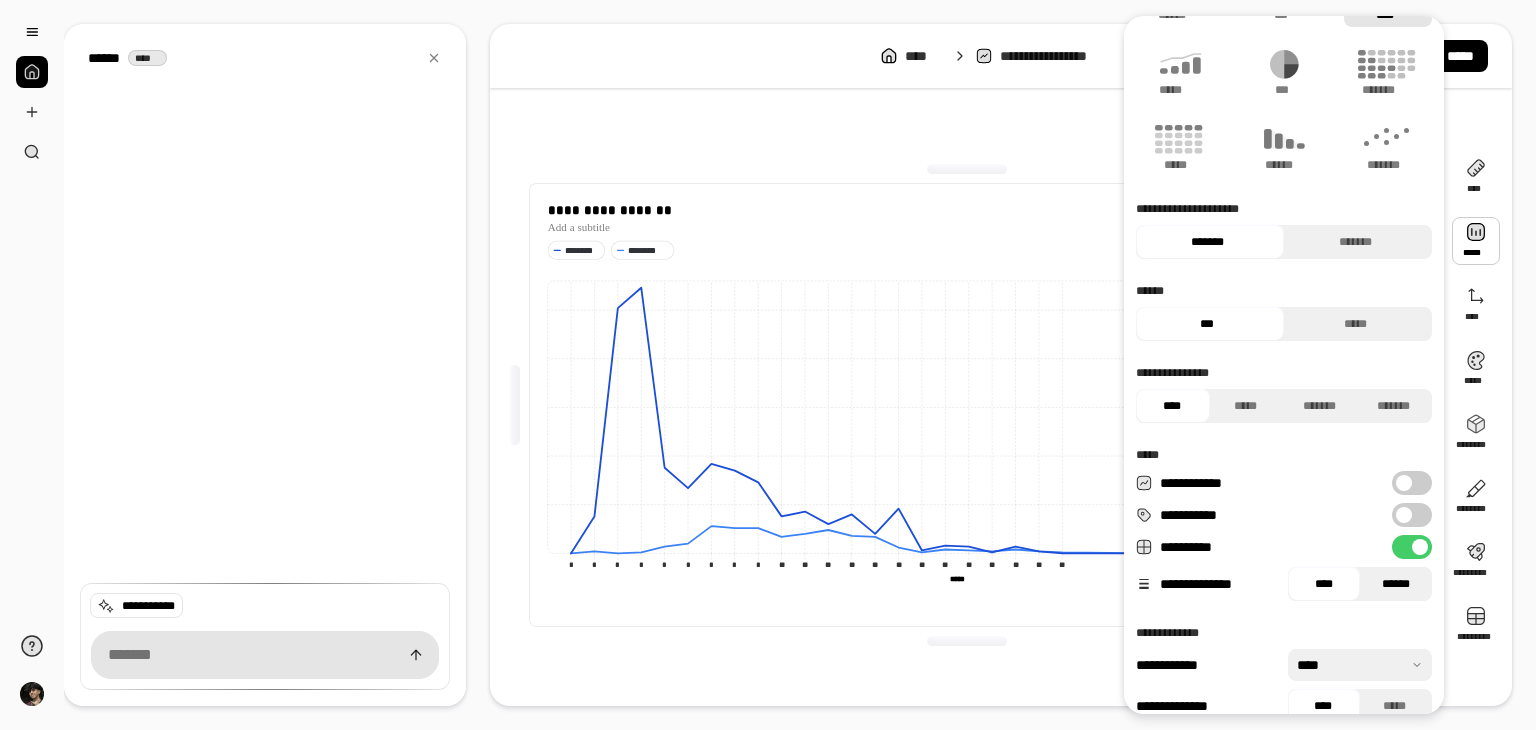 scroll, scrollTop: 89, scrollLeft: 0, axis: vertical 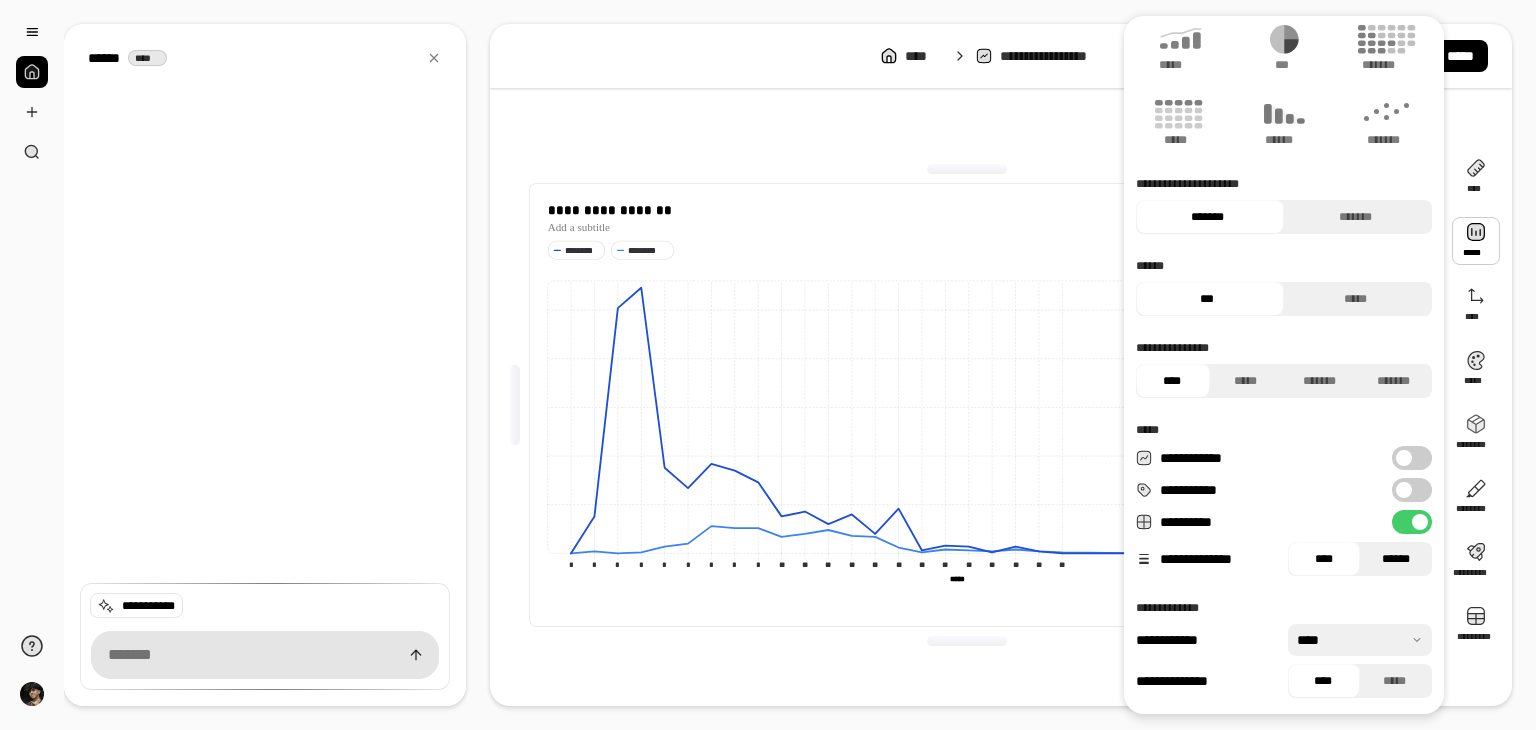 click on "******" at bounding box center [1396, 559] 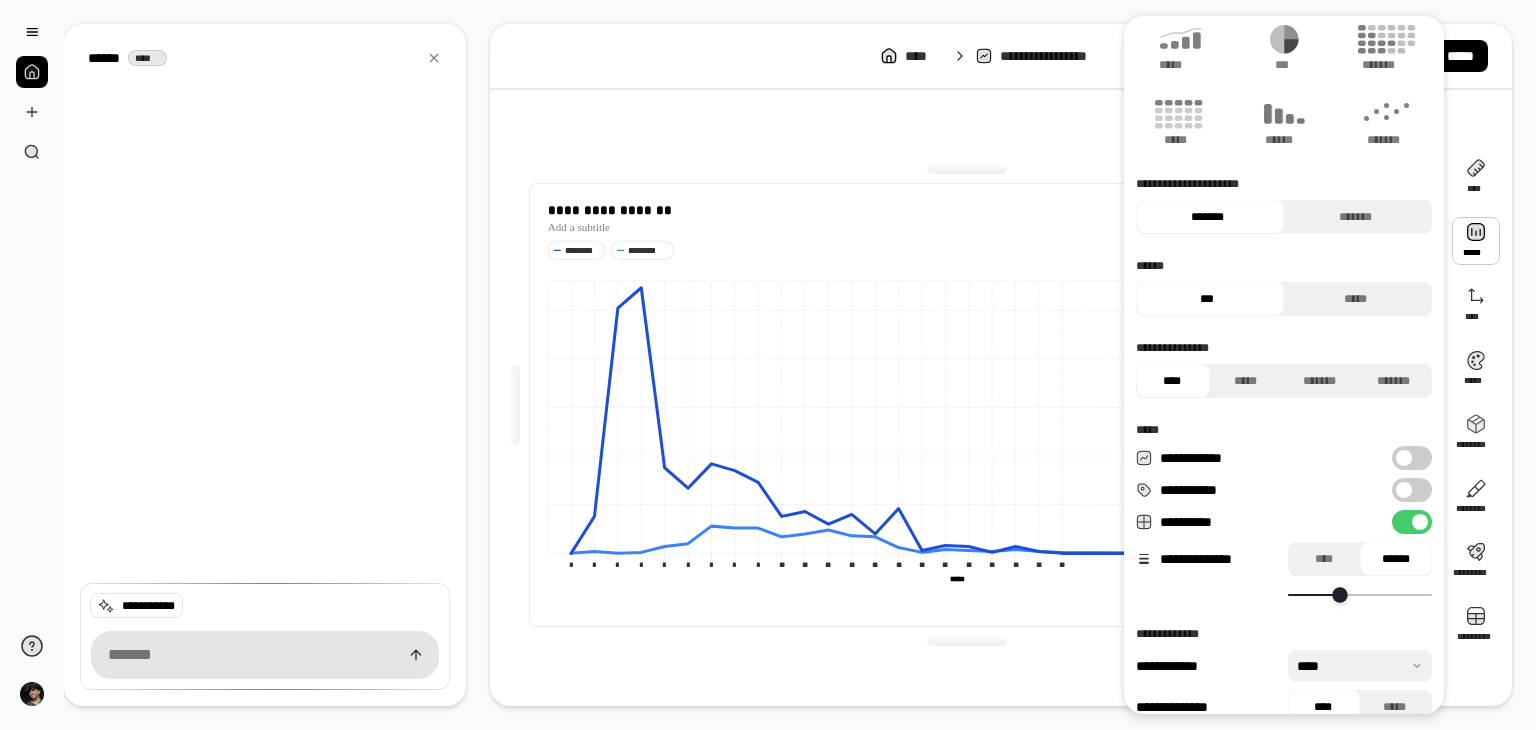 click at bounding box center (1339, 594) 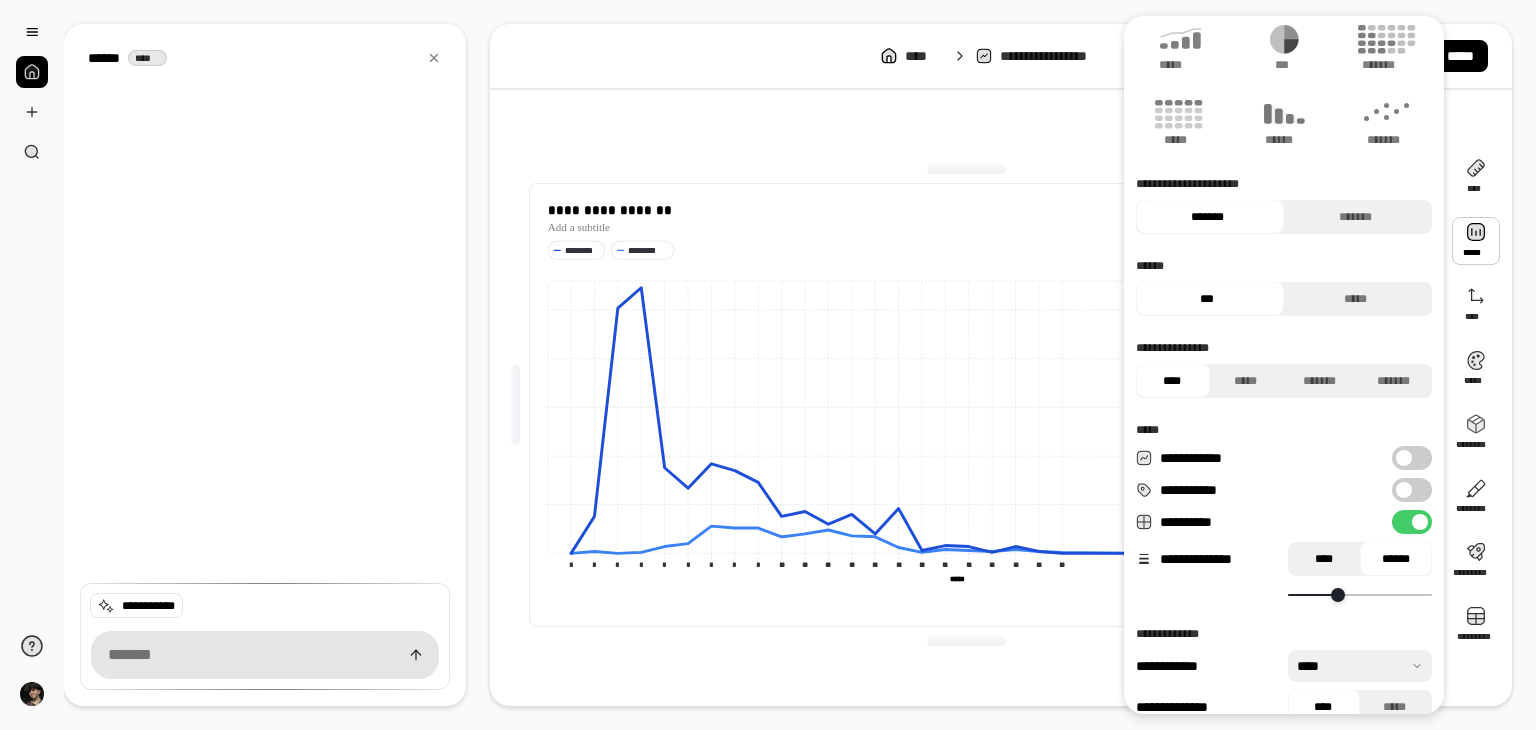 click on "****" at bounding box center [1324, 559] 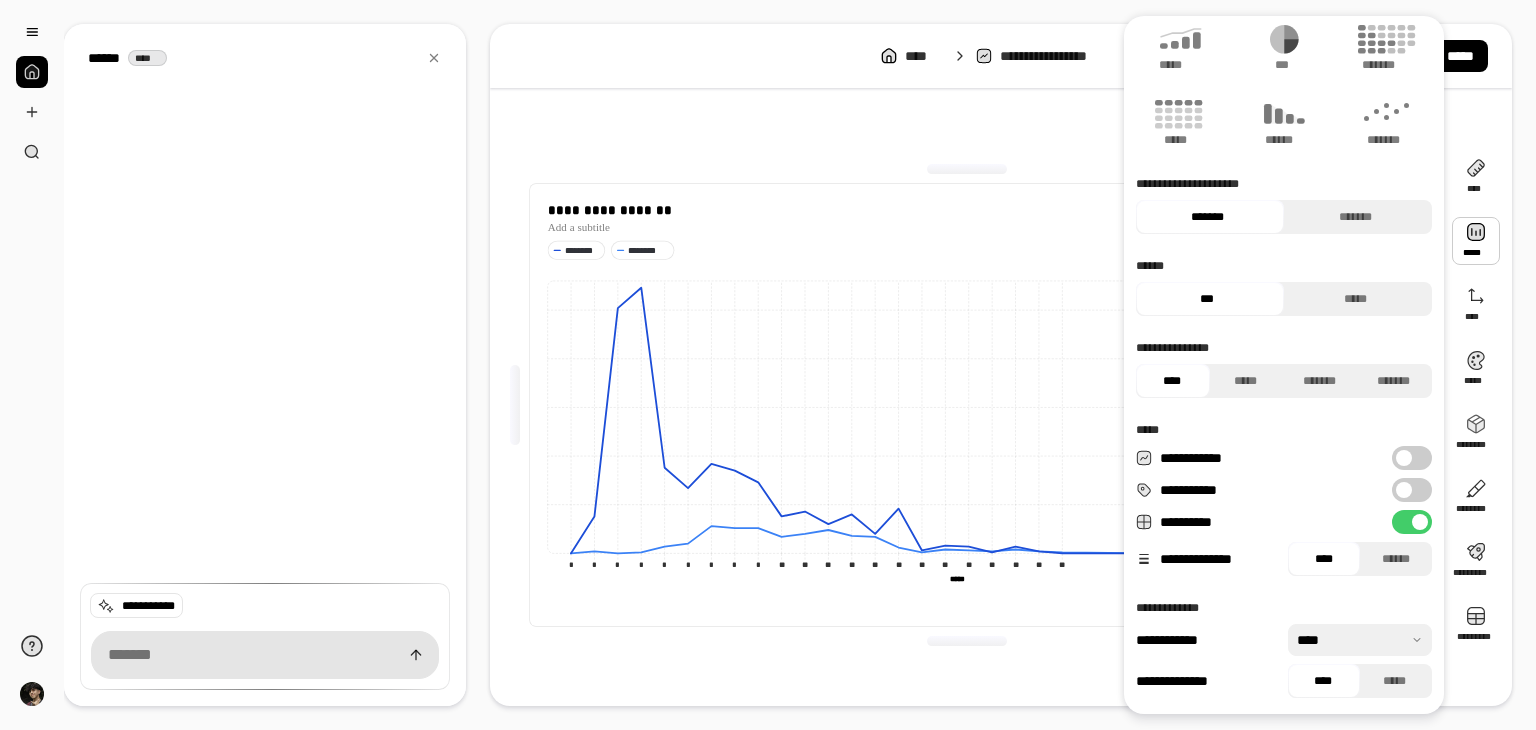 click at bounding box center [1360, 640] 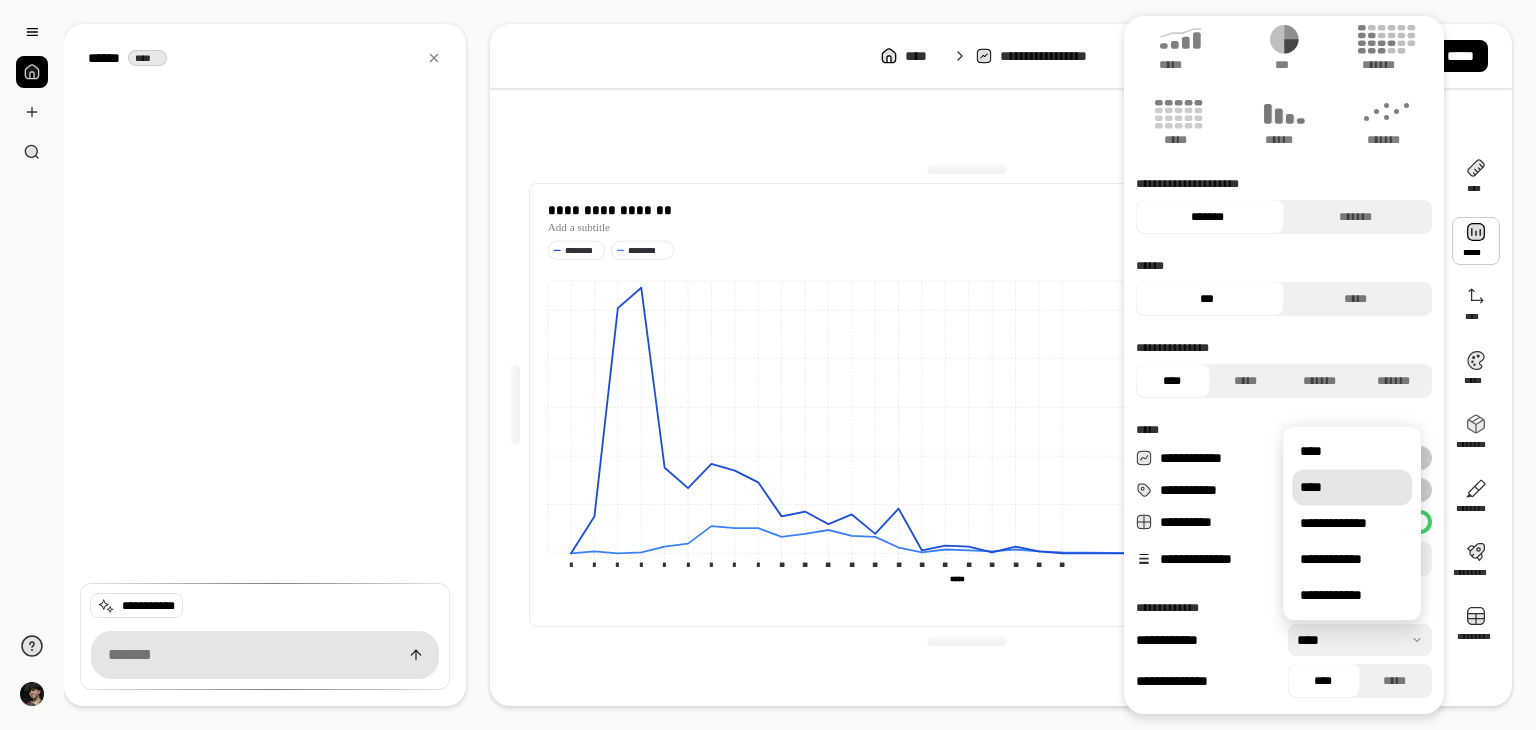 click on "****" at bounding box center [1352, 487] 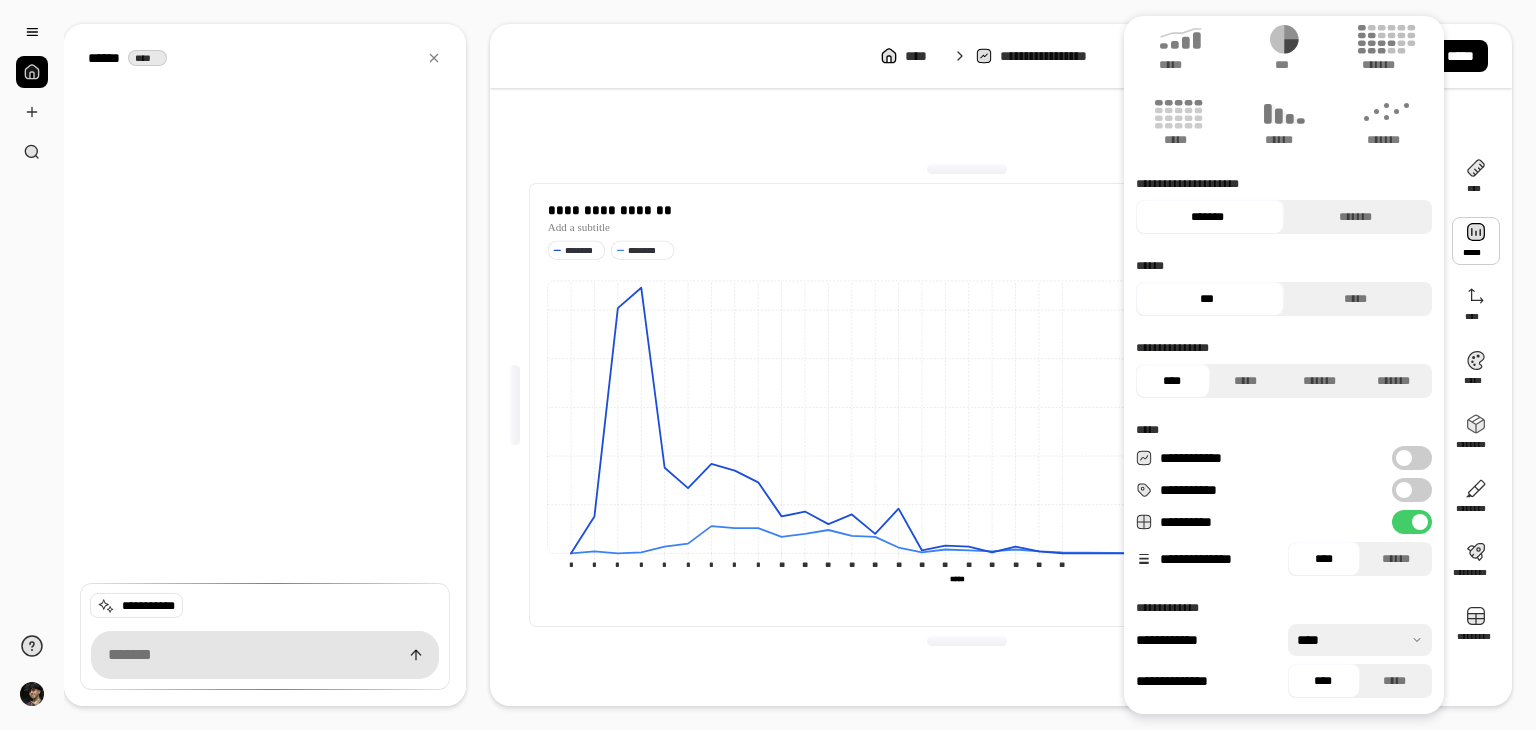 click at bounding box center [1360, 640] 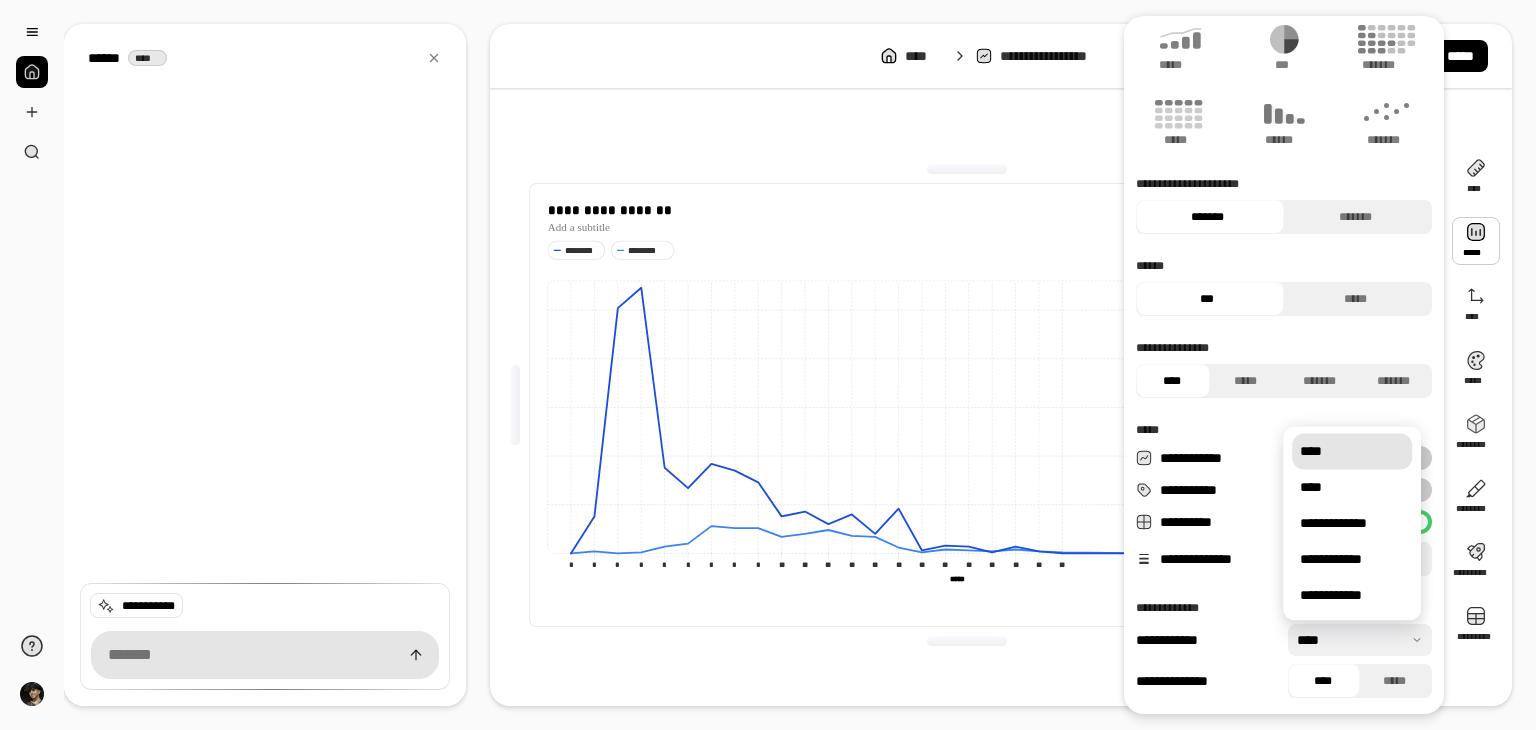 click on "****" at bounding box center [1352, 451] 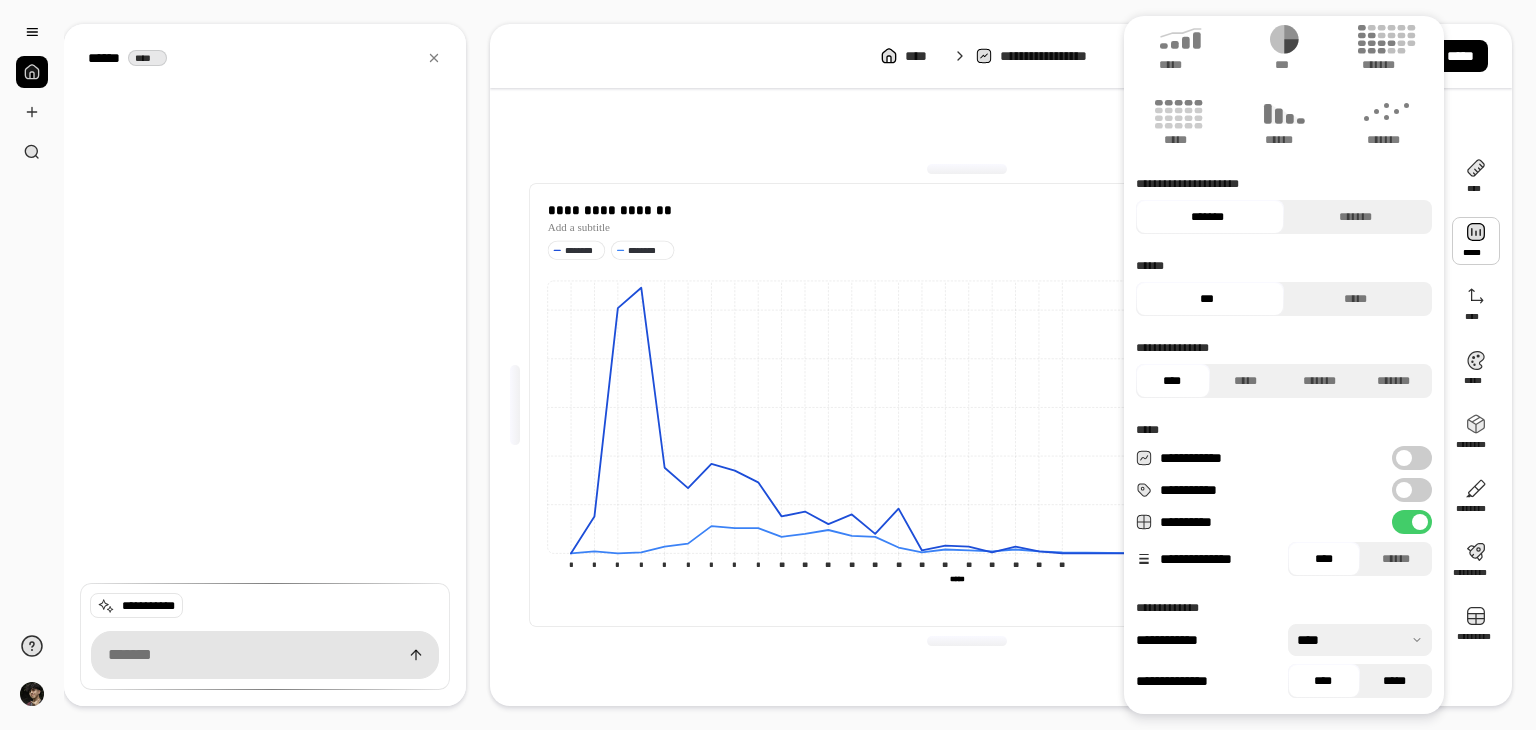 click on "*****" at bounding box center (1394, 681) 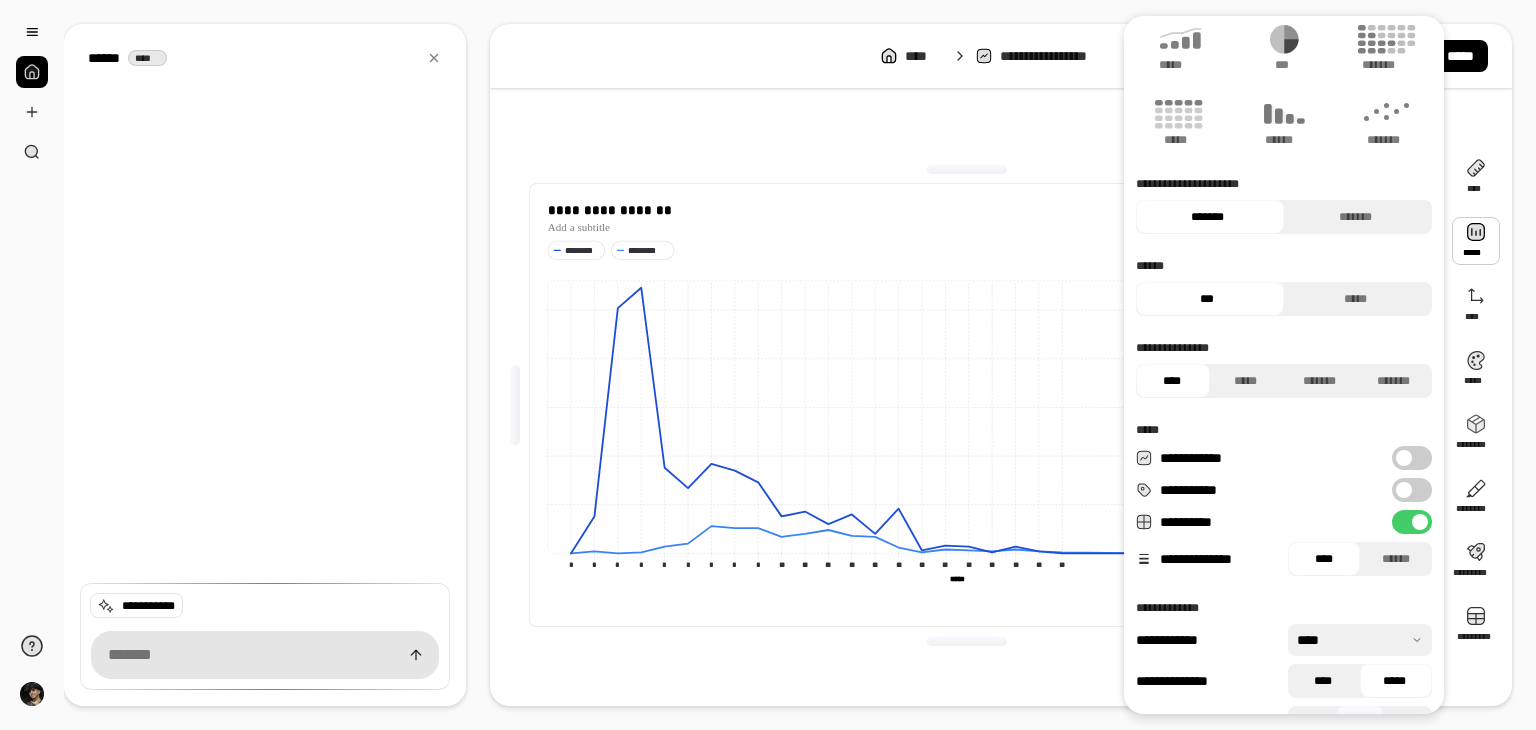 click on "****" at bounding box center (1322, 681) 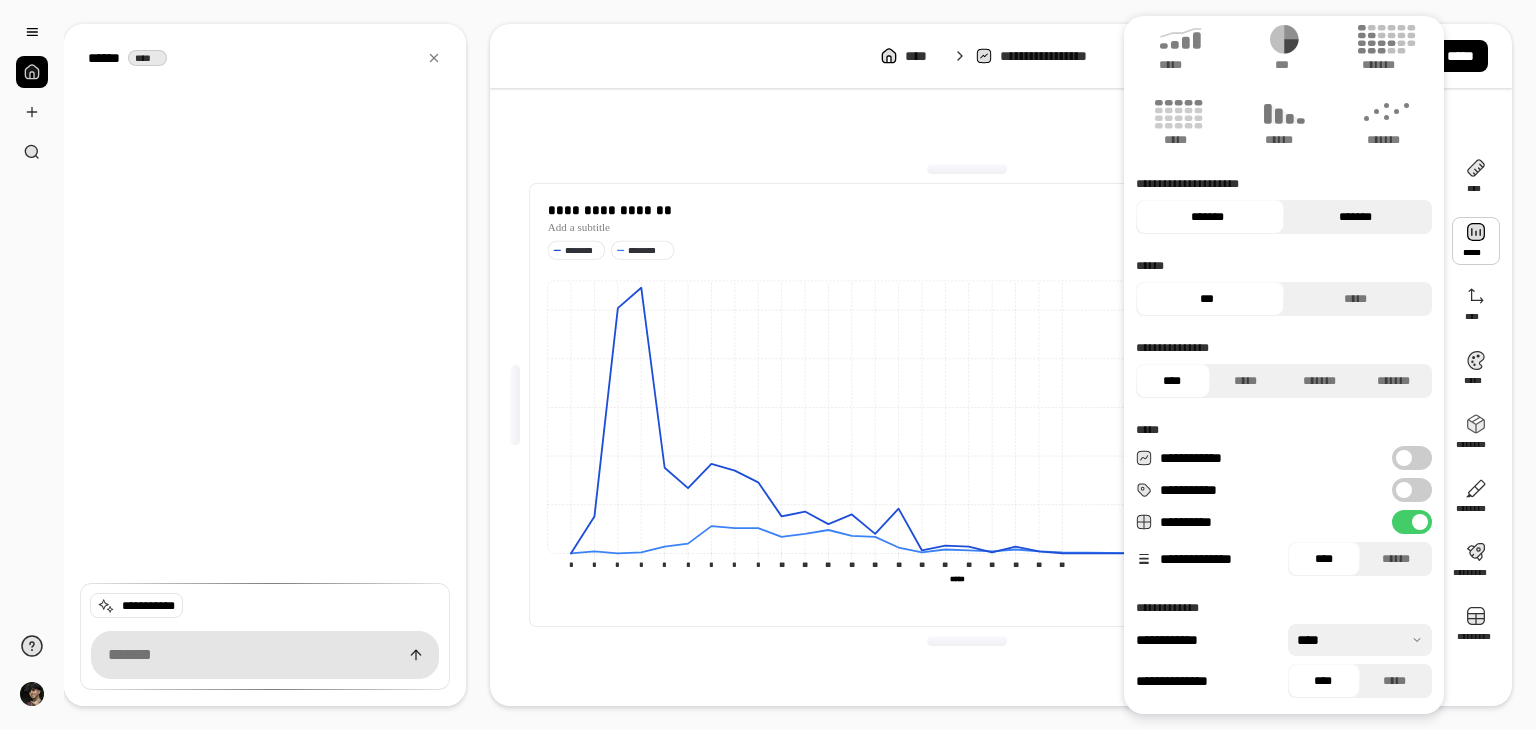 click on "*******" at bounding box center [1355, 217] 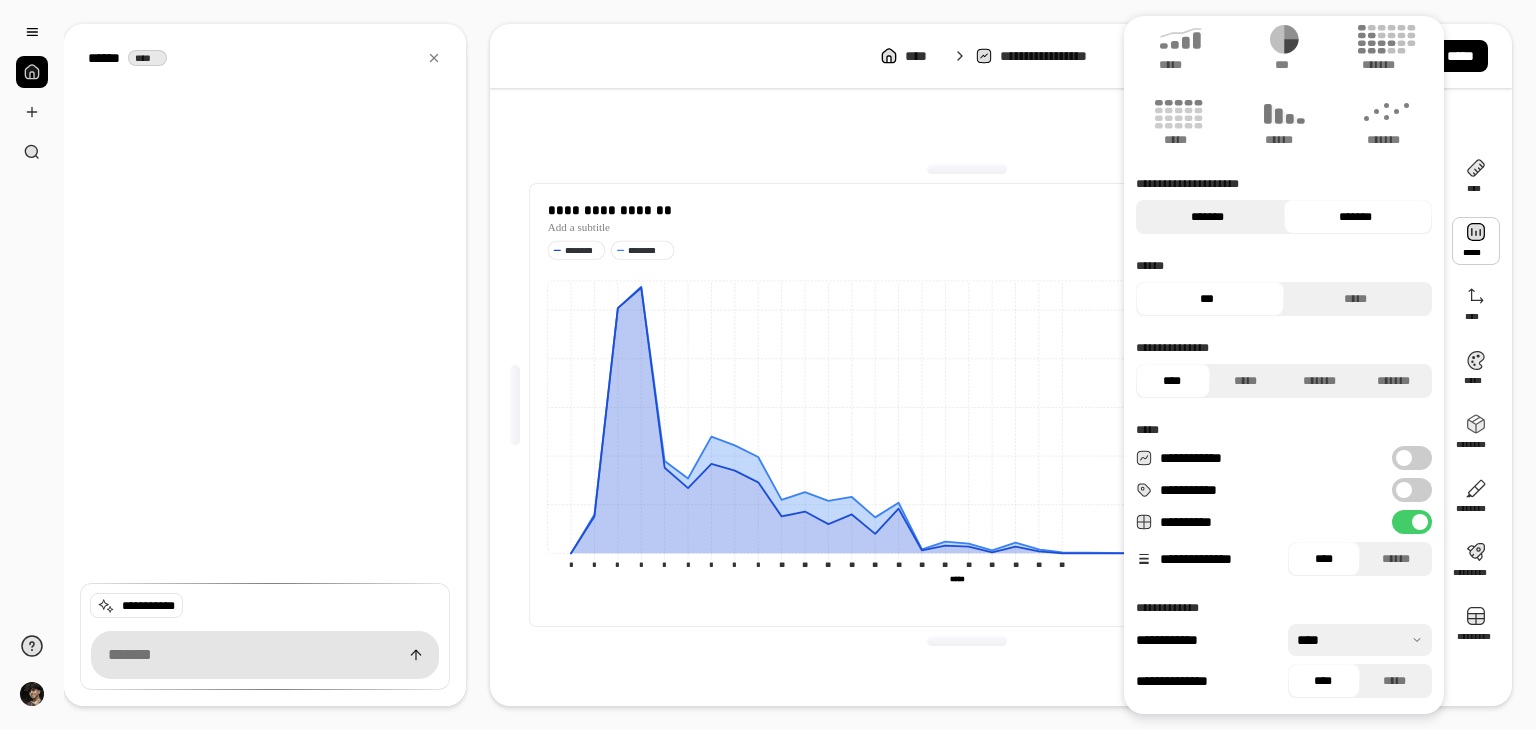 click on "*******" at bounding box center [1207, 217] 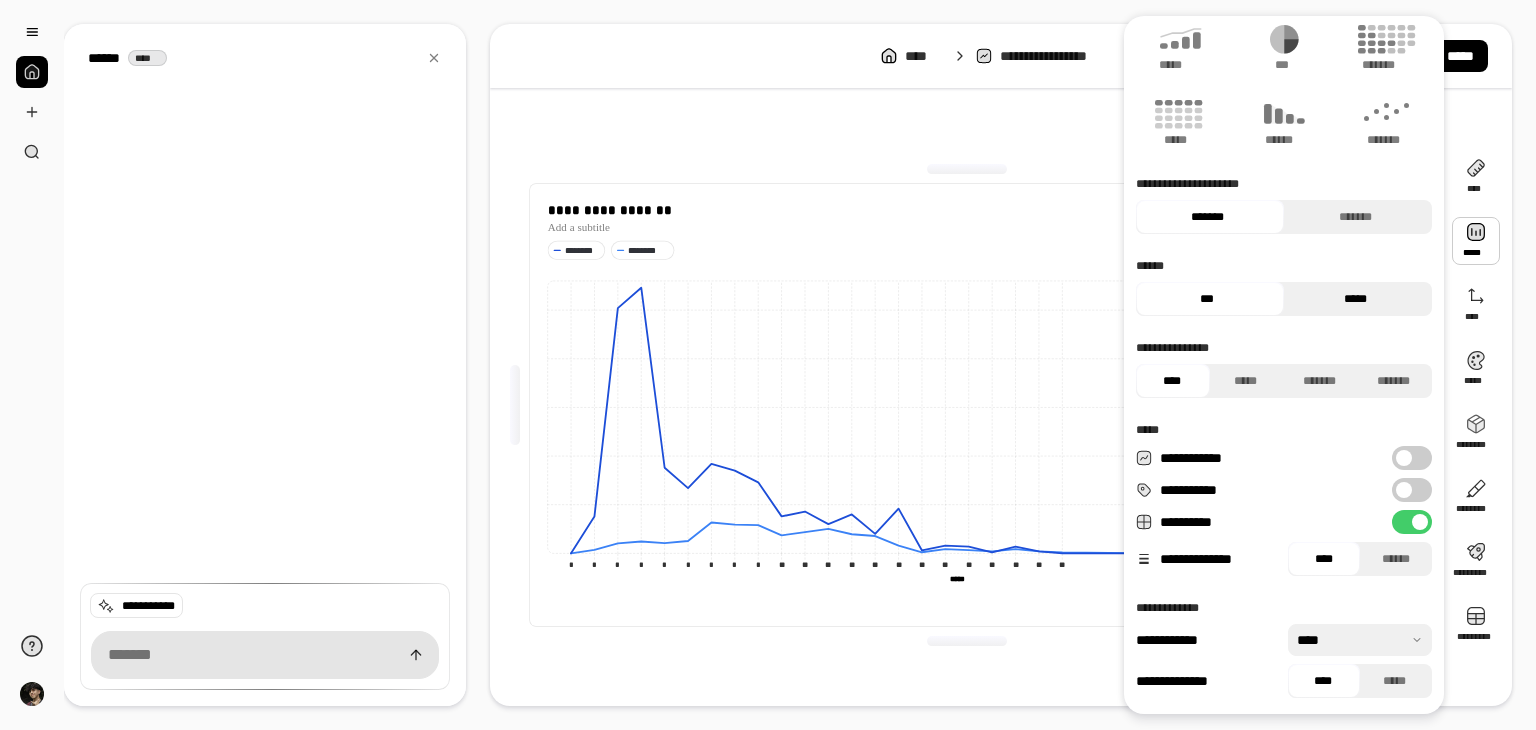 click on "*****" at bounding box center [1355, 299] 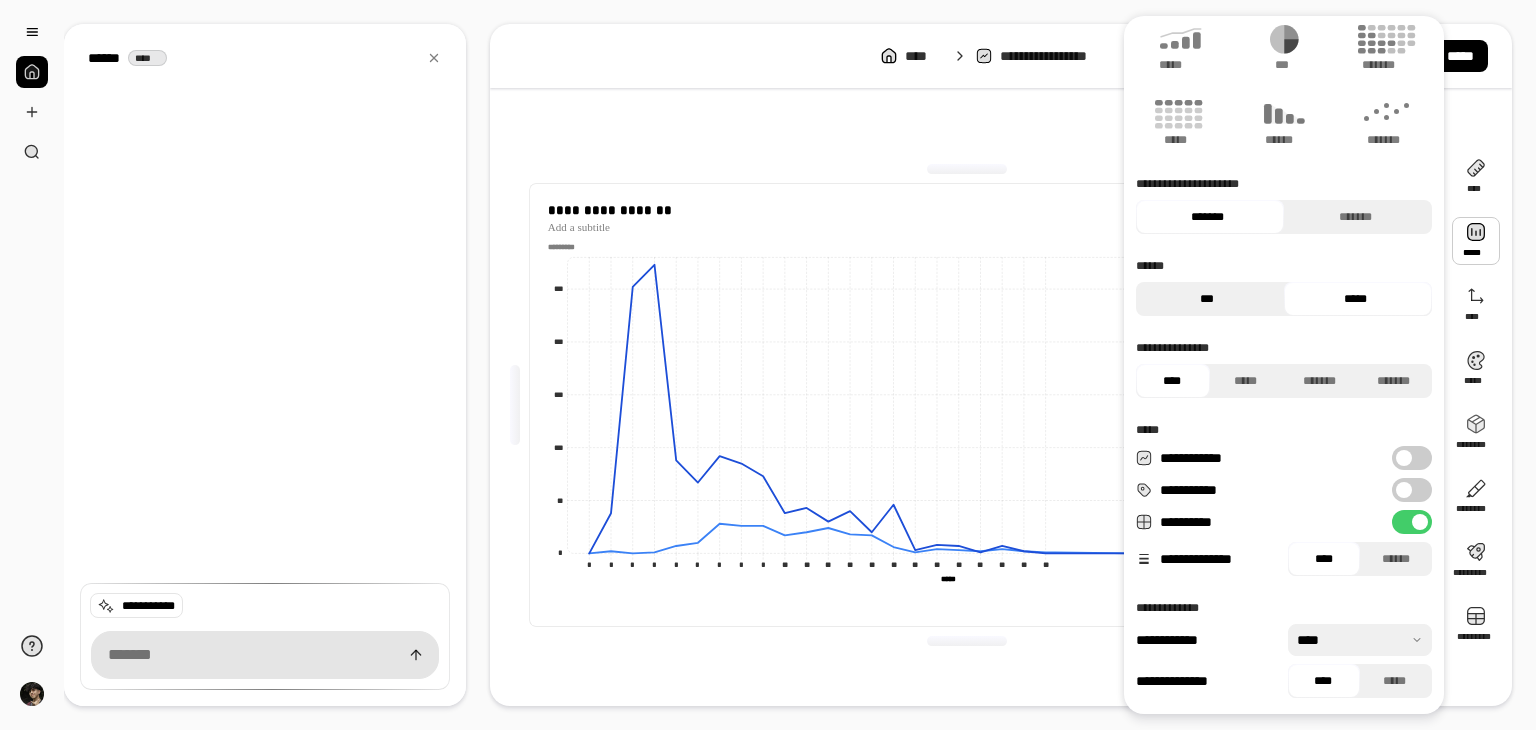 click on "***" at bounding box center [1207, 299] 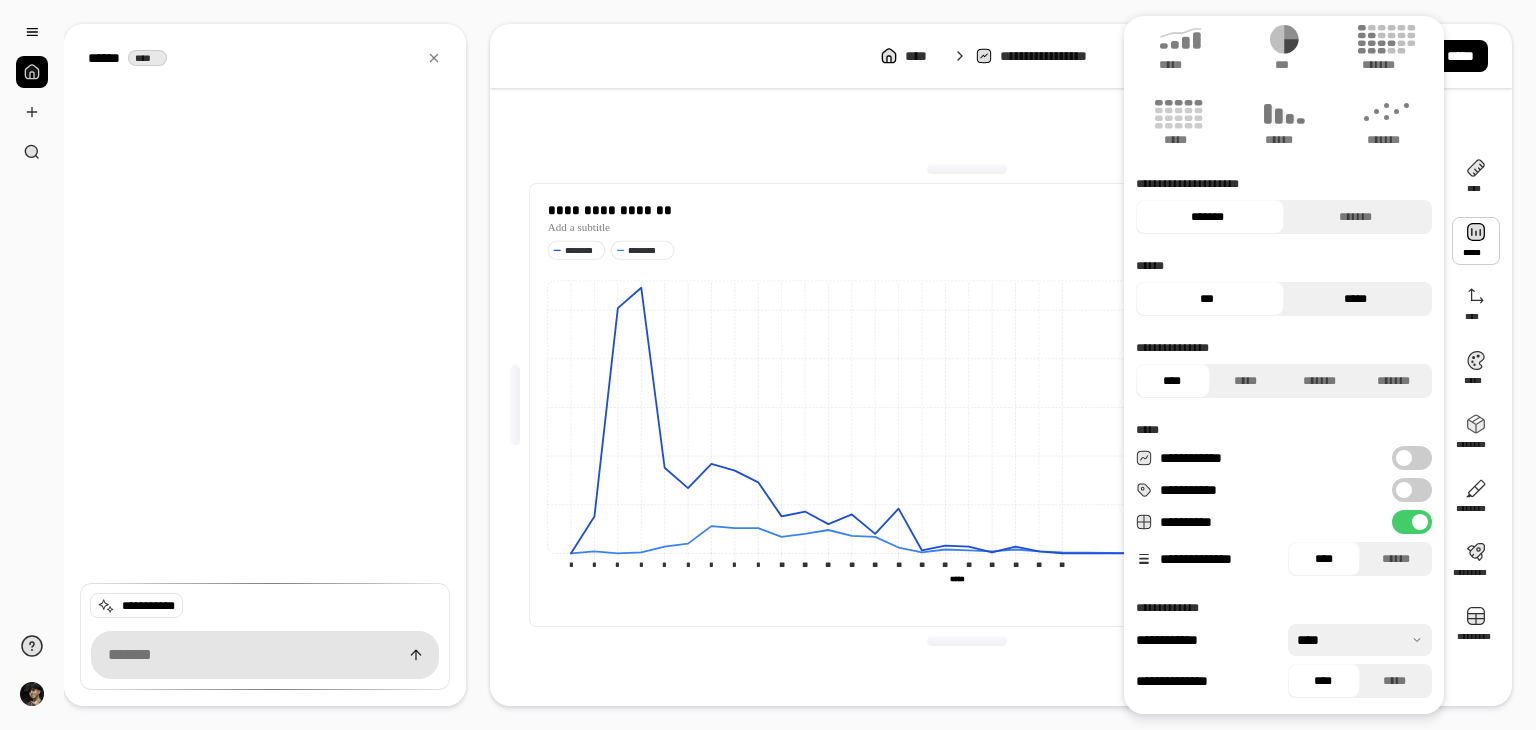 click on "*****" at bounding box center (1355, 299) 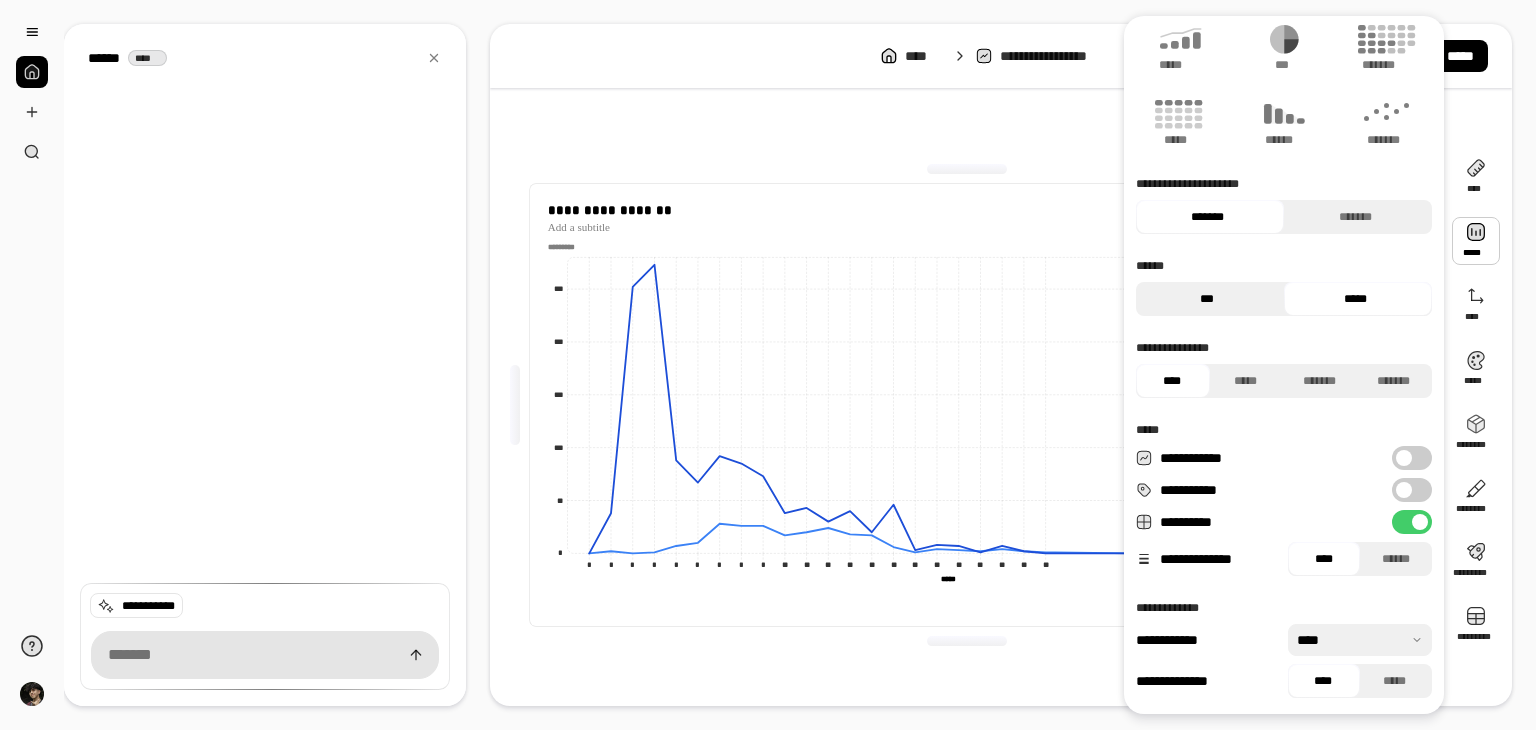 click on "***" at bounding box center (1207, 299) 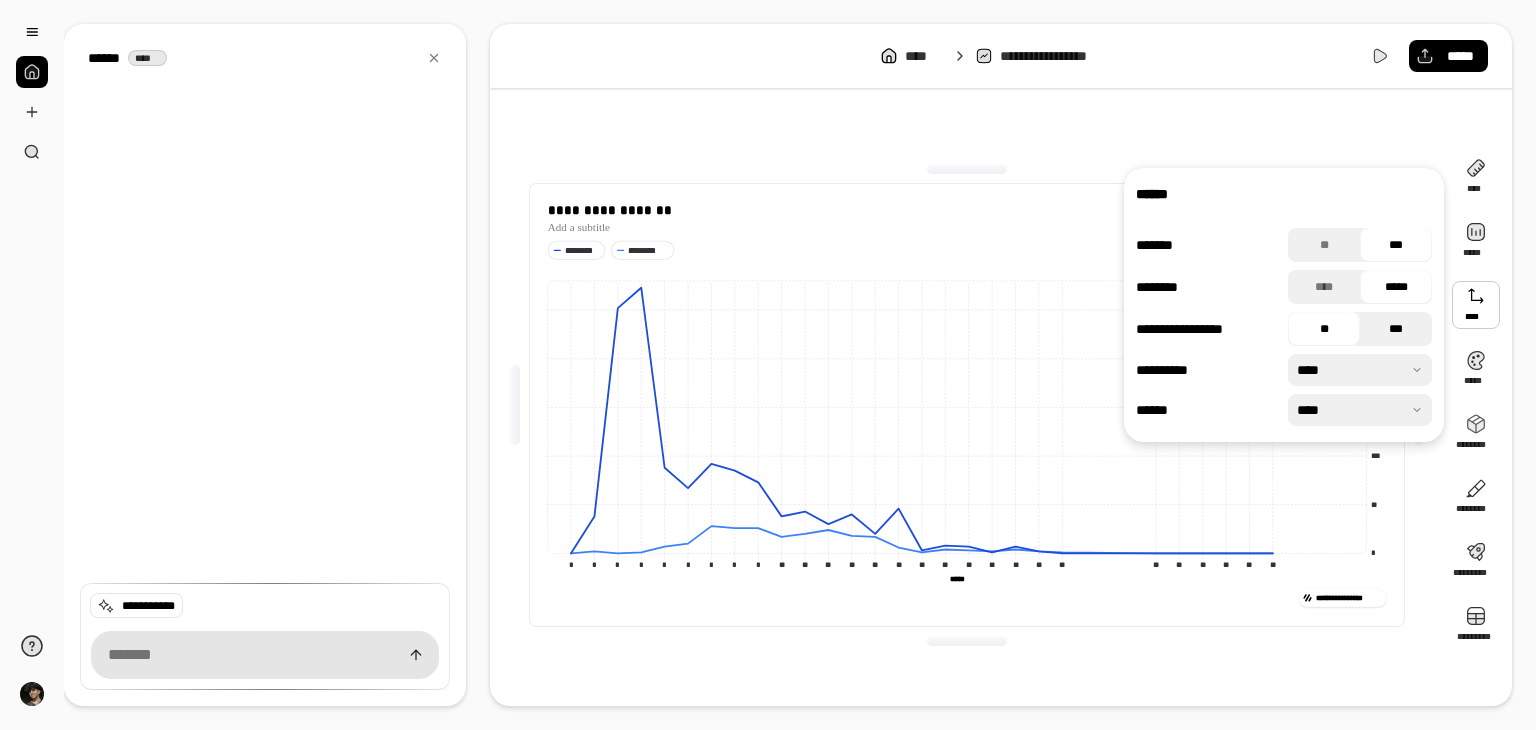click on "***" at bounding box center (1396, 329) 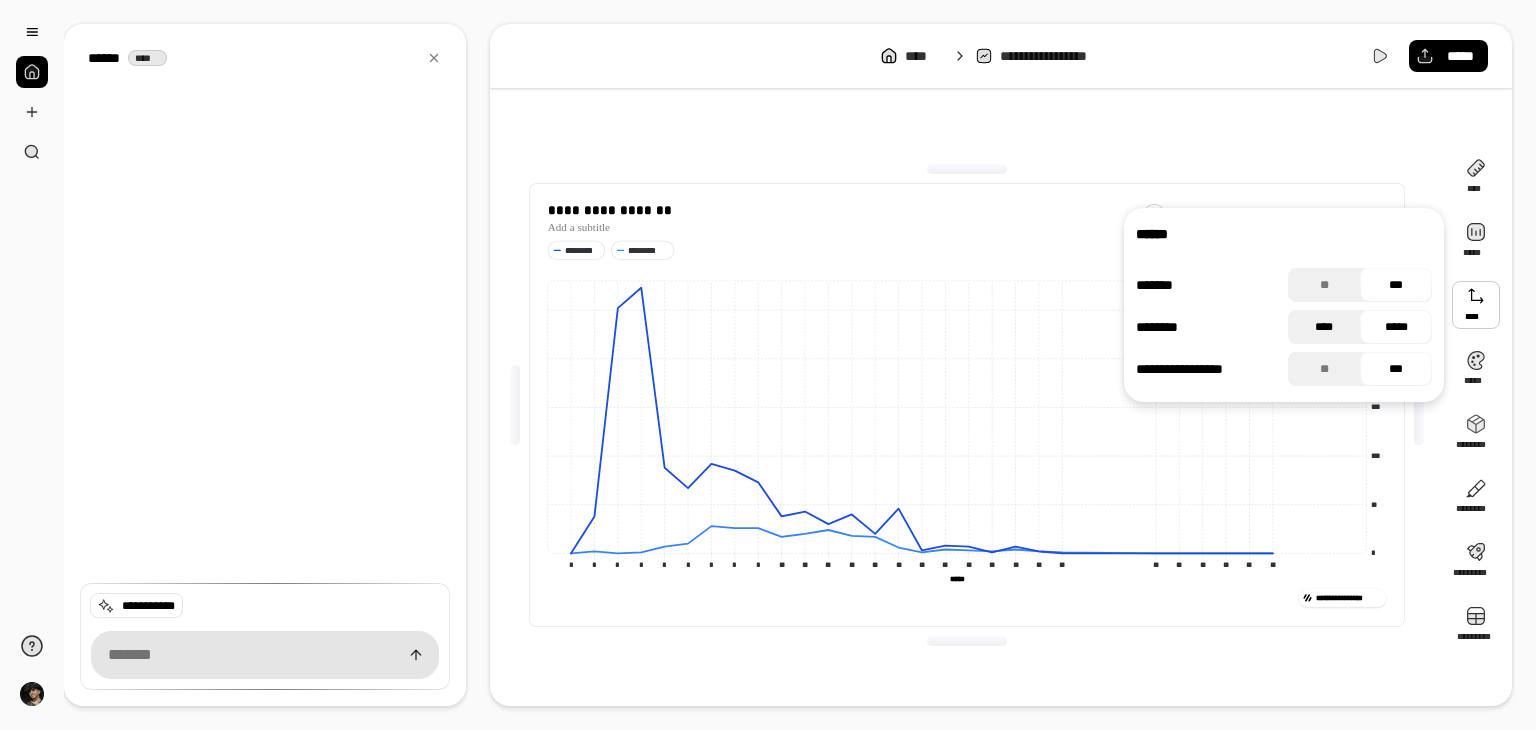 click on "****" at bounding box center (1324, 327) 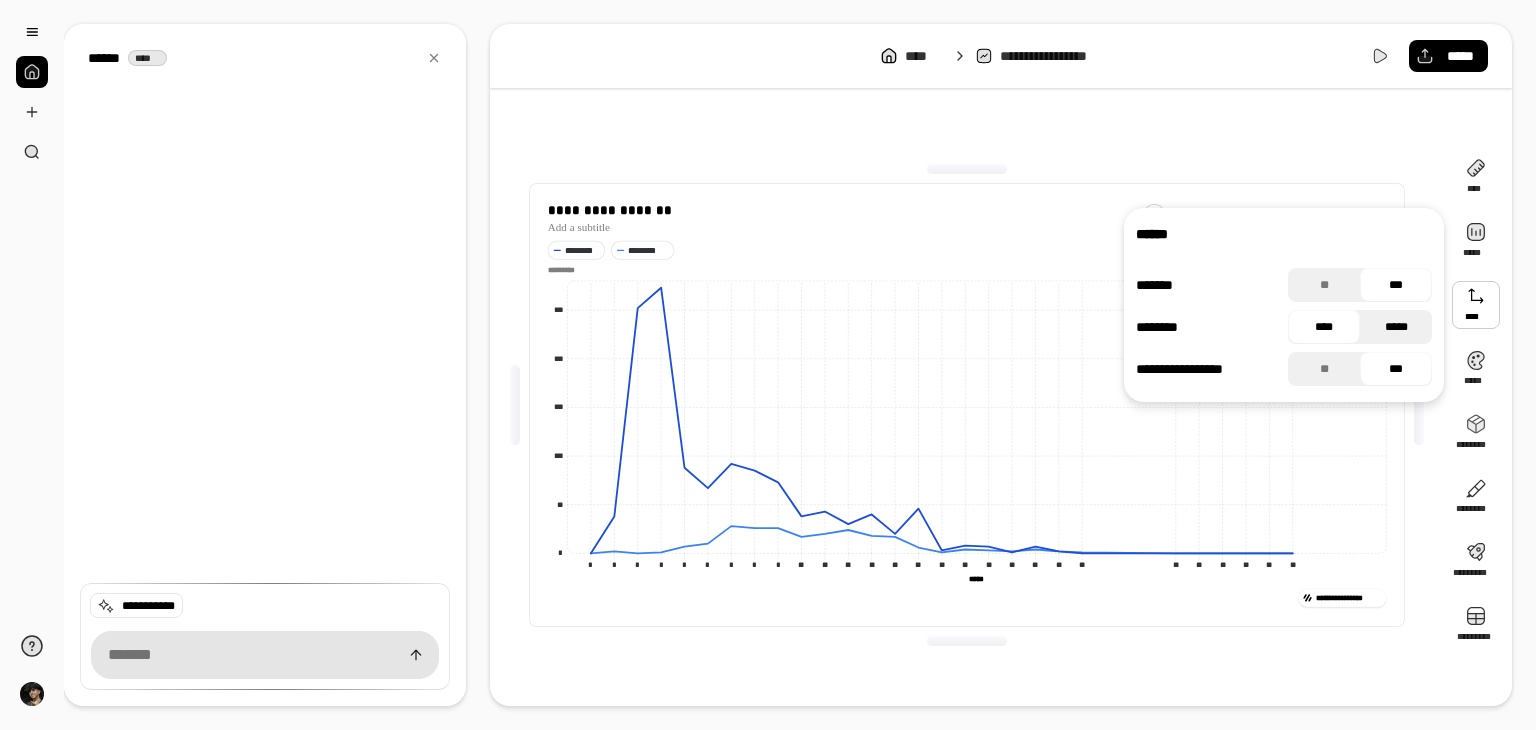 click on "*****" at bounding box center [1396, 327] 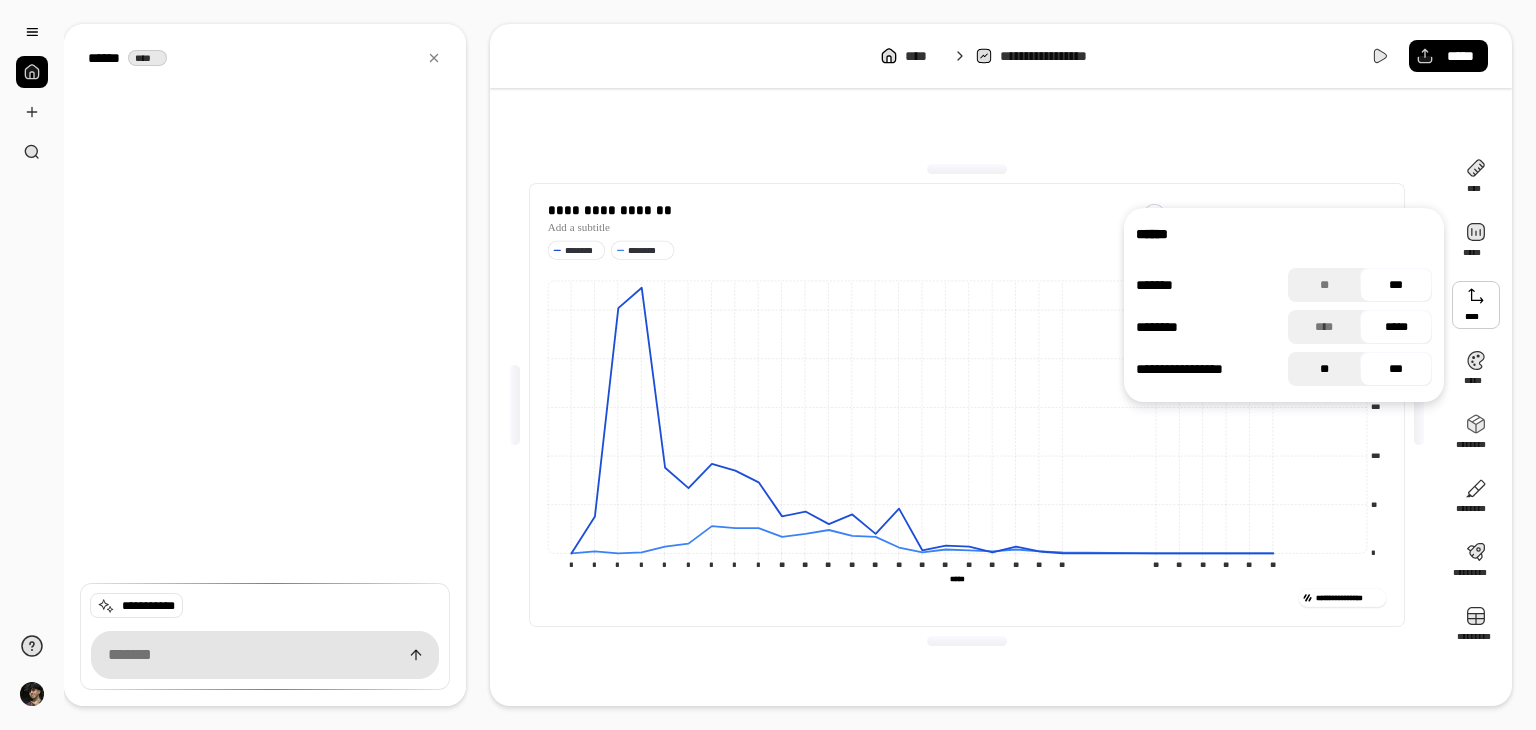 click on "**" at bounding box center [1324, 369] 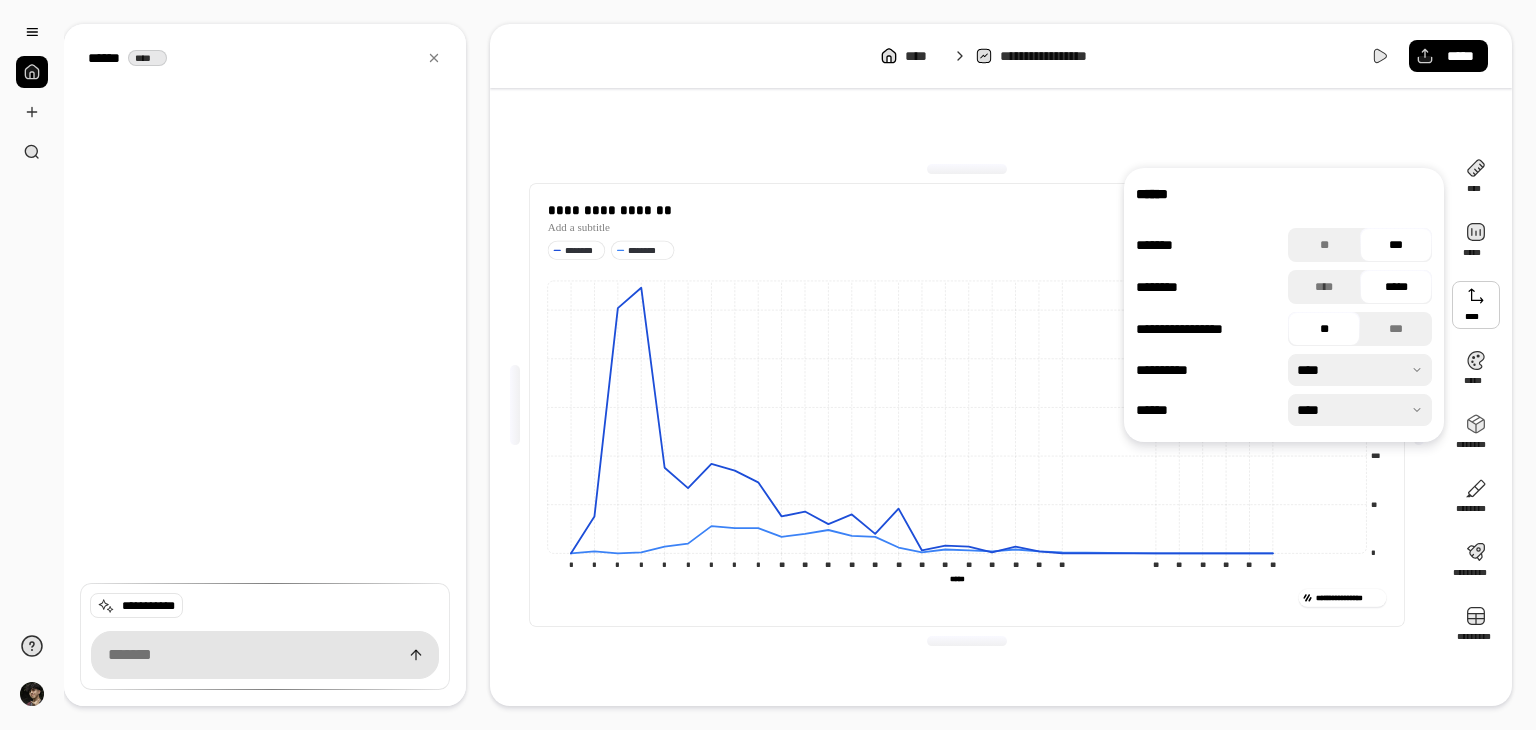 click at bounding box center (1360, 370) 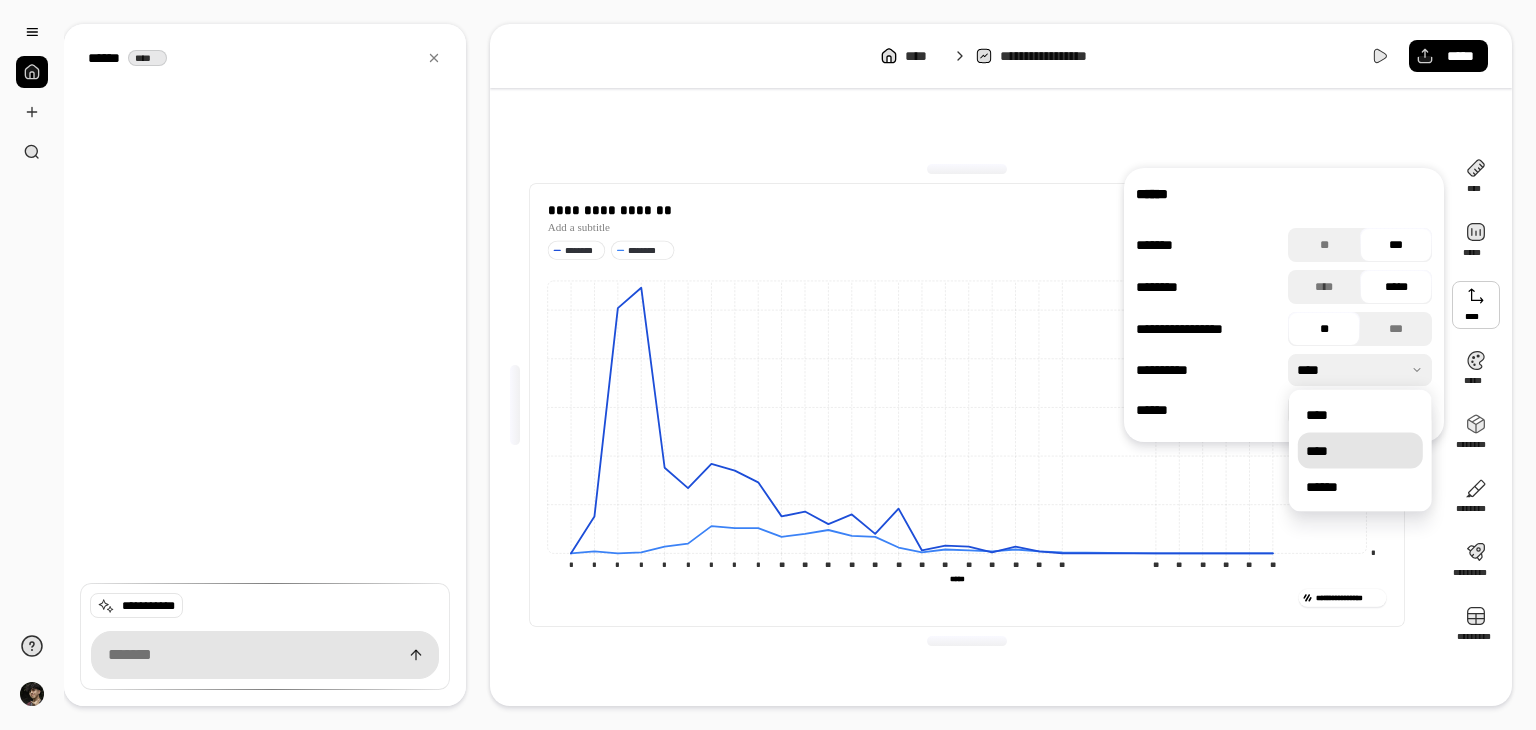 click on "****" at bounding box center [1360, 451] 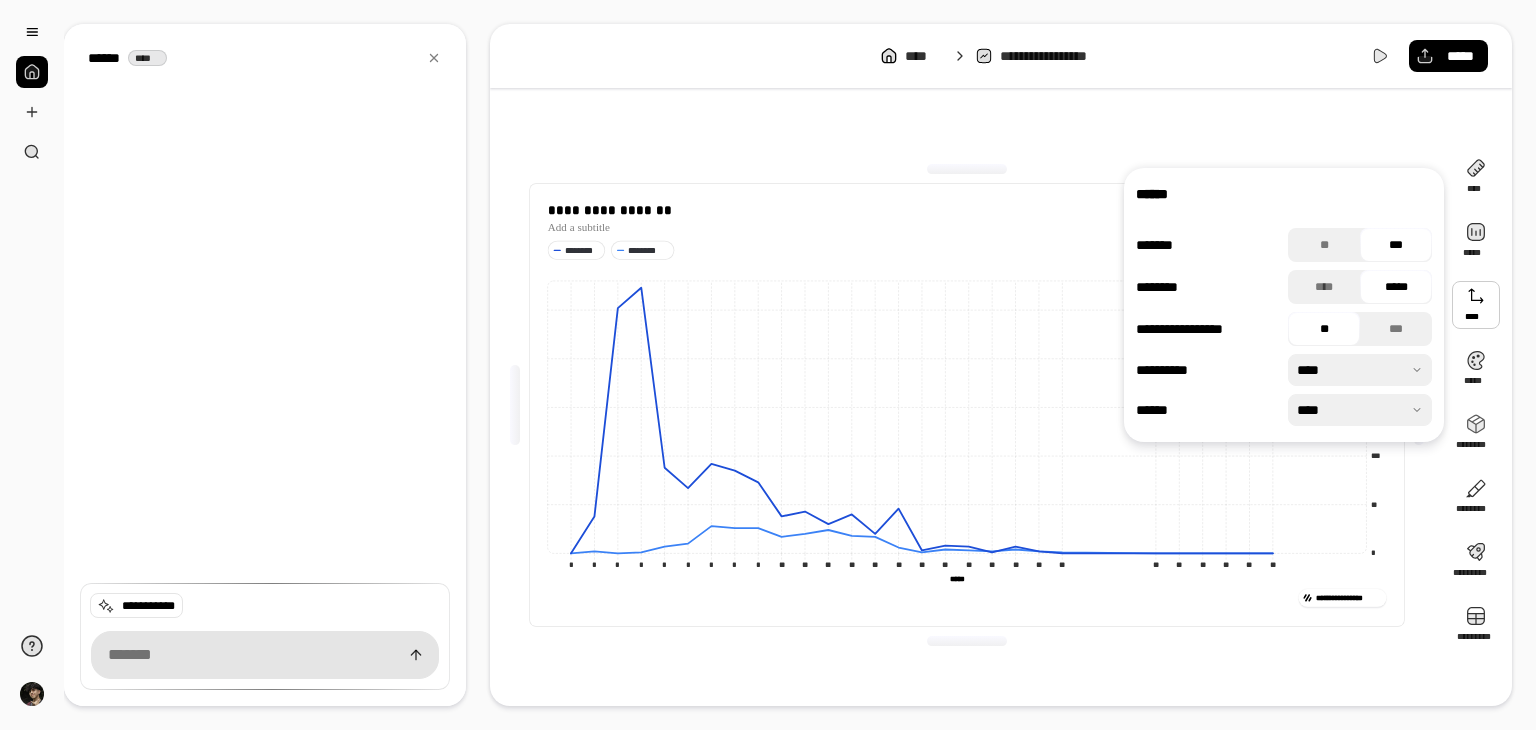 click at bounding box center [1360, 370] 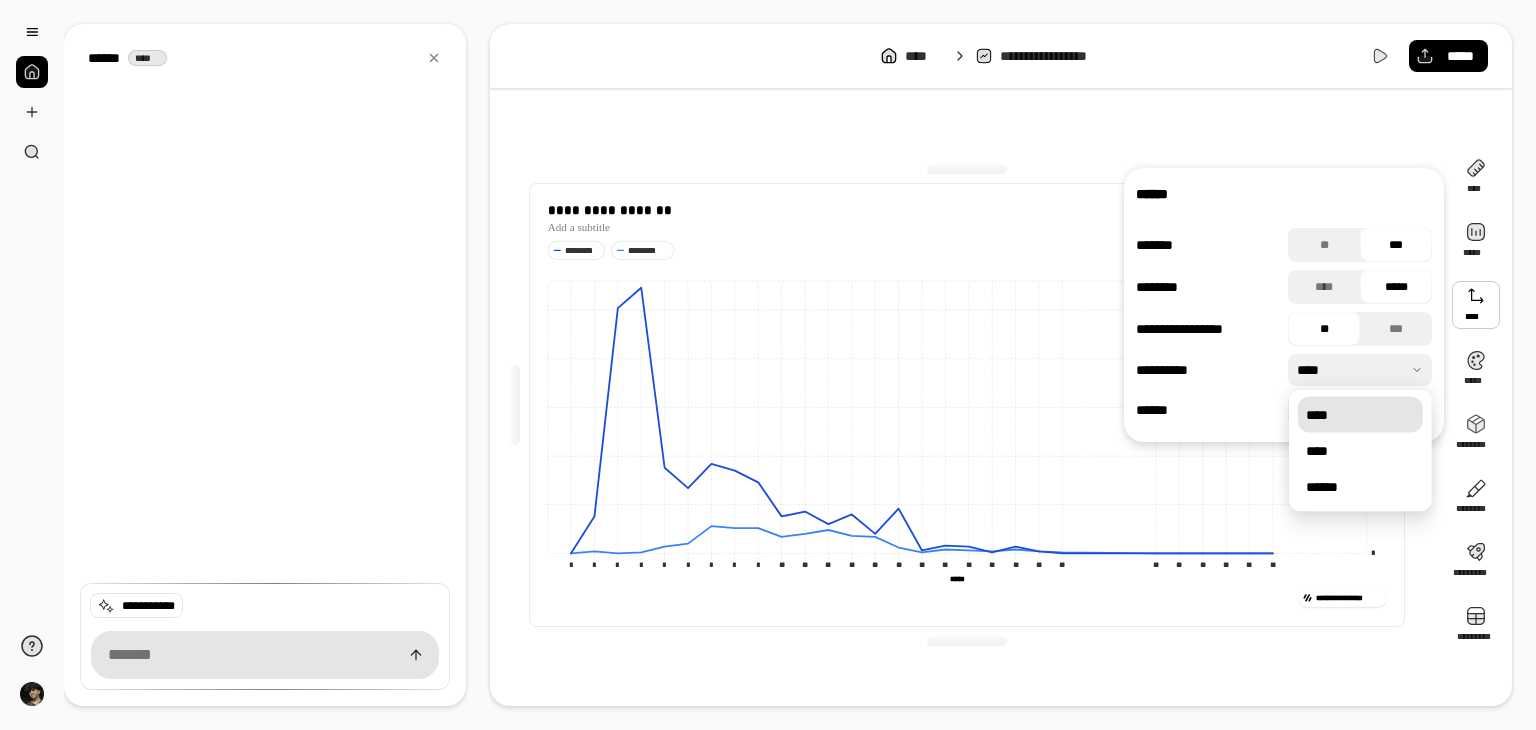 click on "****" at bounding box center [1360, 415] 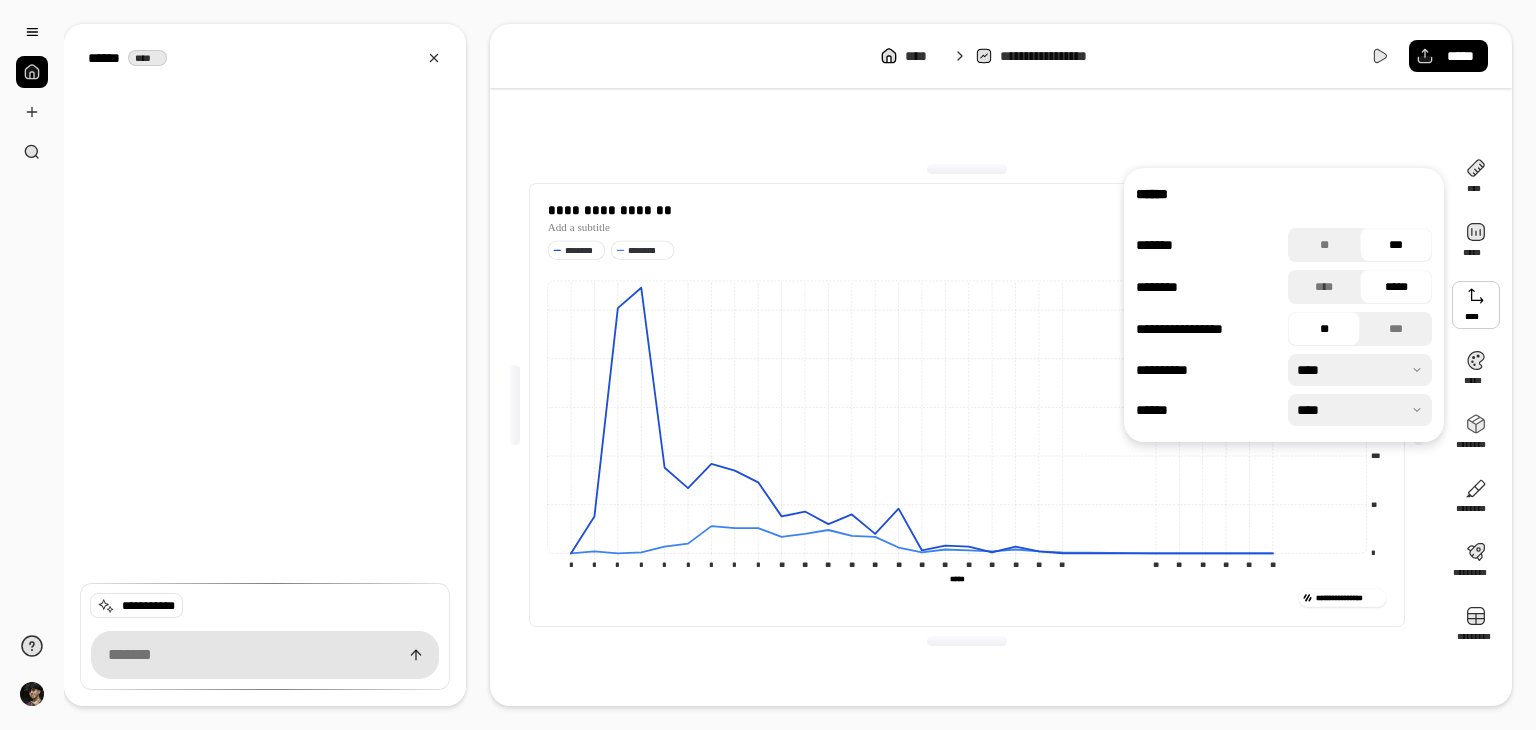 click 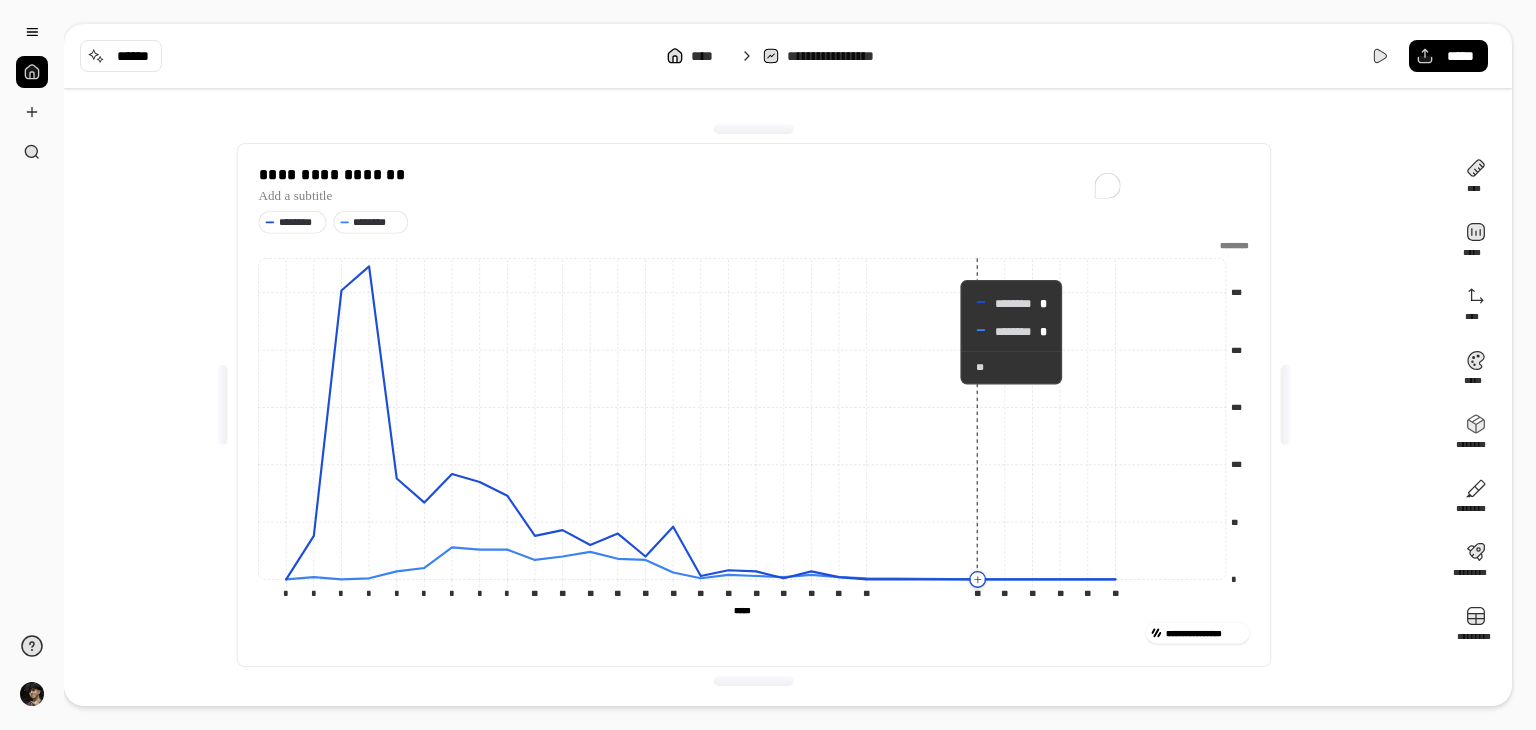 drag, startPoint x: 1060, startPoint y: 285, endPoint x: 940, endPoint y: 332, distance: 128.87592 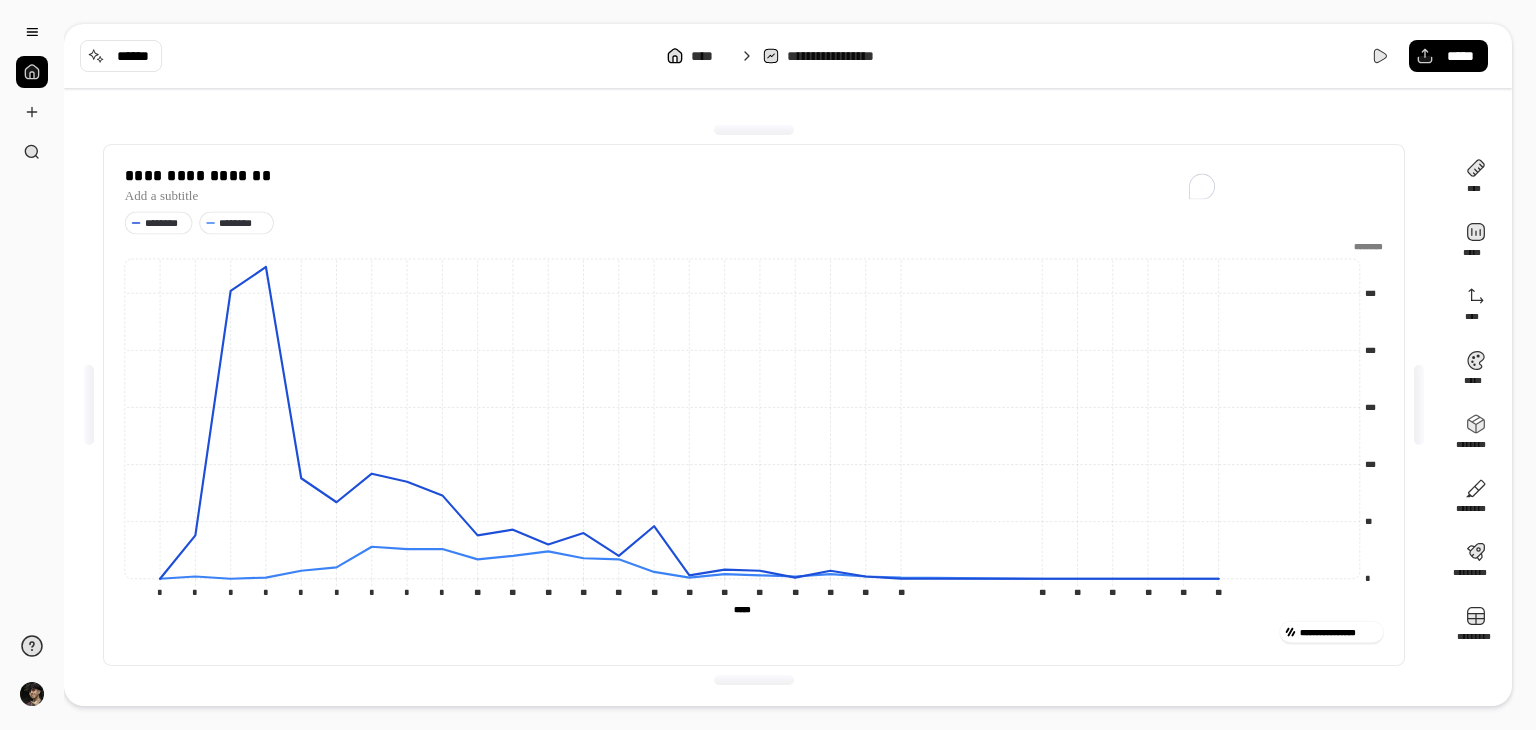 click at bounding box center (1419, 405) 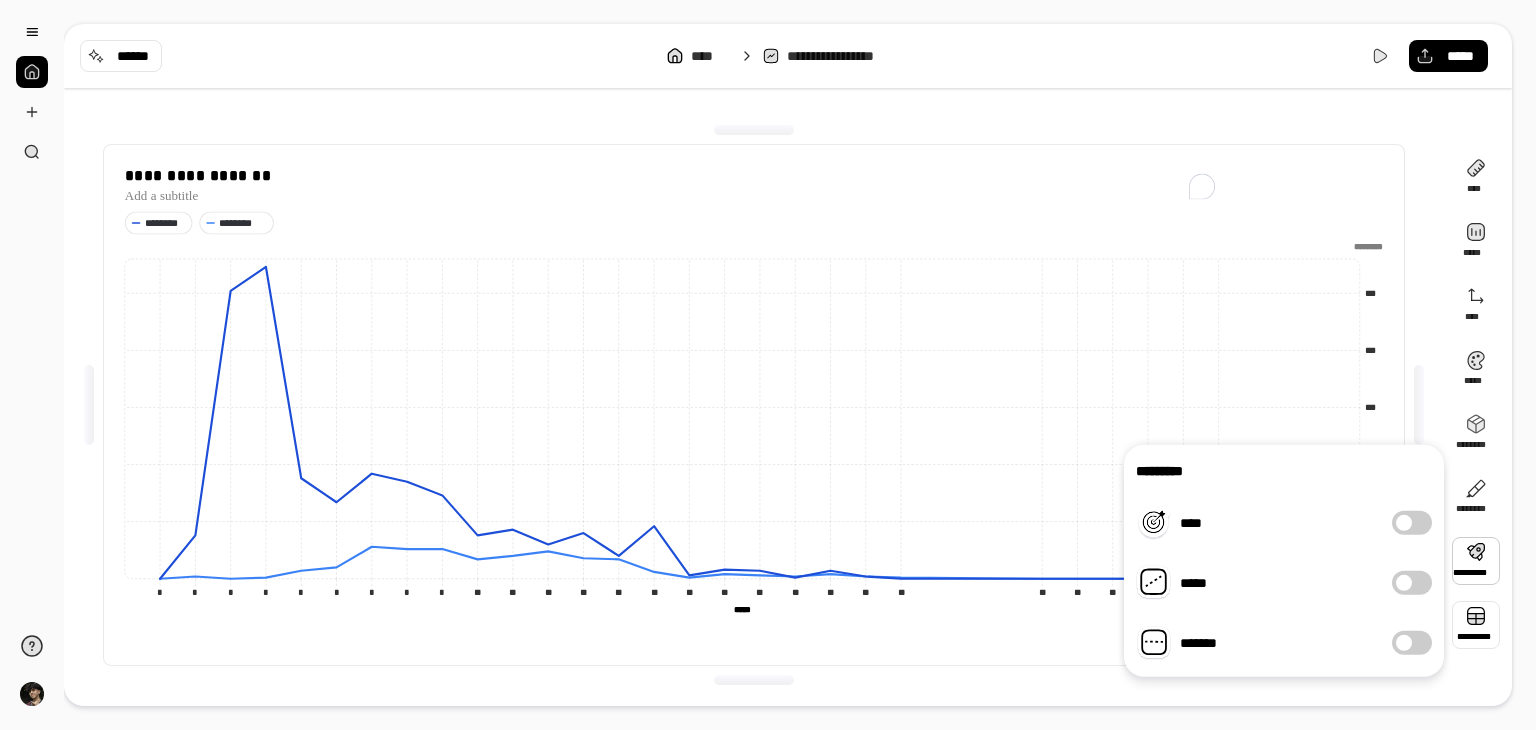 click at bounding box center (1476, 625) 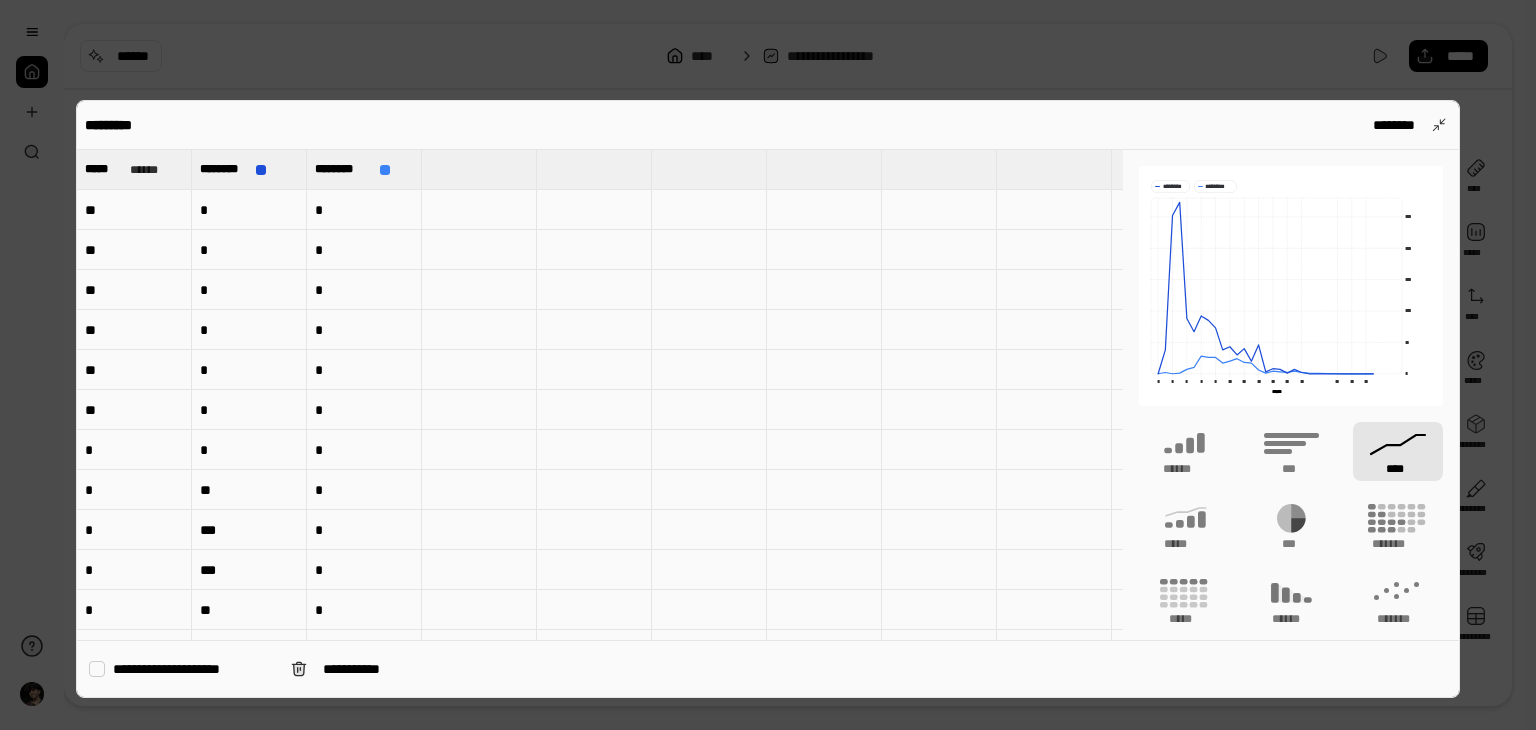 click on "*" at bounding box center [249, 210] 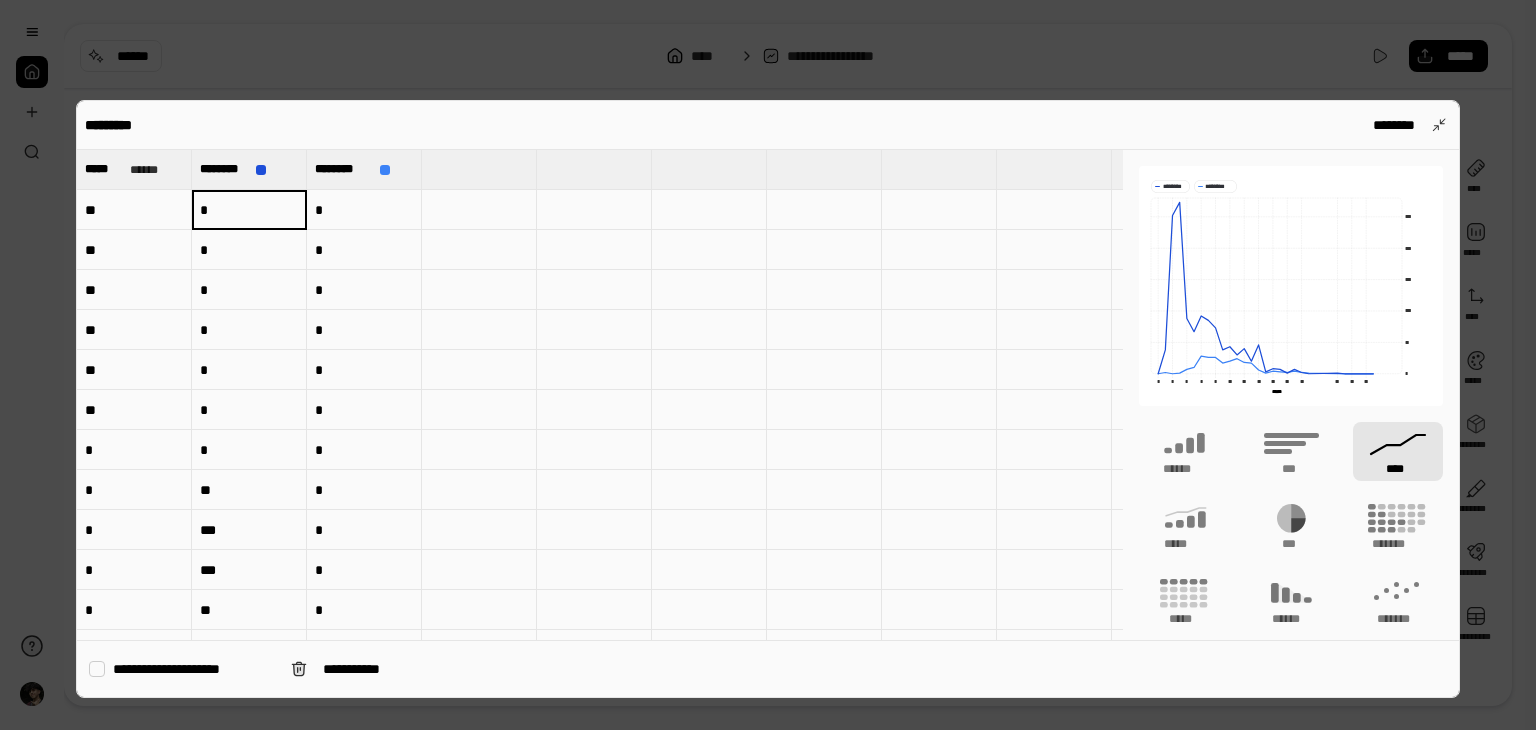type on "*" 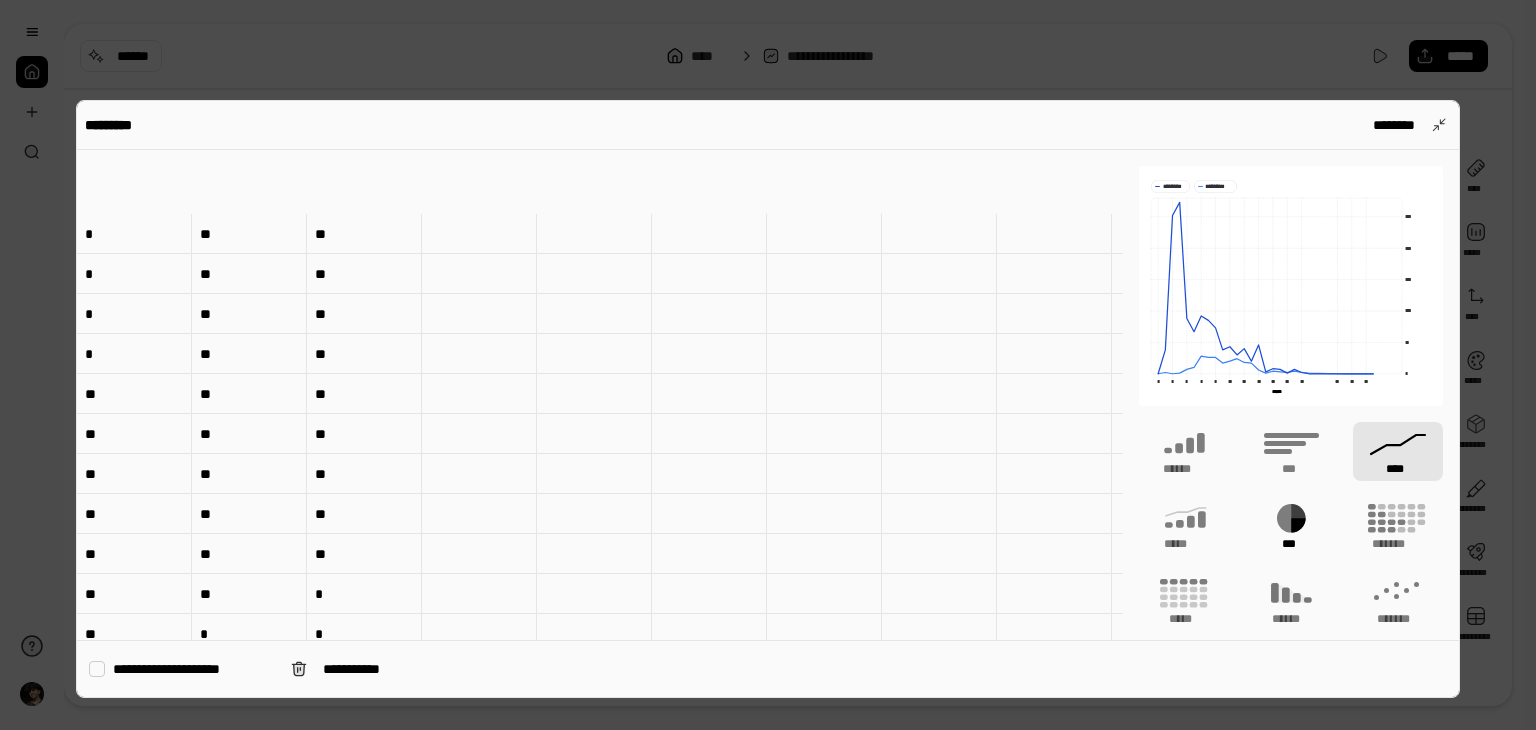 scroll, scrollTop: 400, scrollLeft: 0, axis: vertical 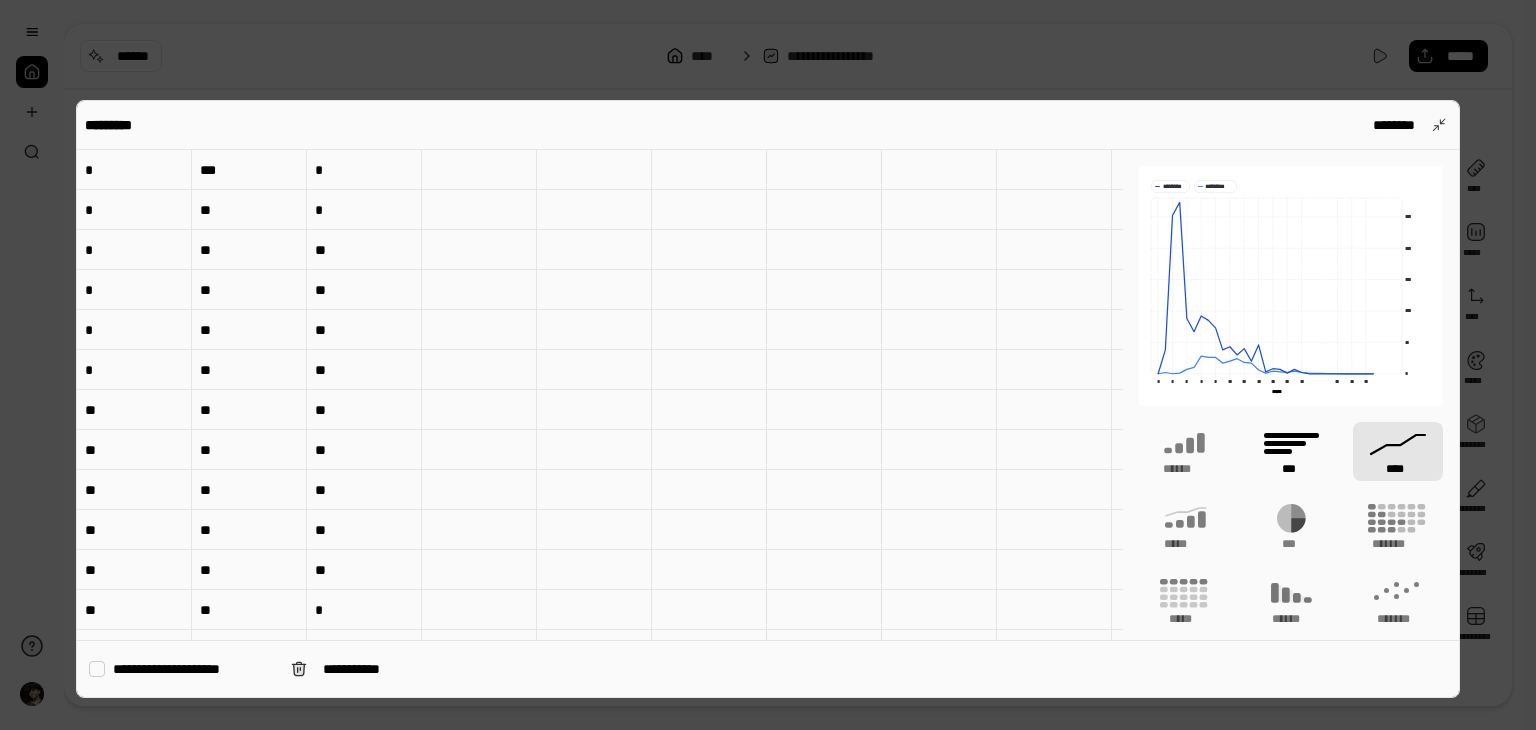 click 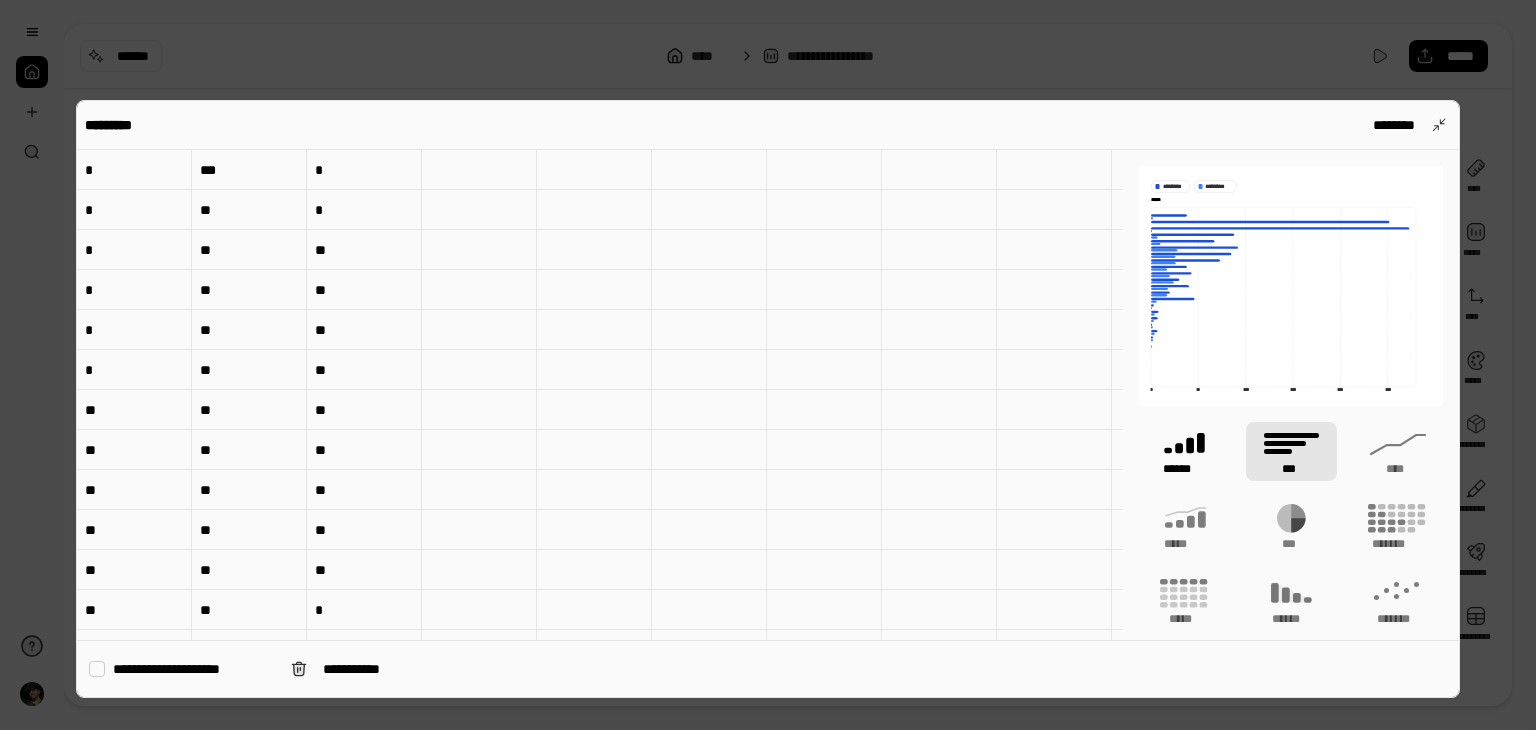 click 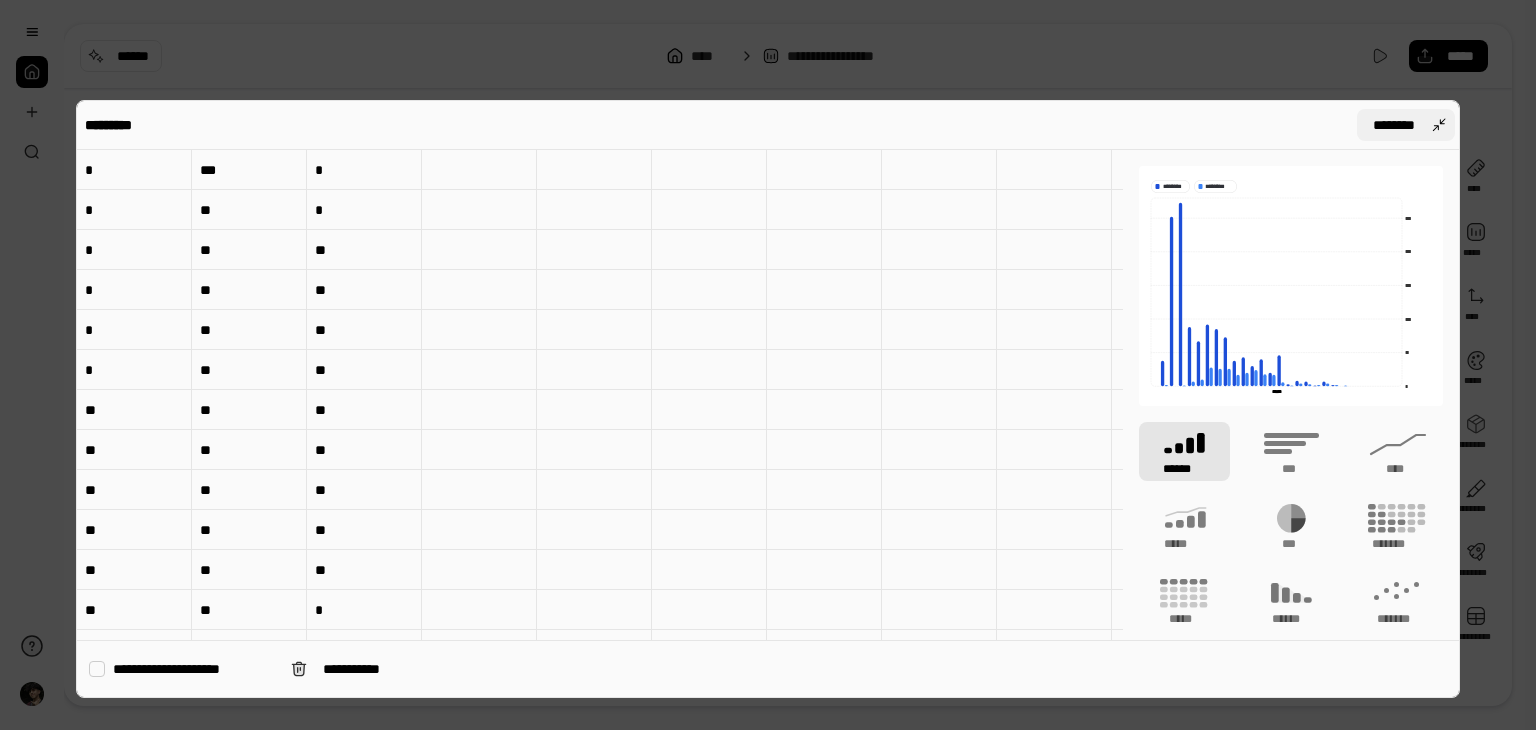 click on "********" at bounding box center (1406, 125) 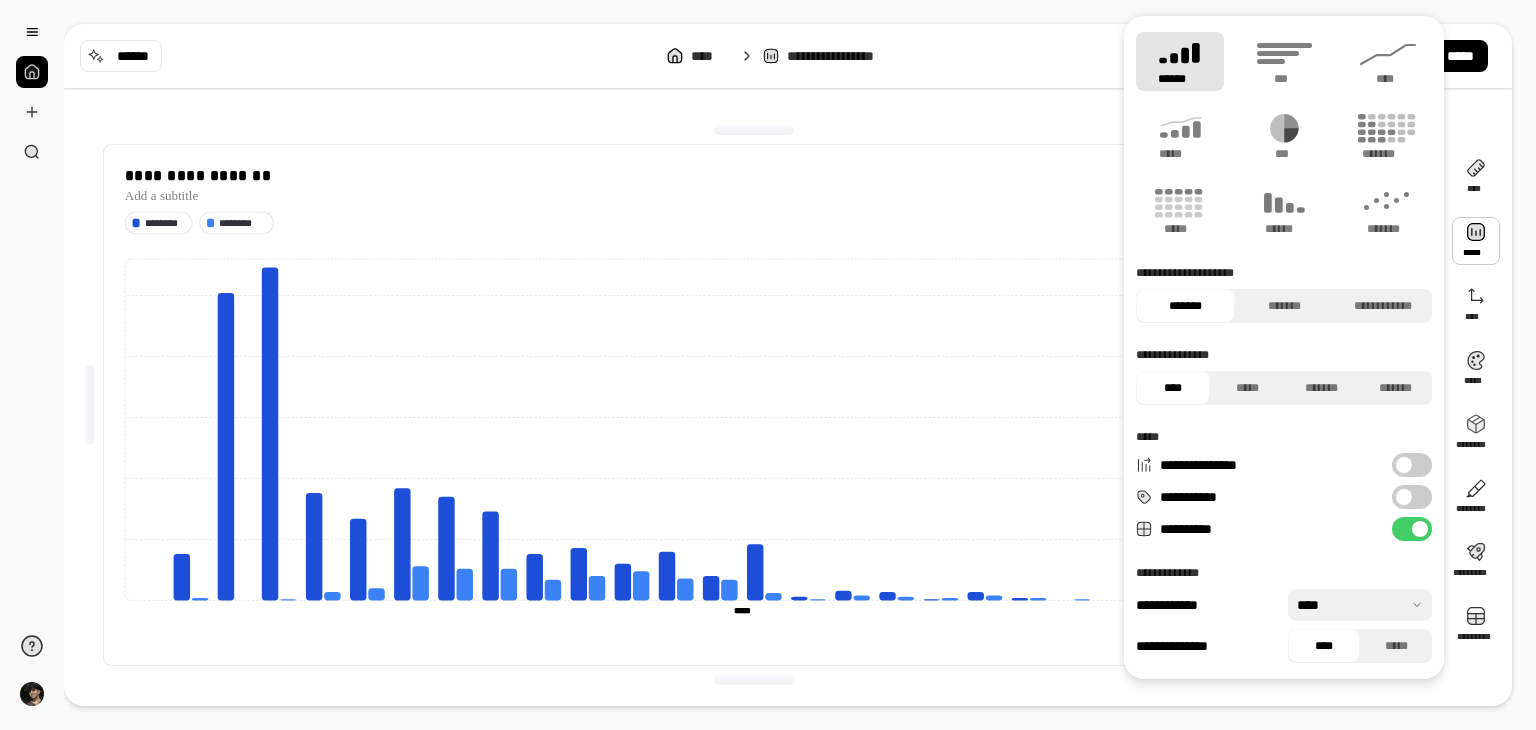 click at bounding box center (1476, 241) 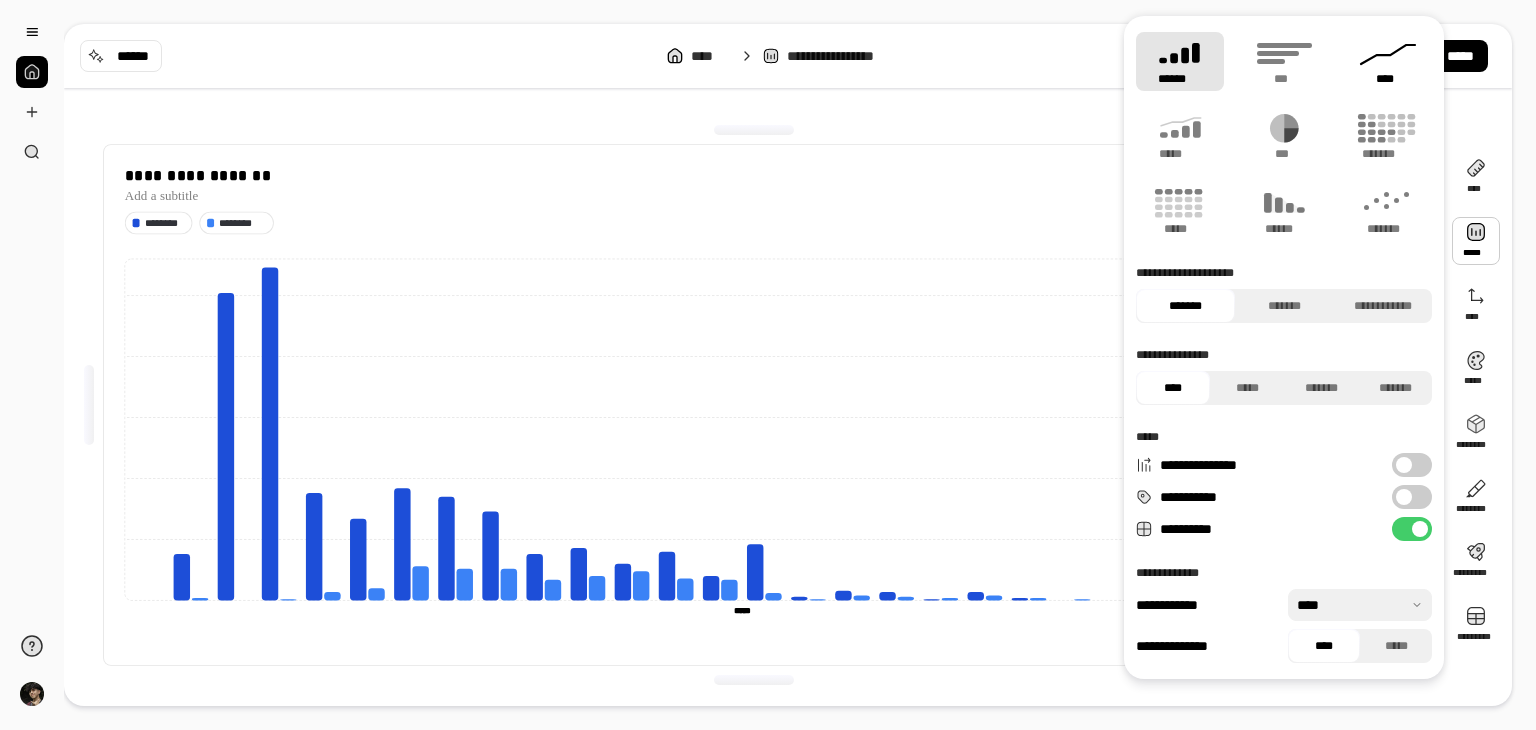 click on "****" at bounding box center [1388, 79] 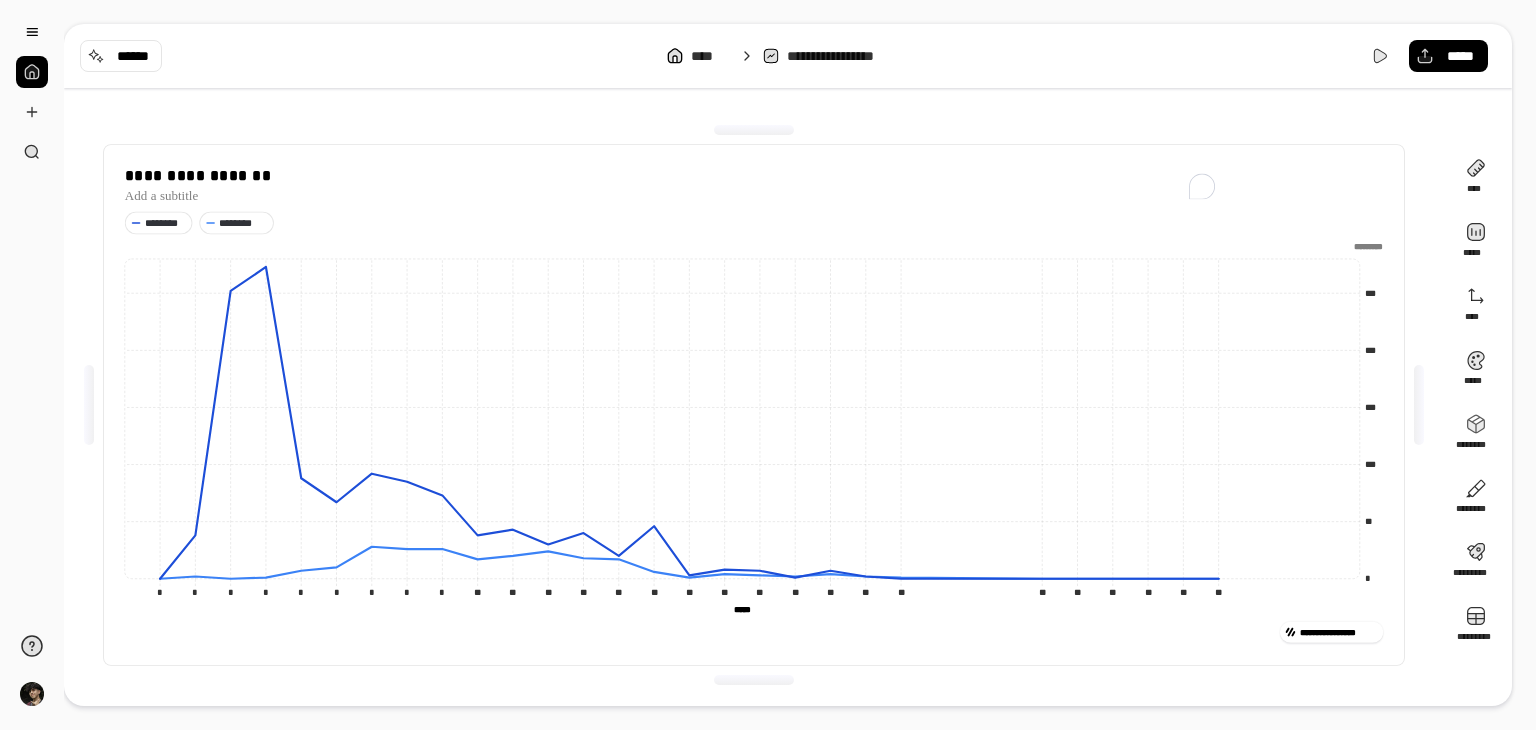 drag, startPoint x: 910, startPoint y: 651, endPoint x: 960, endPoint y: 639, distance: 51.41984 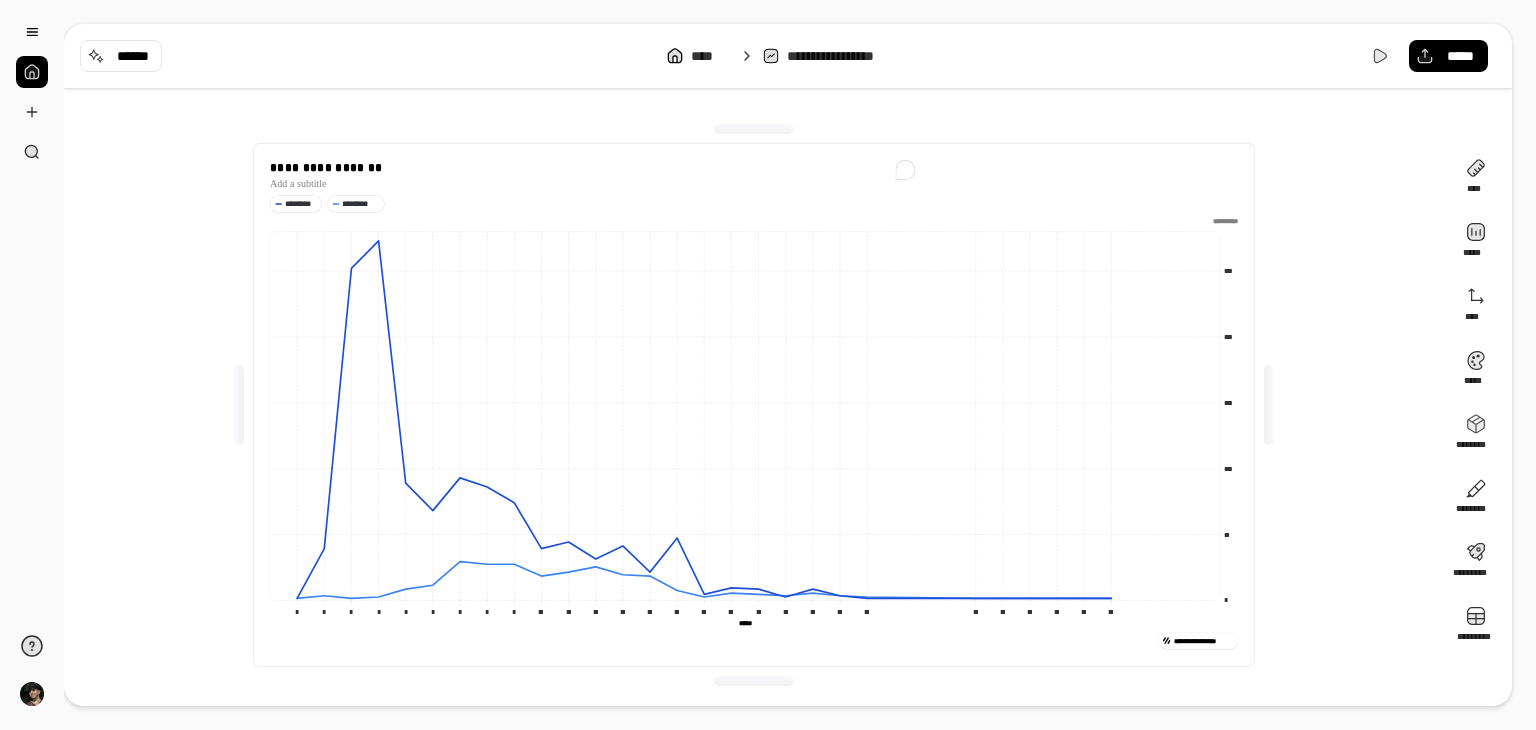 click on "**********" at bounding box center (788, 365) 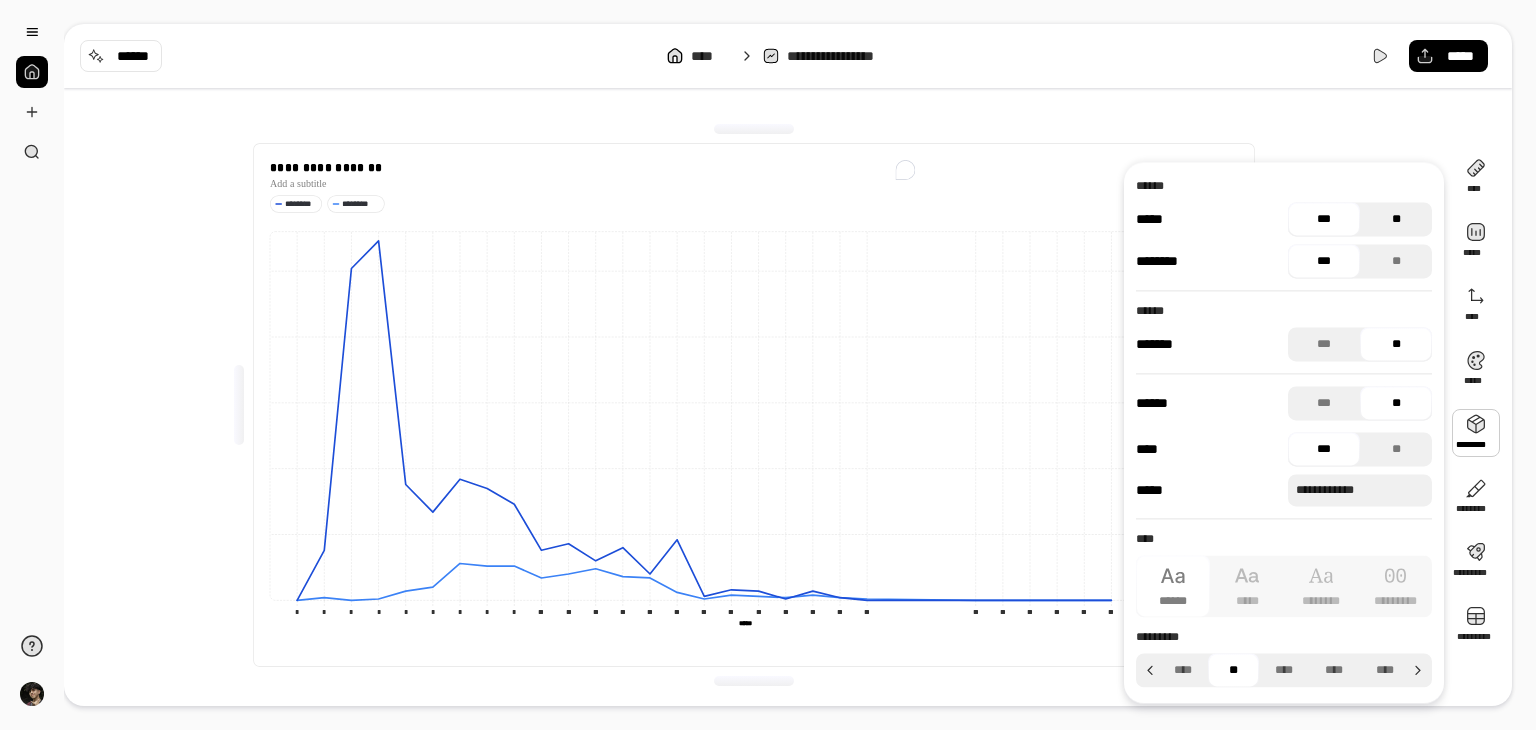 click on "**" at bounding box center [1396, 219] 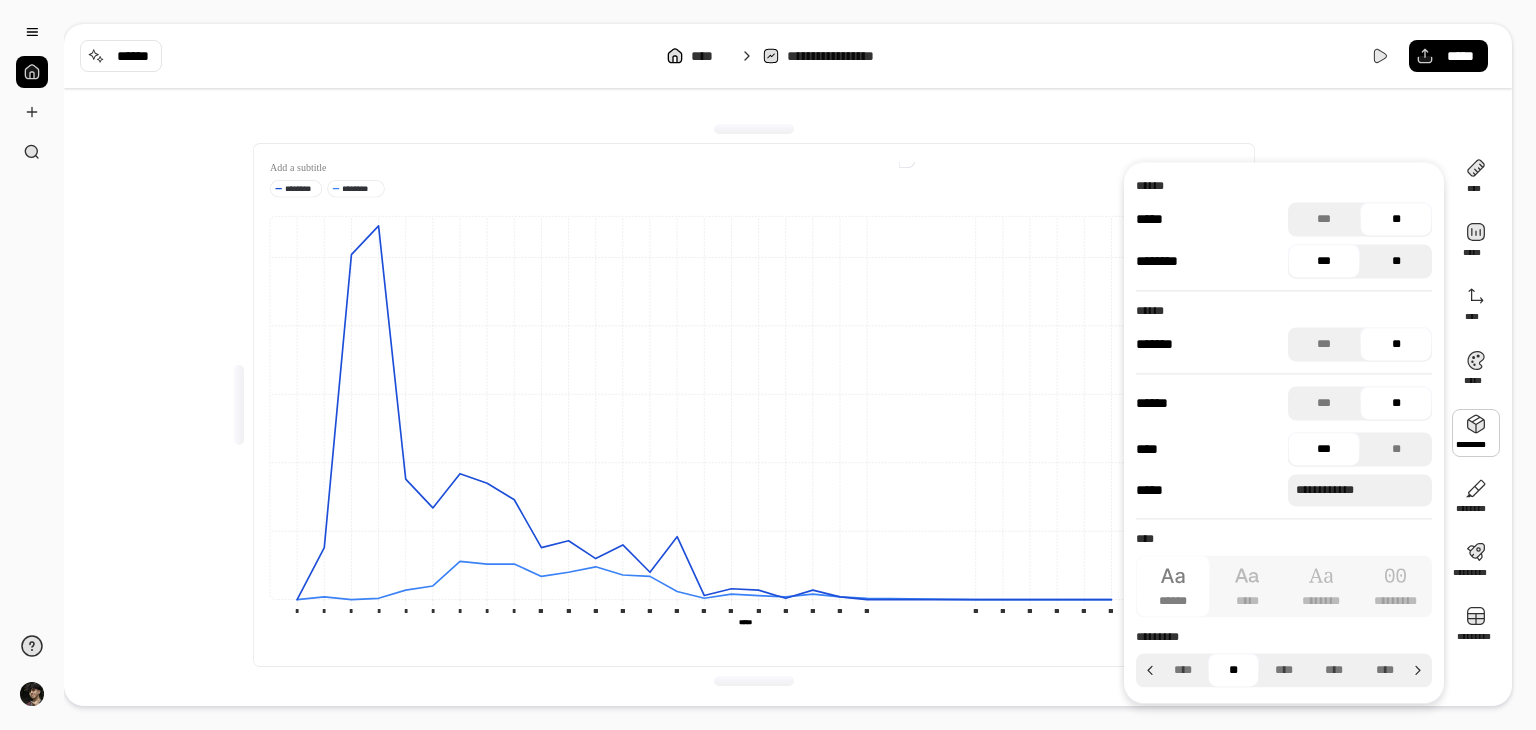 click on "**" at bounding box center (1396, 261) 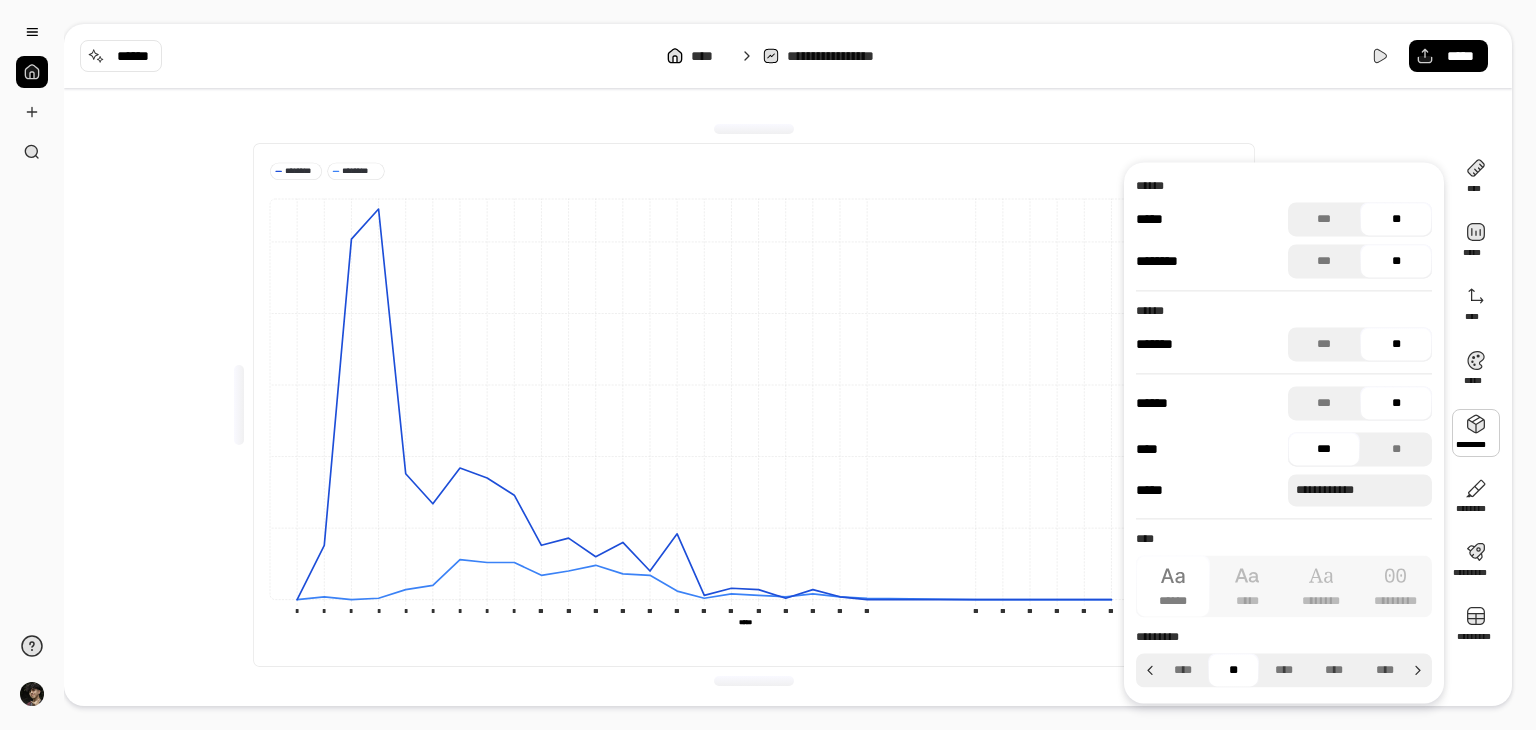 click on "**" at bounding box center (1396, 344) 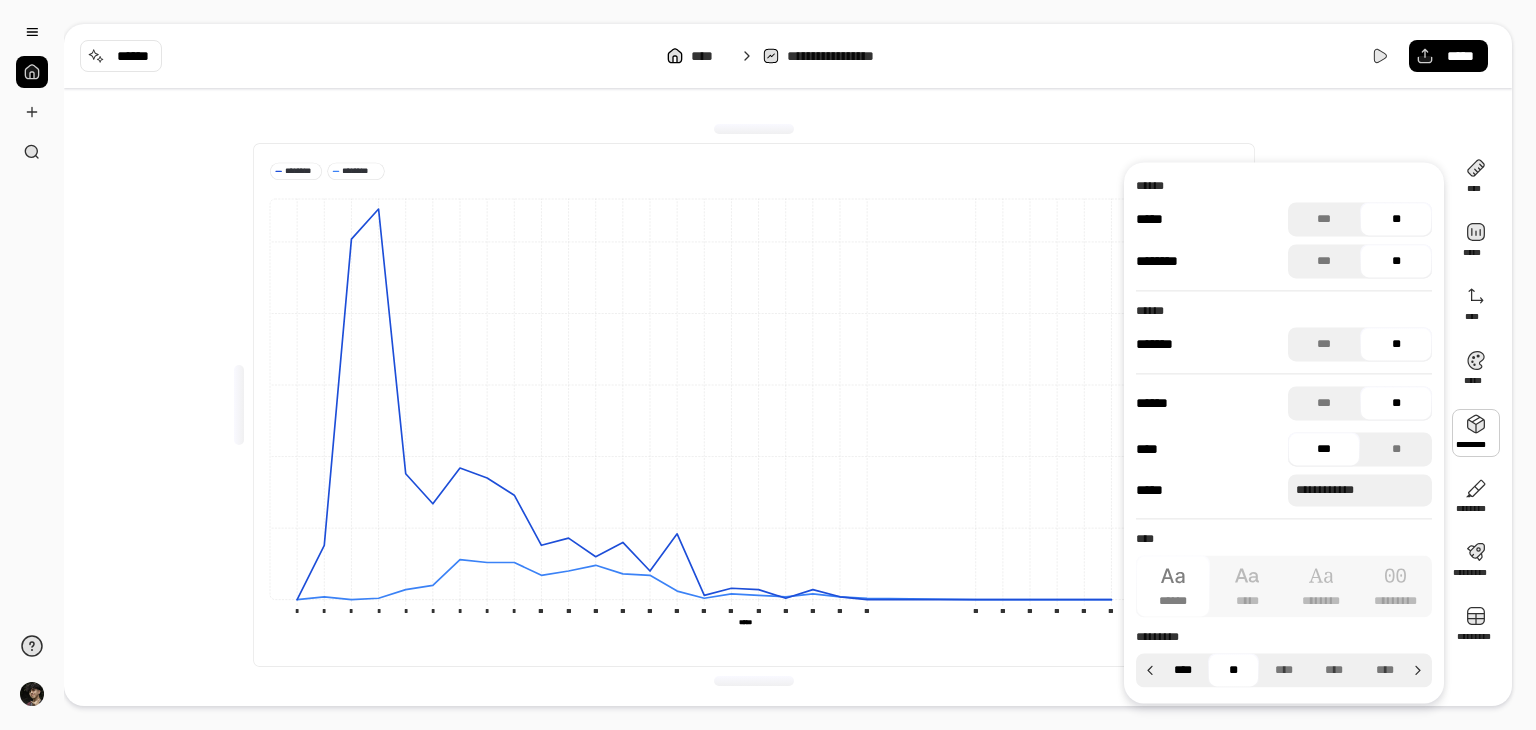 click on "****" at bounding box center [1183, 670] 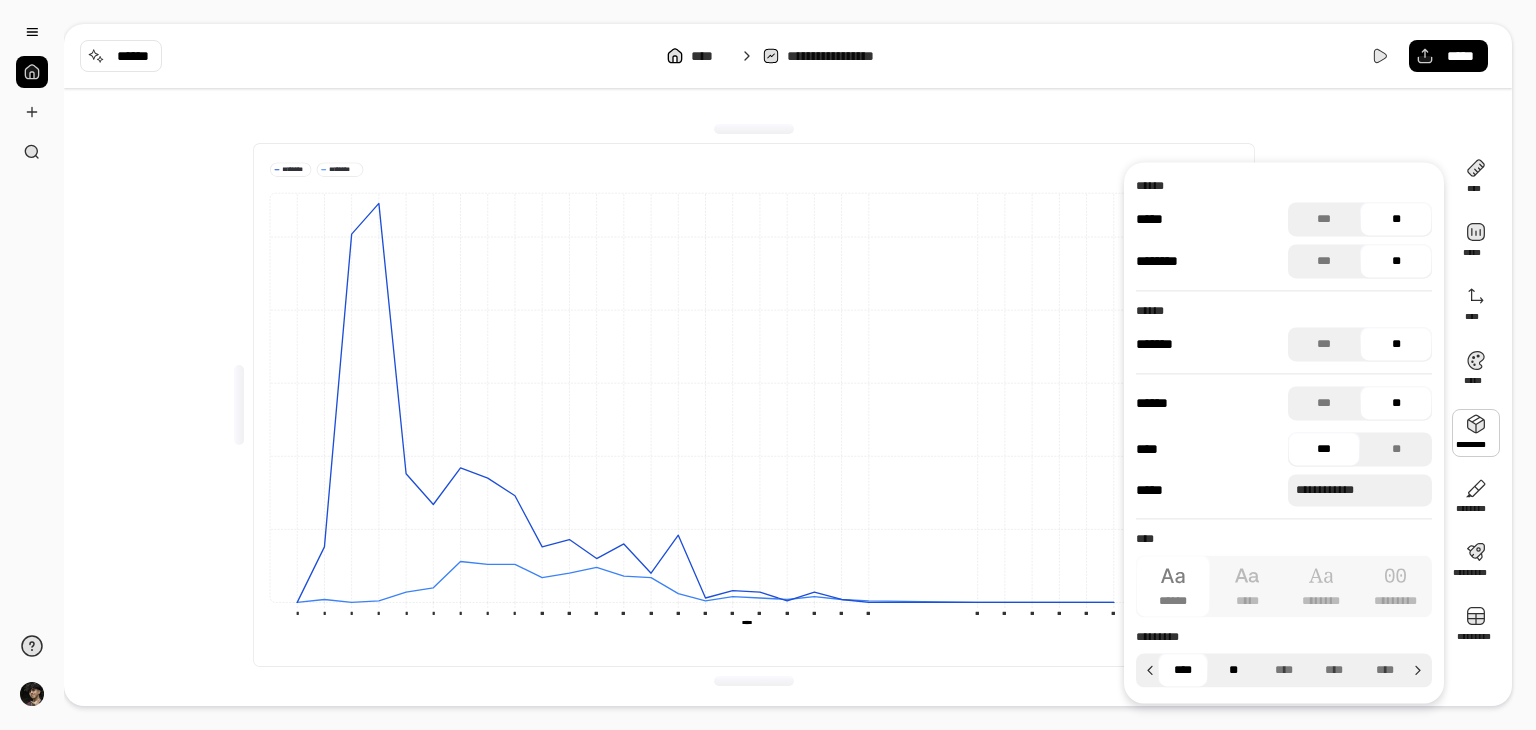click on "**" at bounding box center (1233, 670) 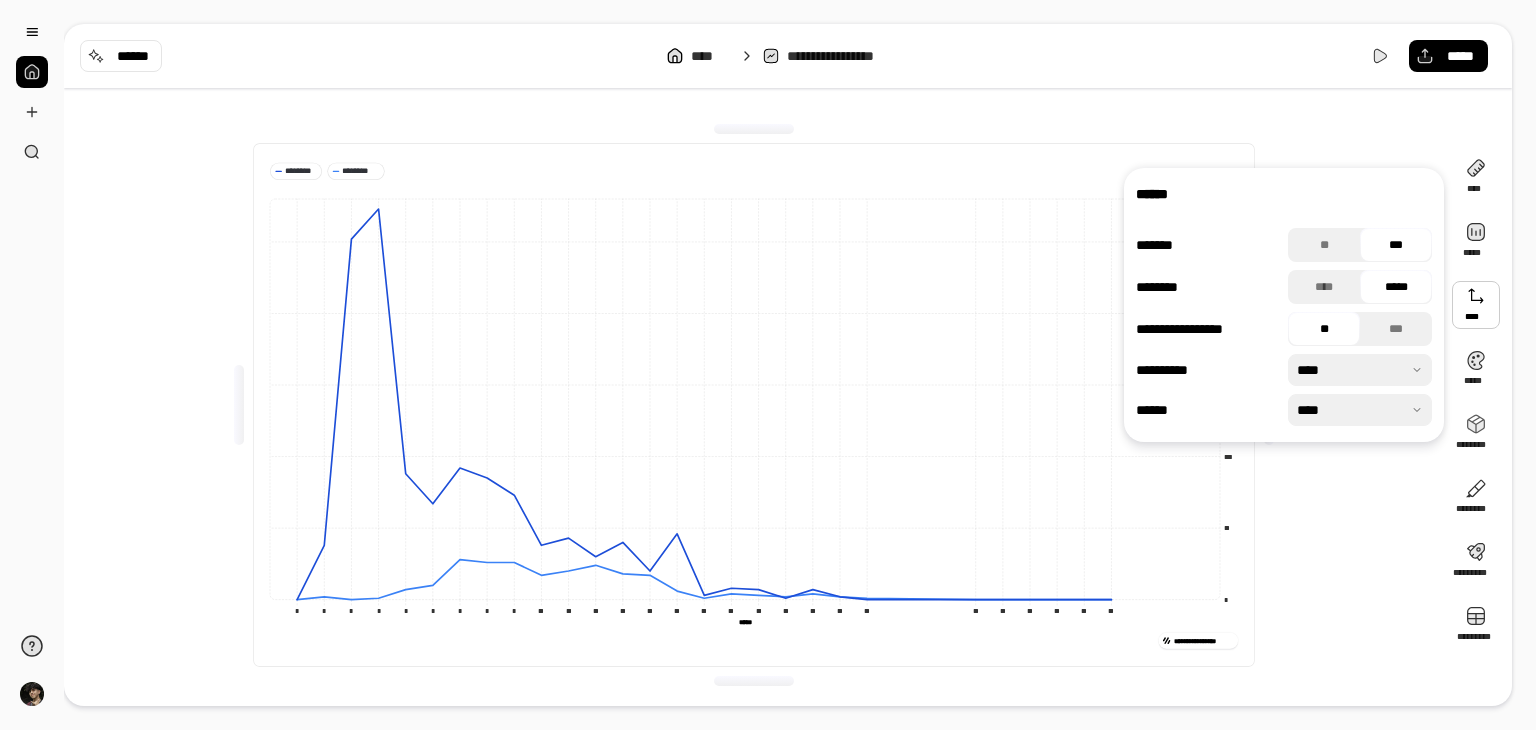 click at bounding box center [1360, 370] 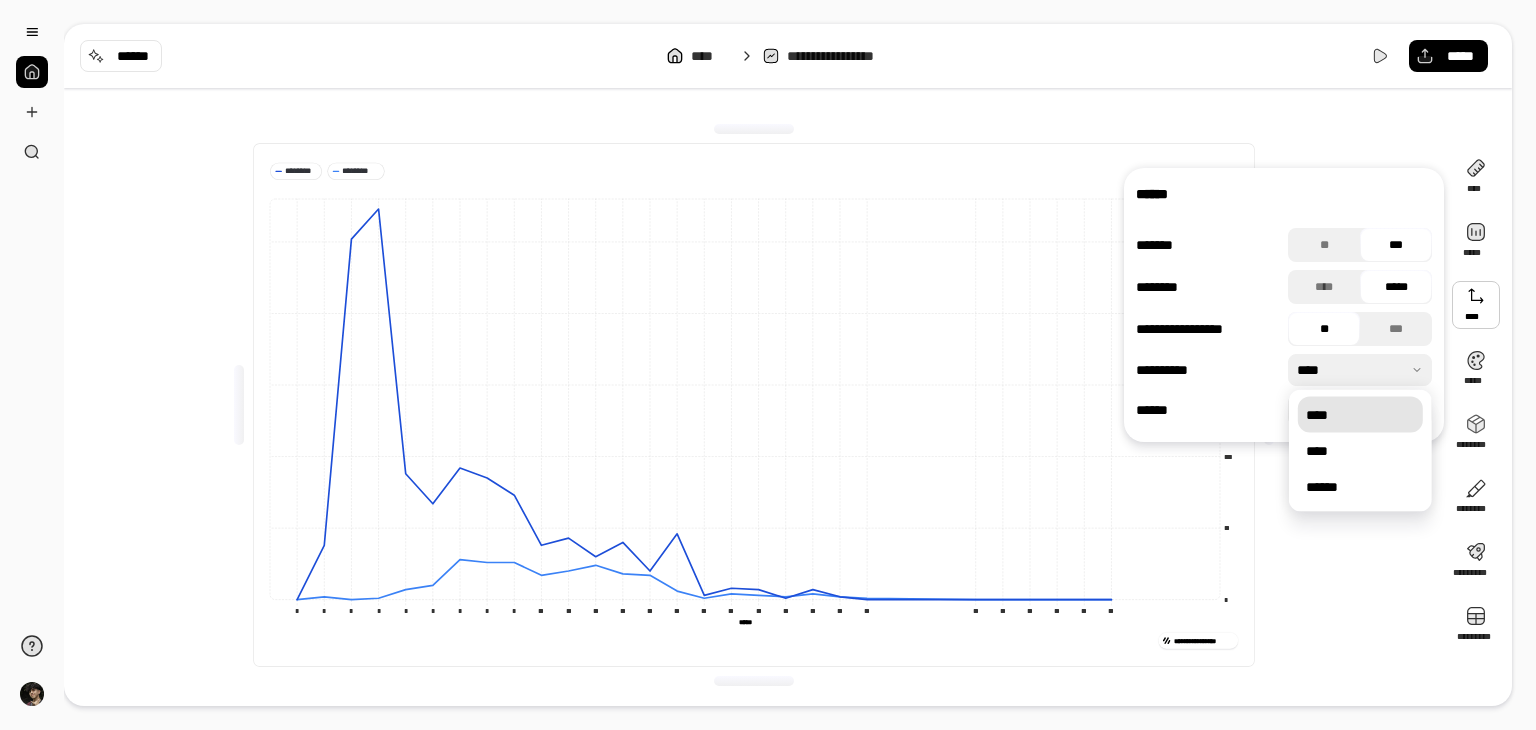 click on "****" at bounding box center (1360, 415) 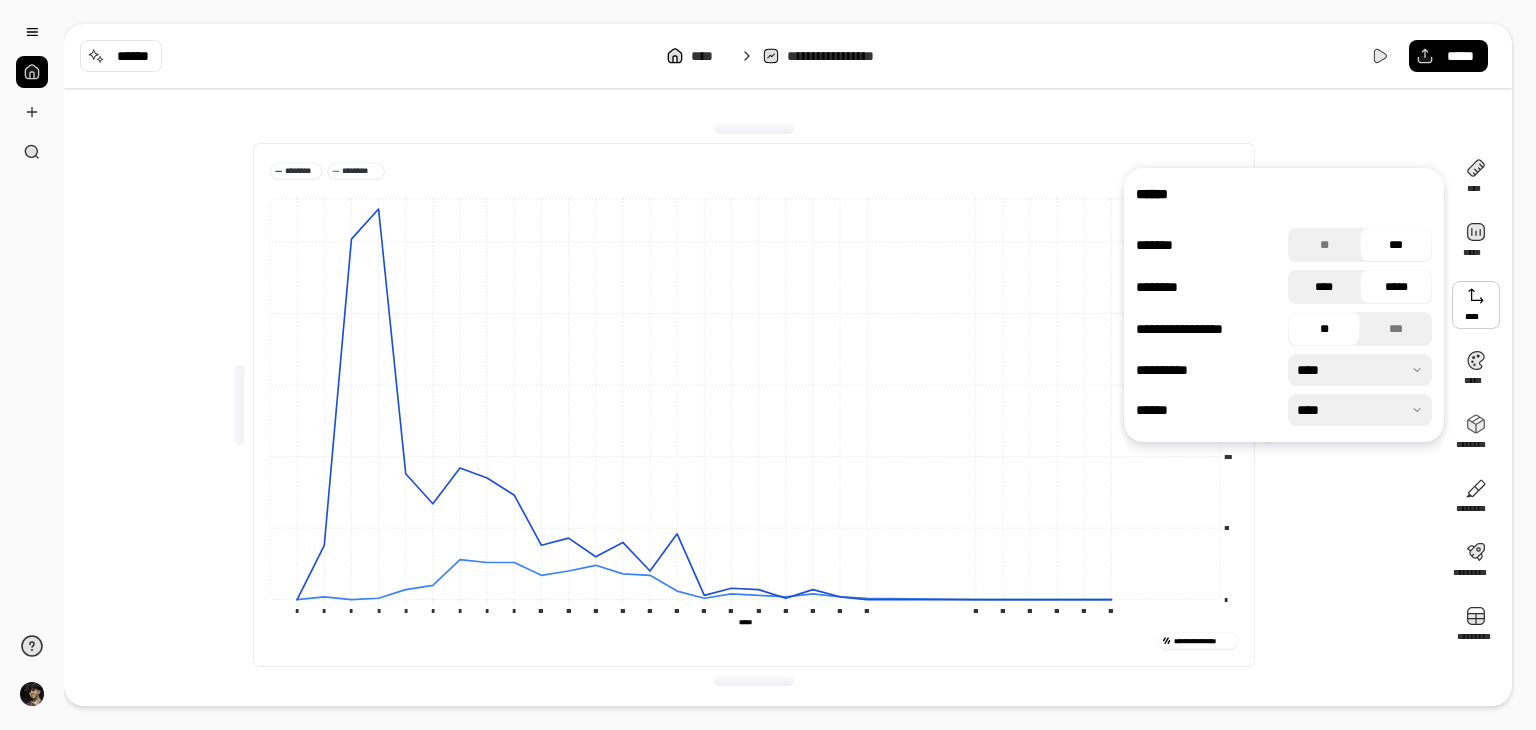 click on "****" at bounding box center [1324, 287] 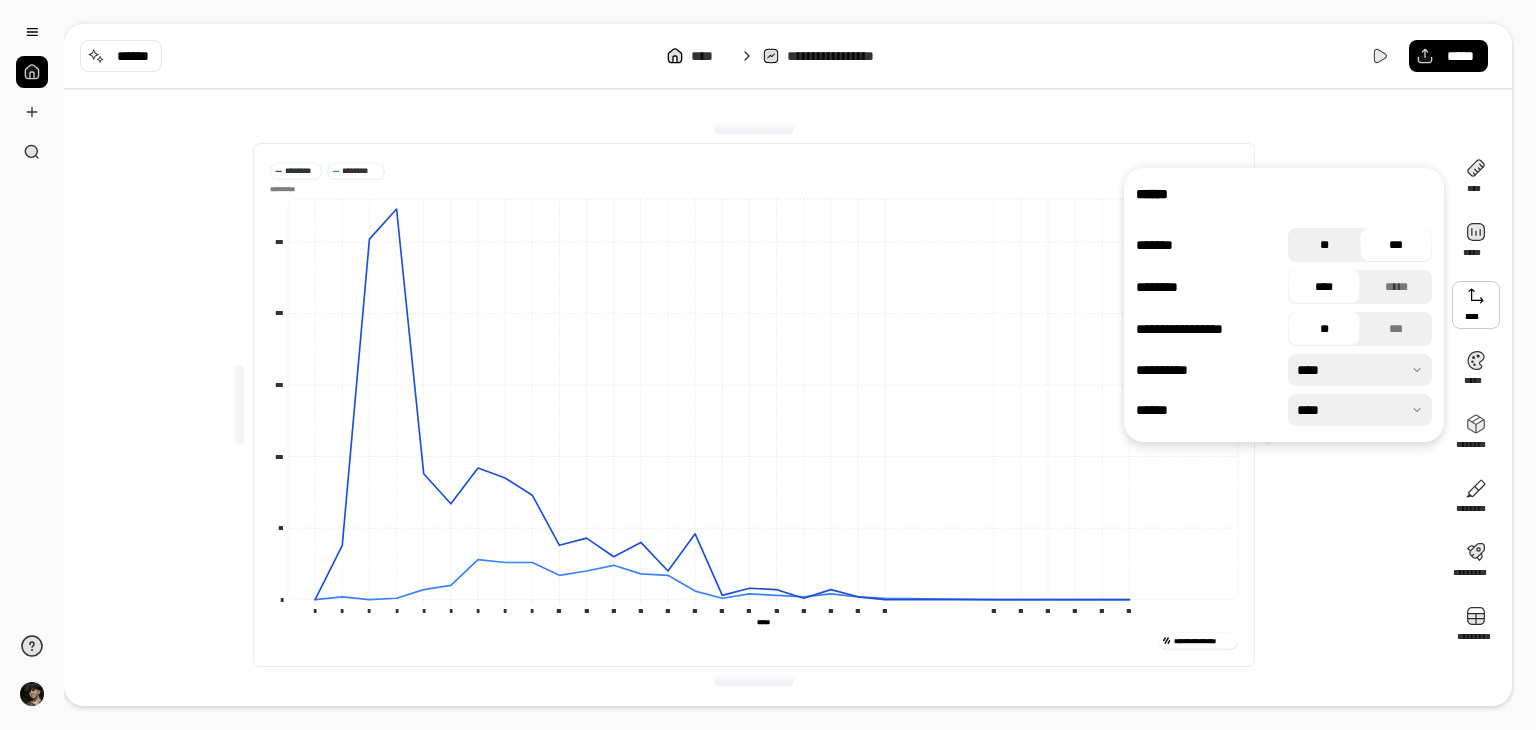 click on "**" at bounding box center [1324, 245] 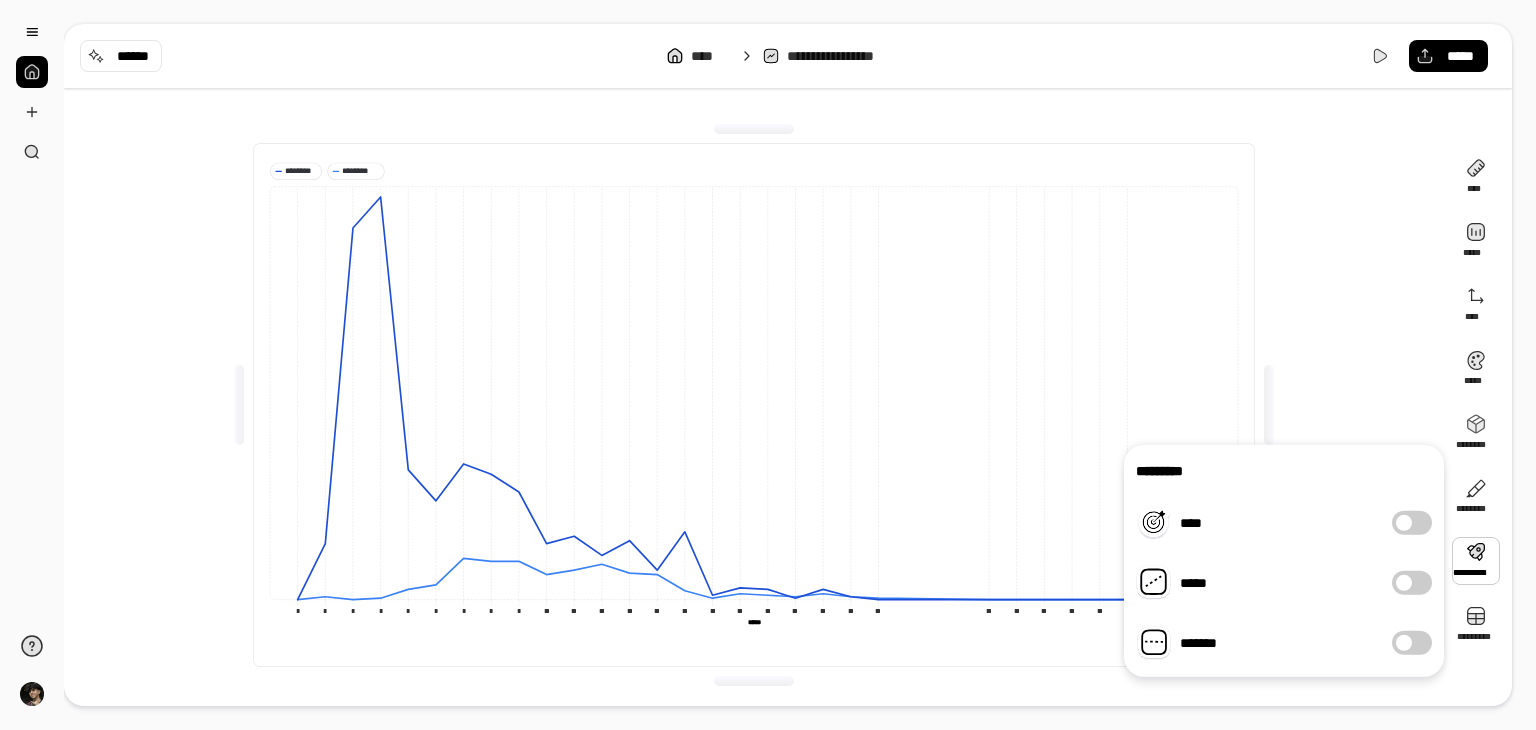 click at bounding box center (1404, 583) 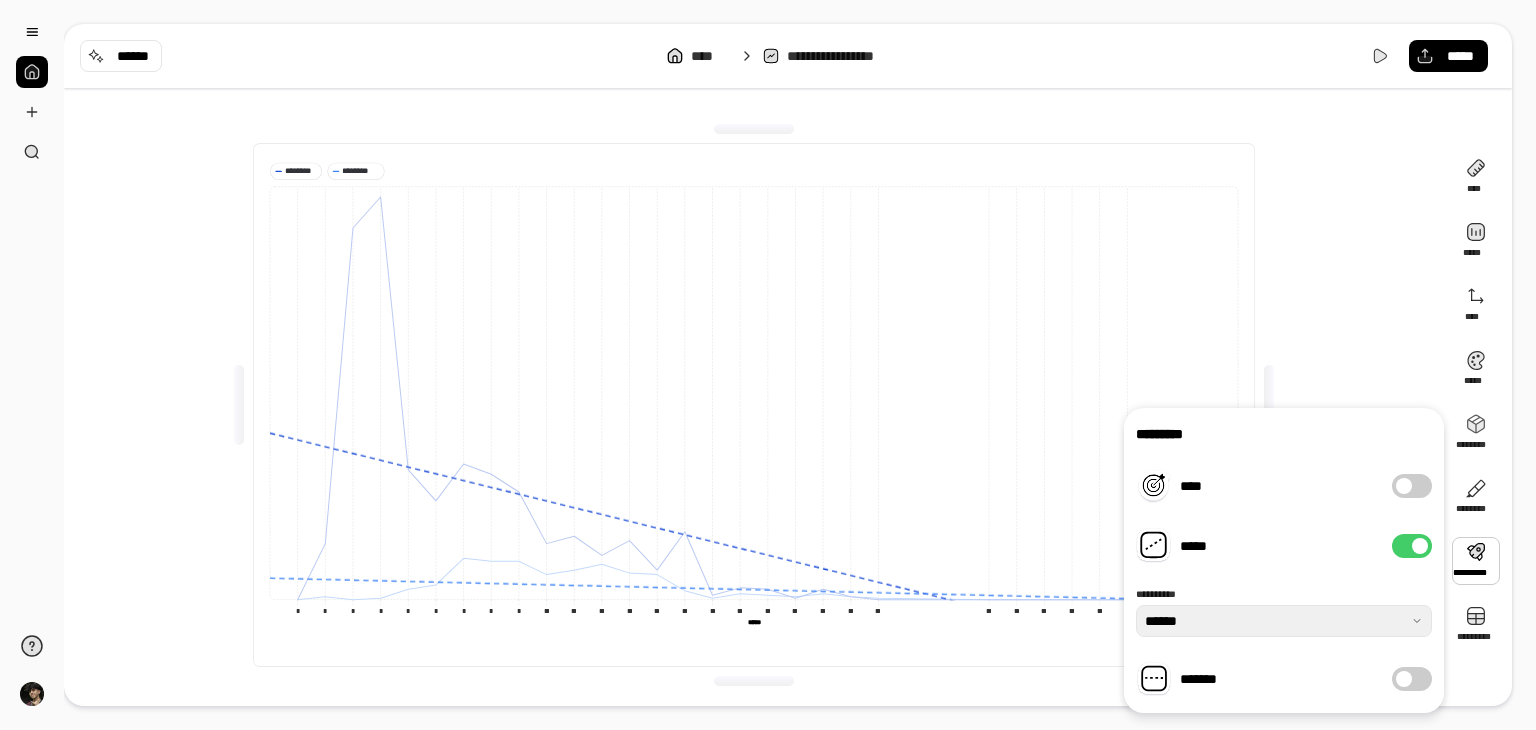 click on "**********" at bounding box center [1284, 560] 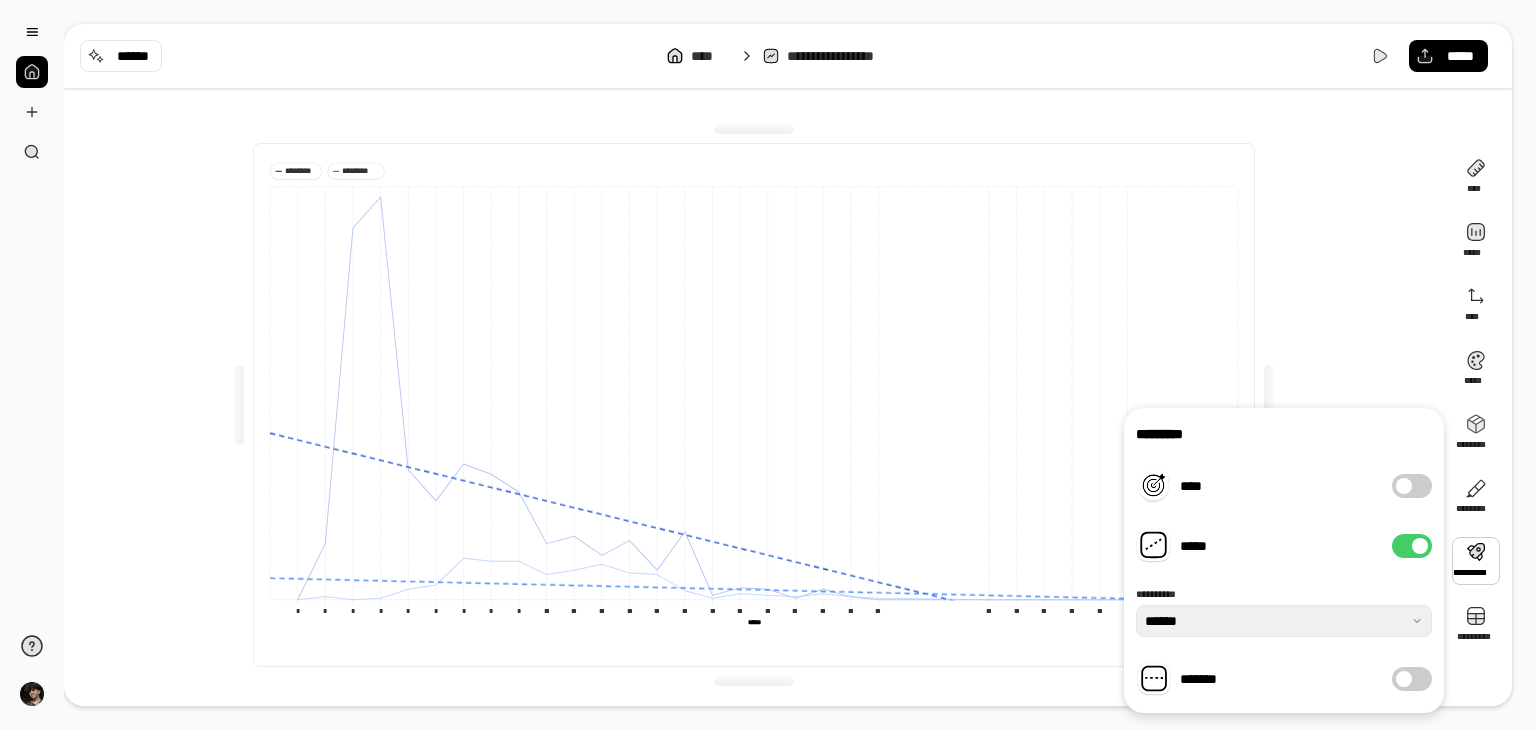click at bounding box center [1420, 546] 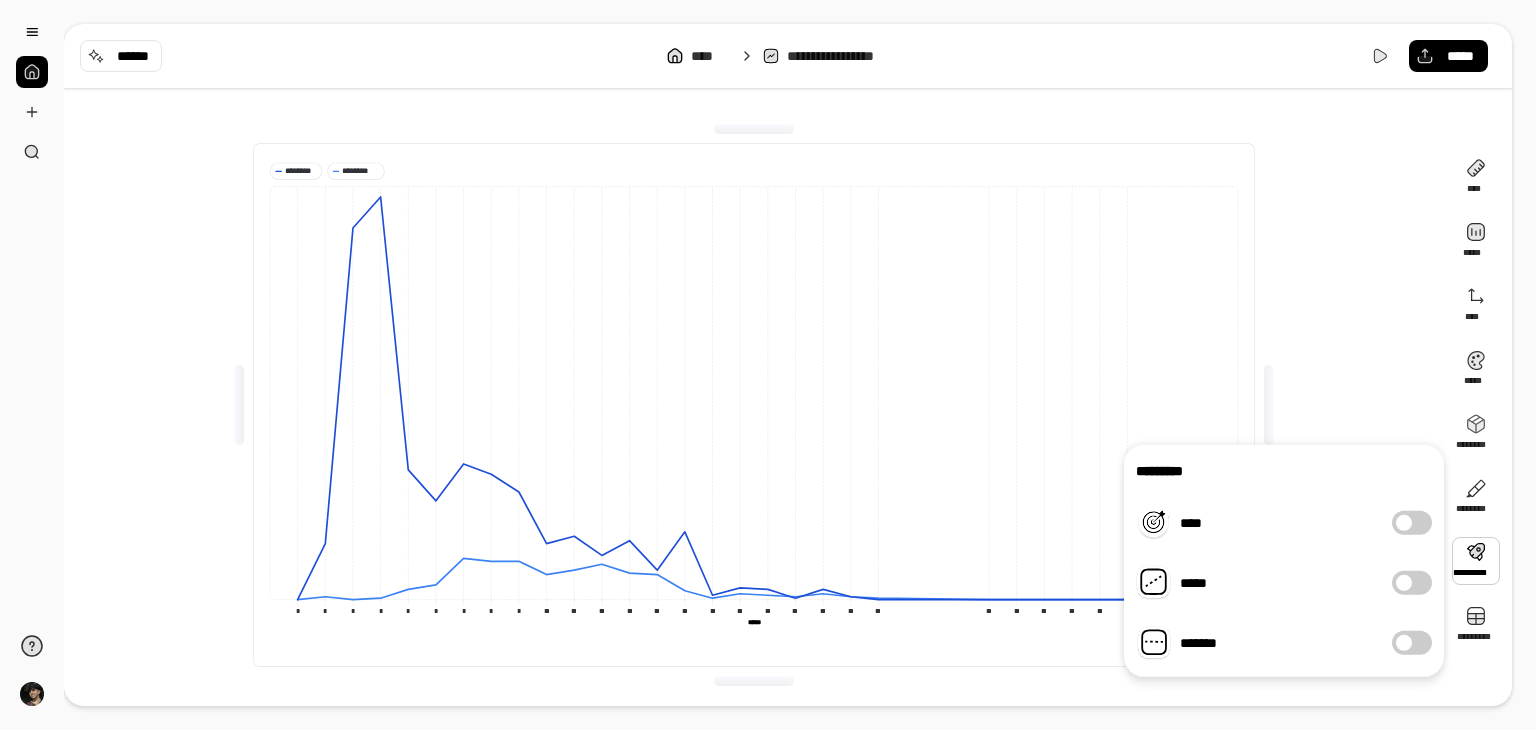 drag, startPoint x: 1403, startPoint y: 585, endPoint x: 1391, endPoint y: 589, distance: 12.649111 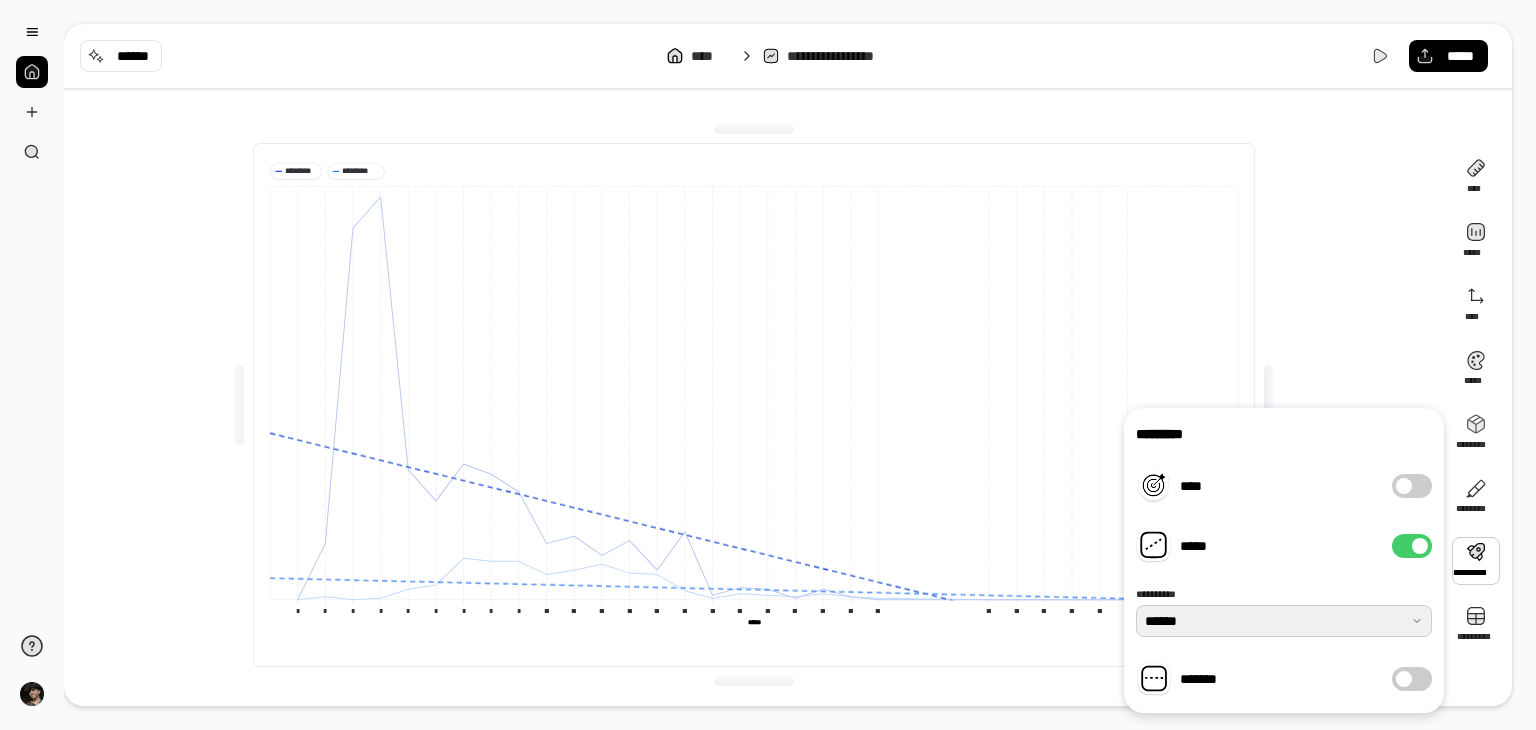 click at bounding box center (1284, 621) 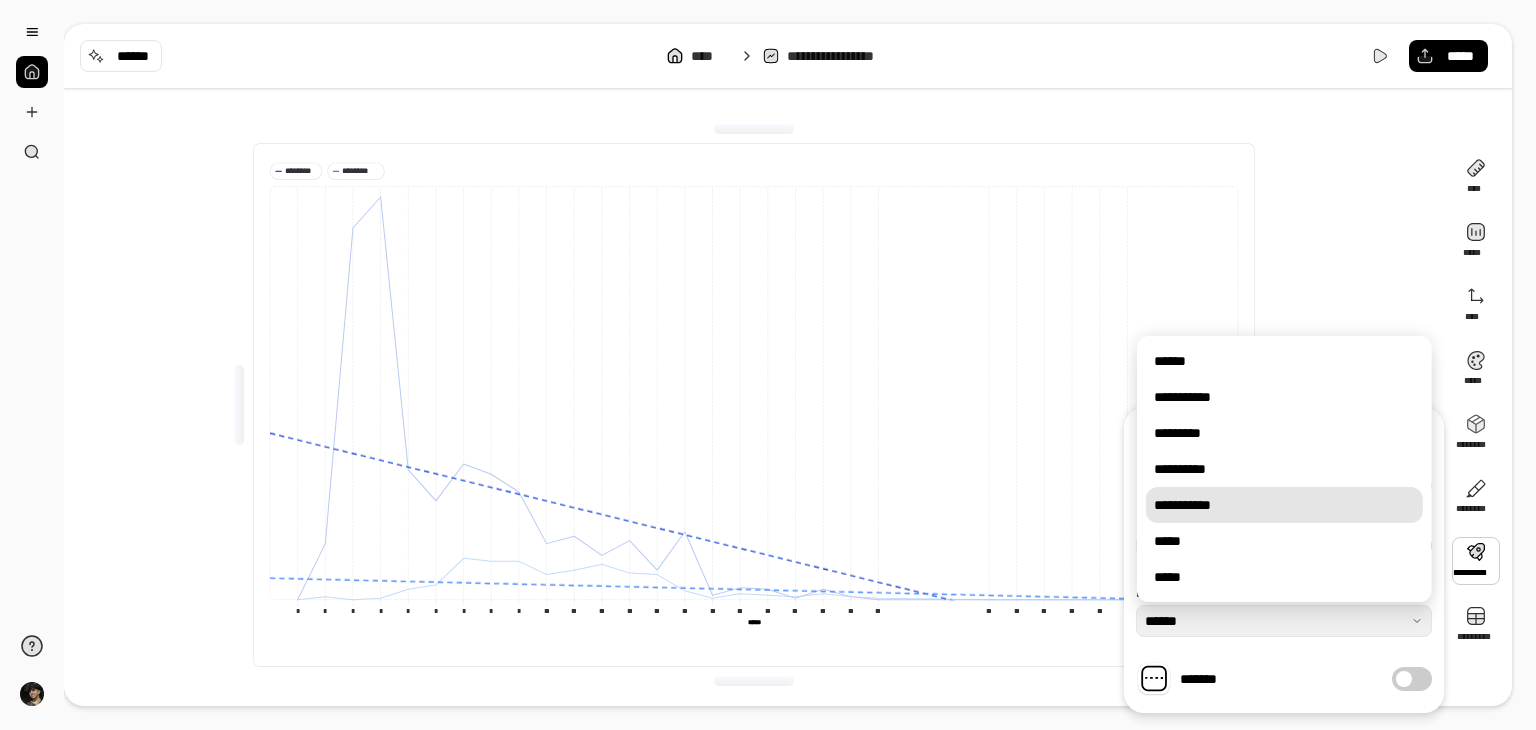click on "**********" at bounding box center [1284, 505] 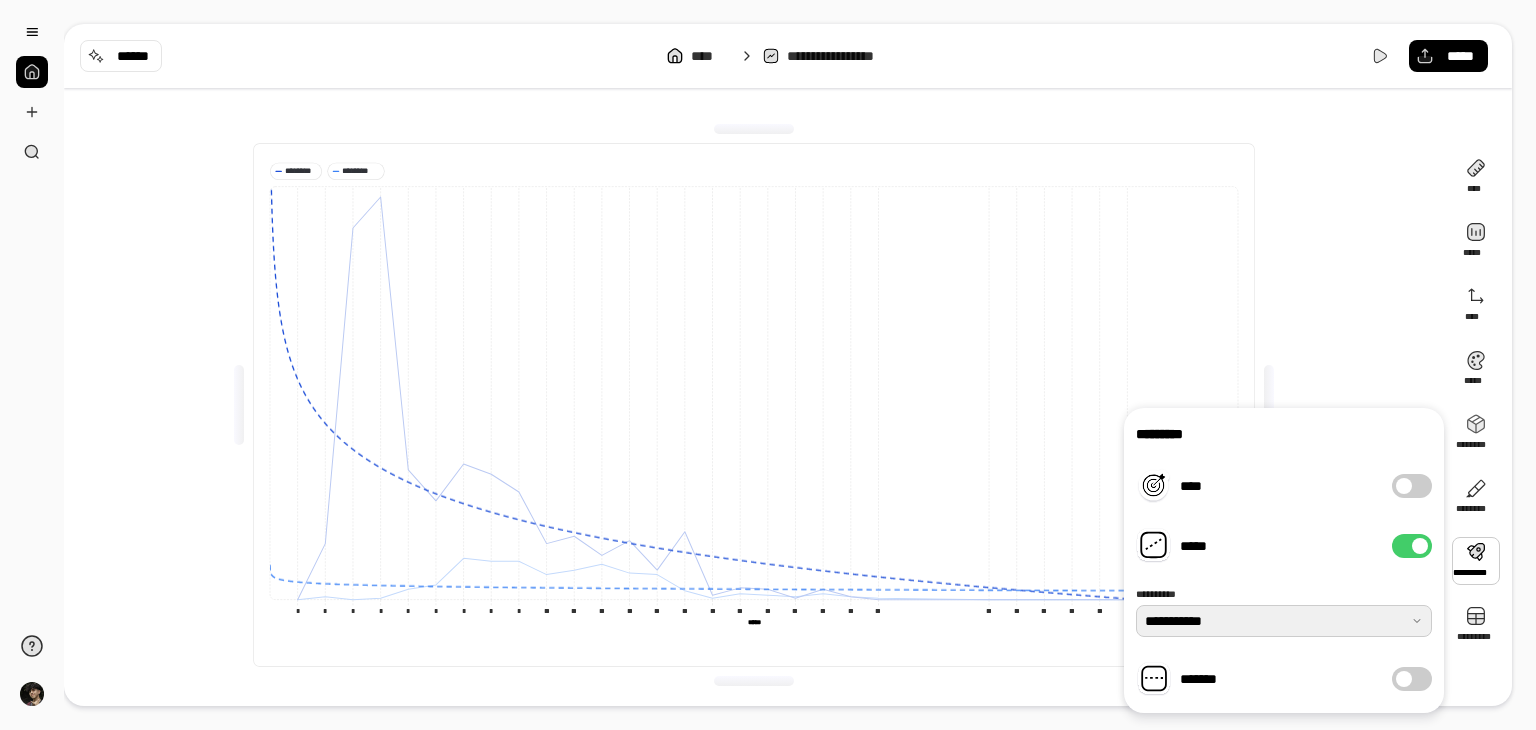 click at bounding box center (1284, 621) 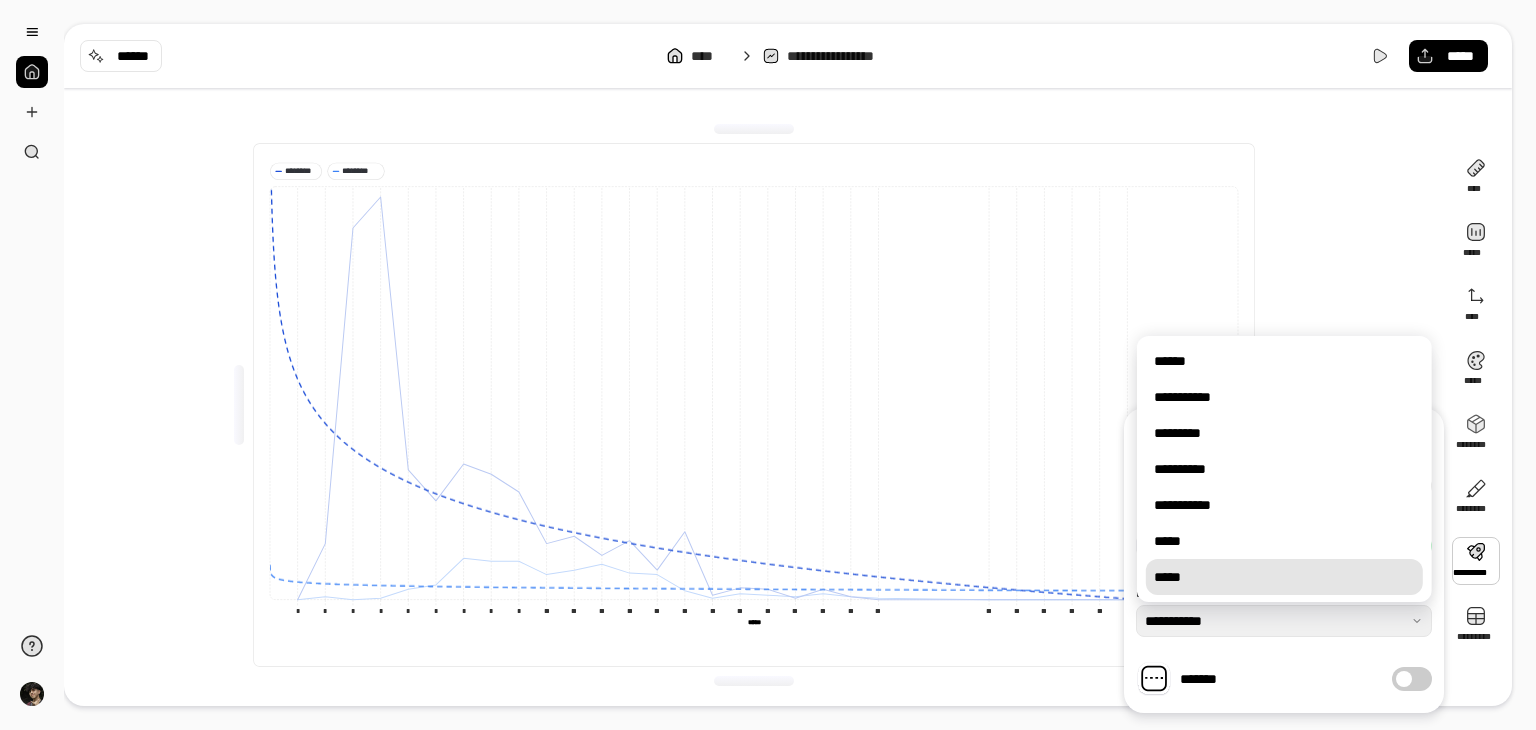click on "*****" at bounding box center (1284, 577) 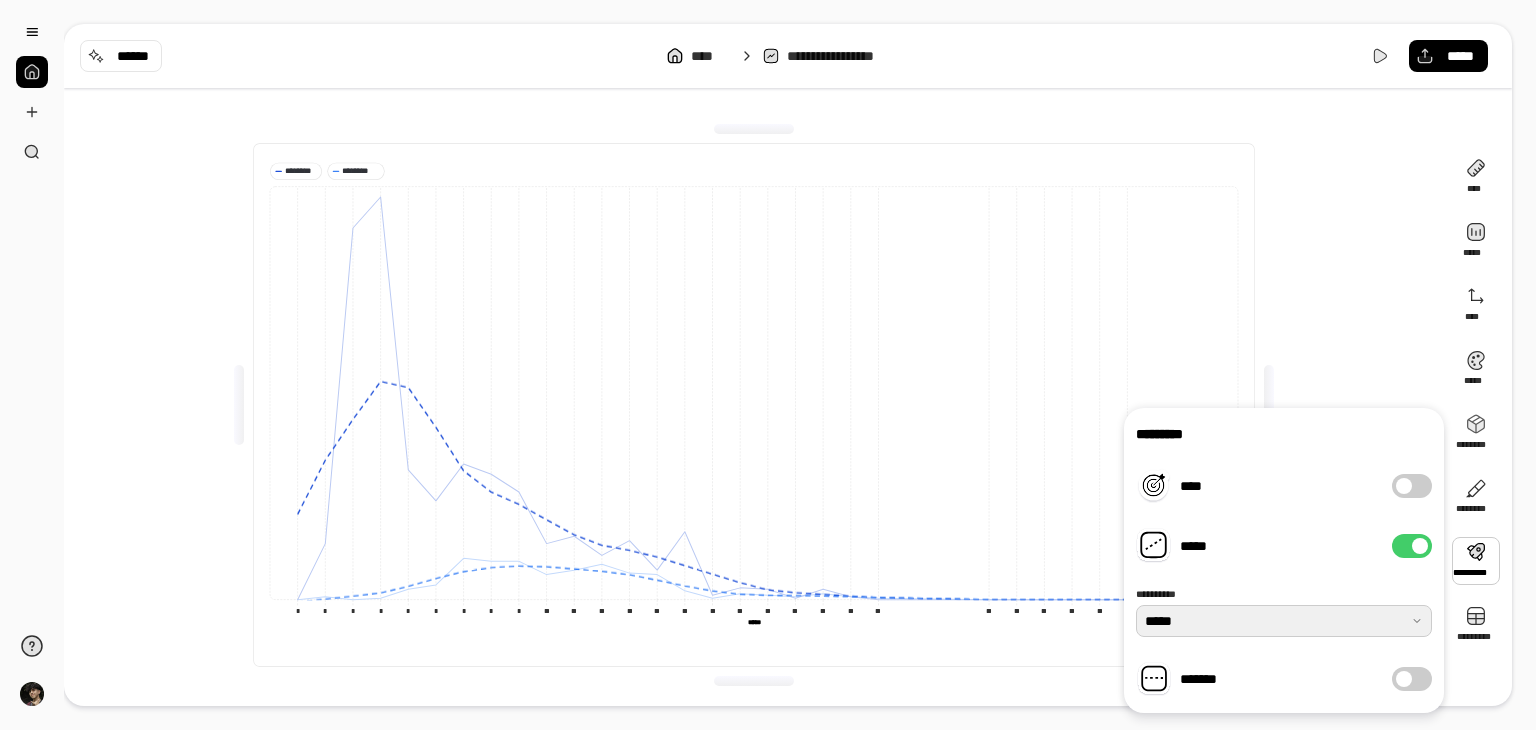 click at bounding box center (1284, 621) 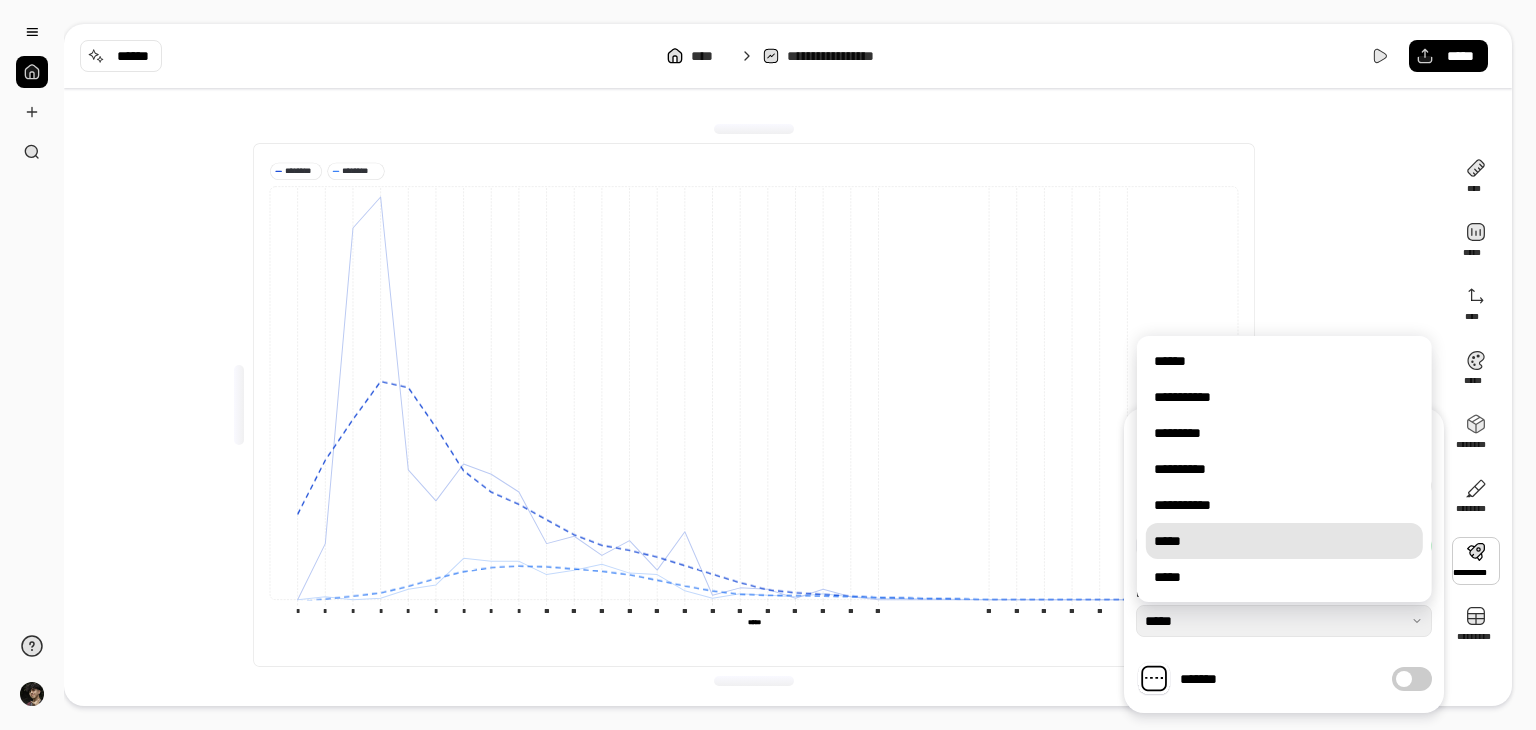 click on "*****" at bounding box center [1284, 541] 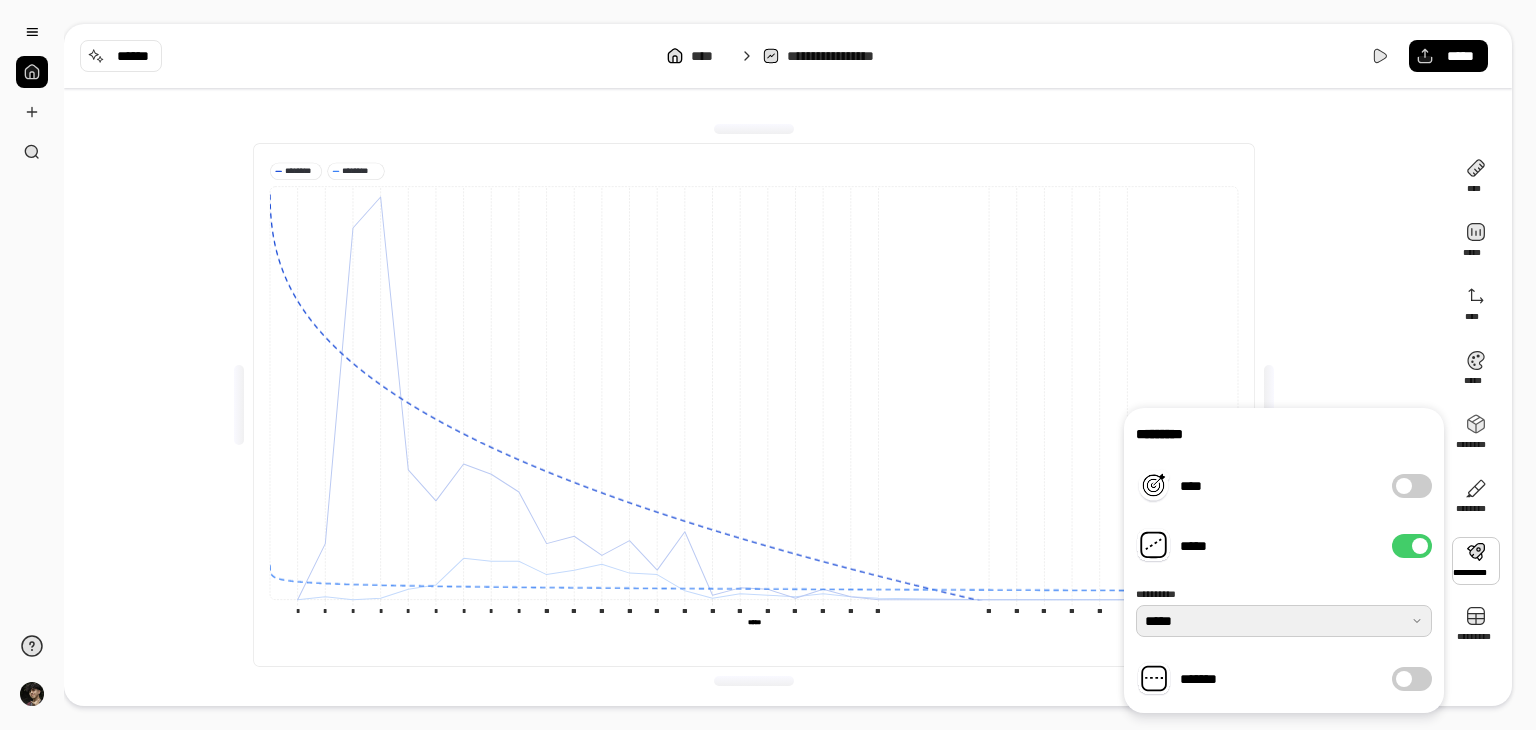 click at bounding box center [1284, 621] 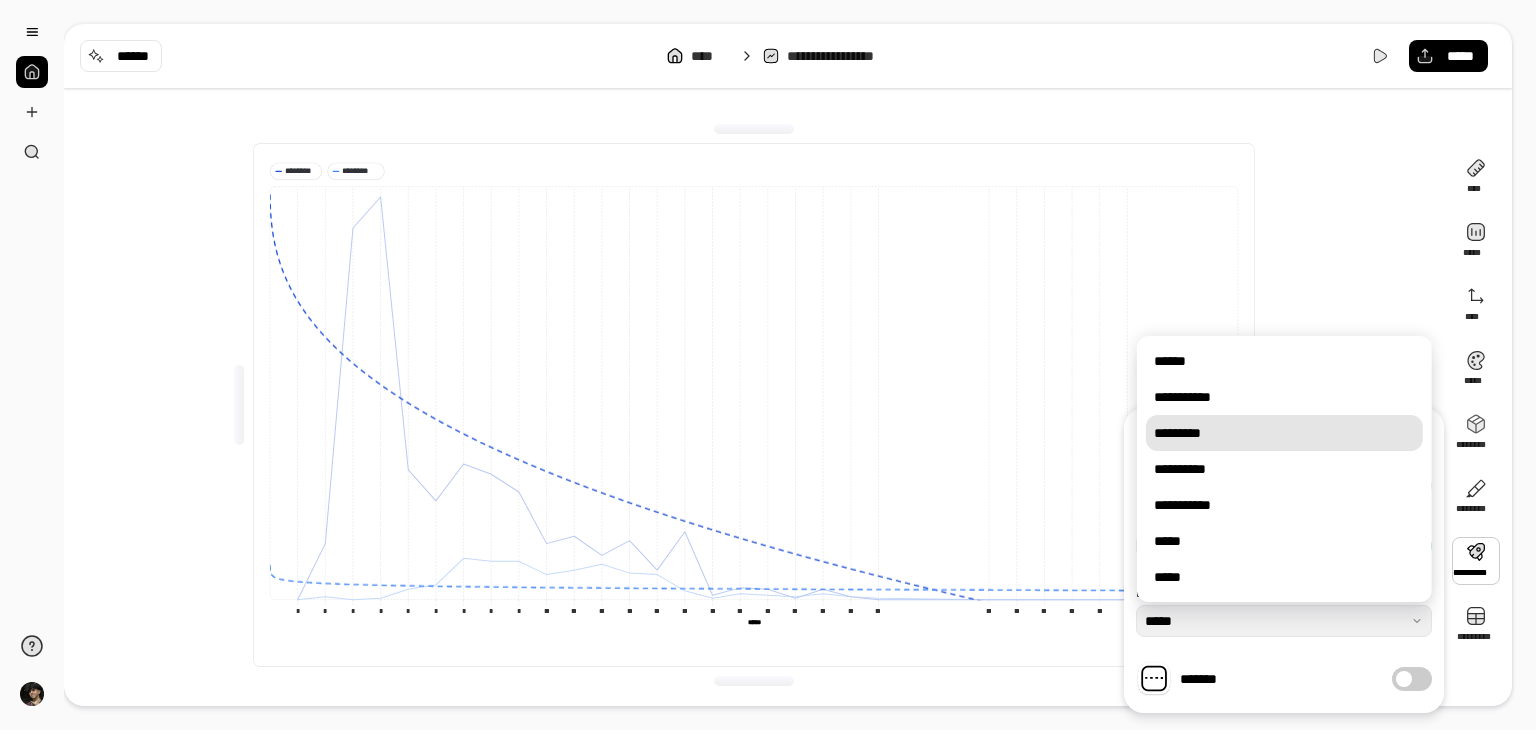 click on "*********" at bounding box center (1284, 433) 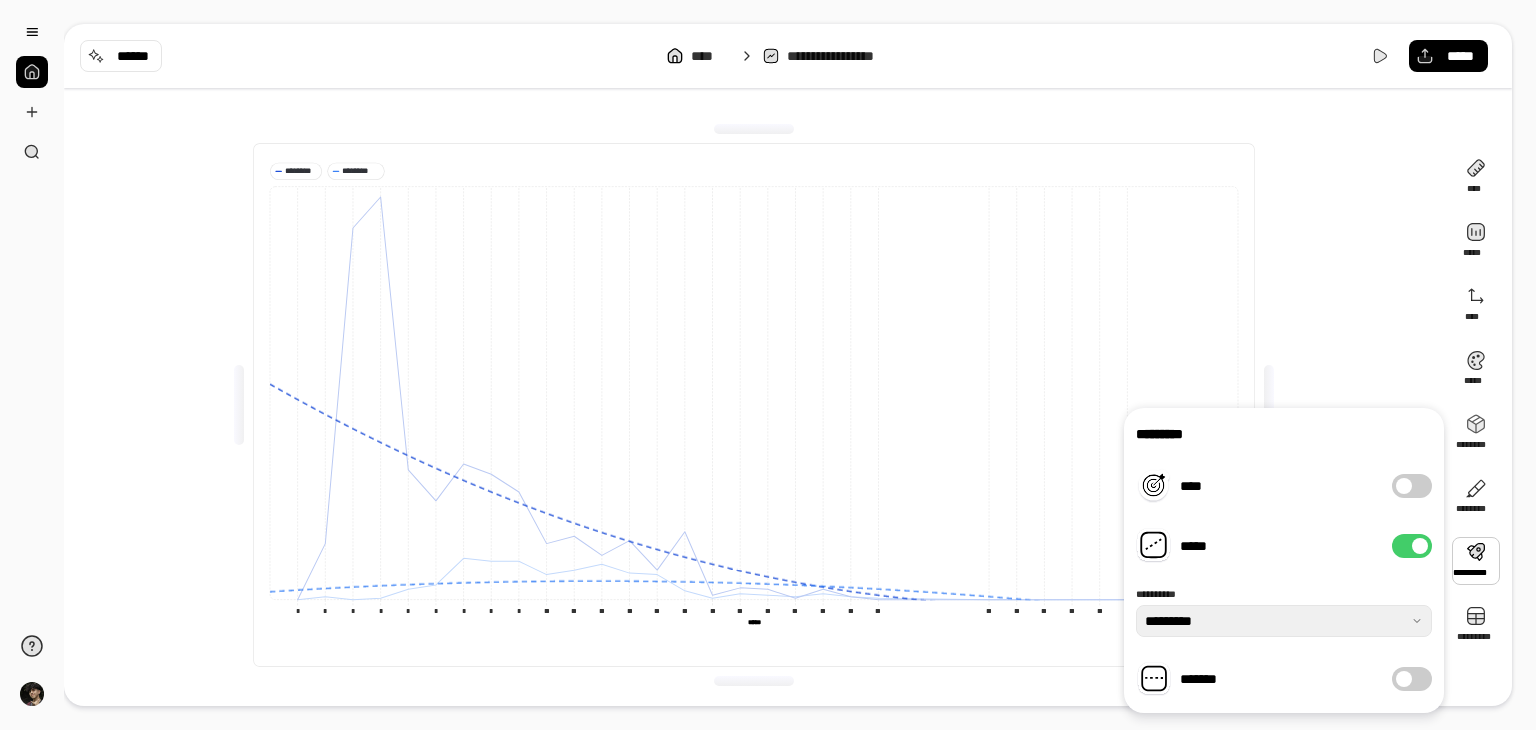 click on "*****" at bounding box center [1412, 546] 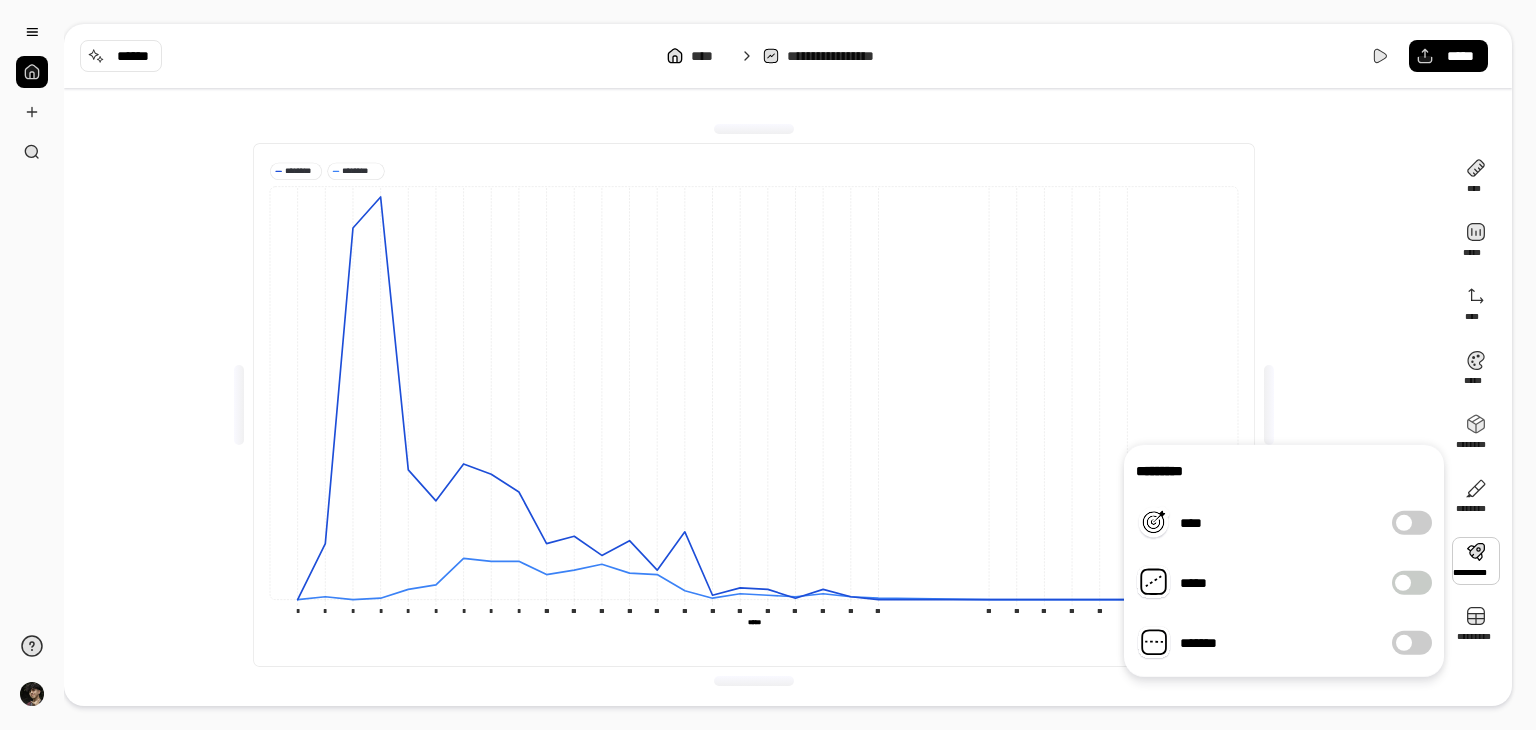 click on "**********" at bounding box center (754, 405) 